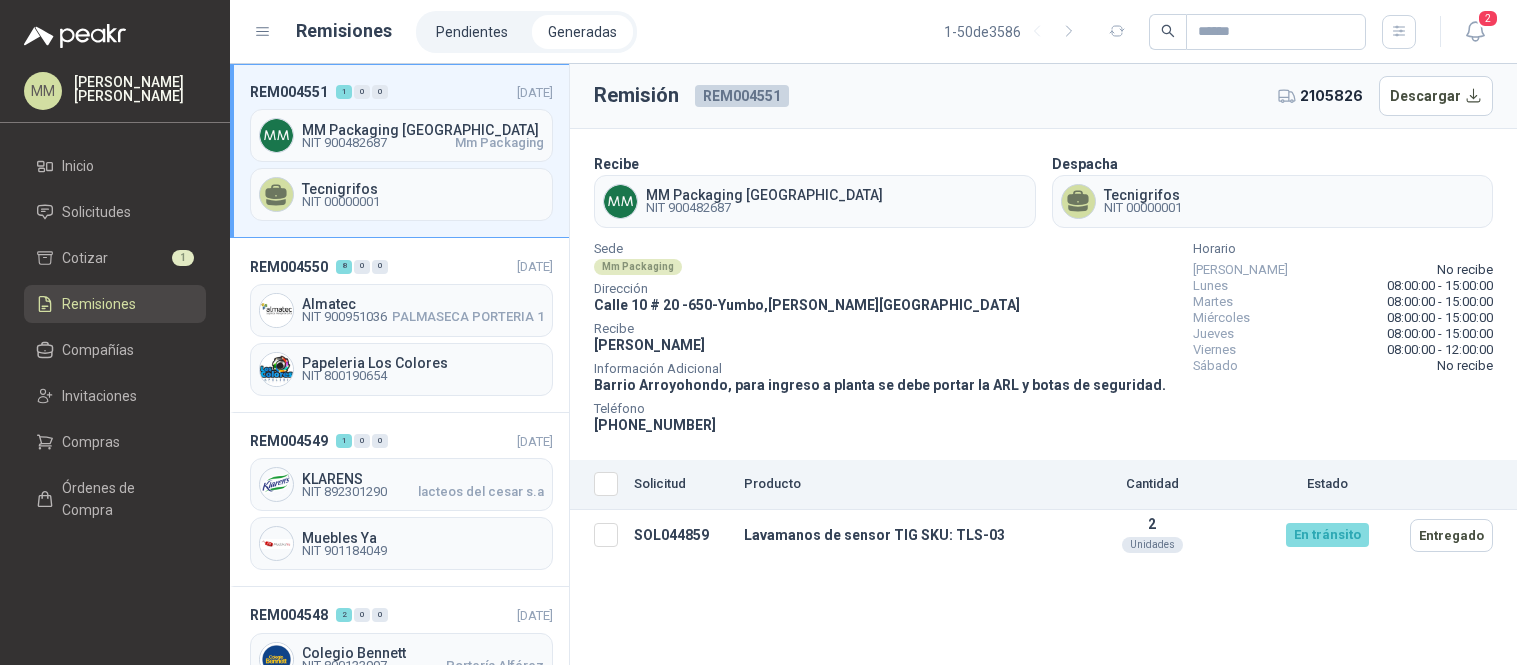 scroll, scrollTop: 0, scrollLeft: 0, axis: both 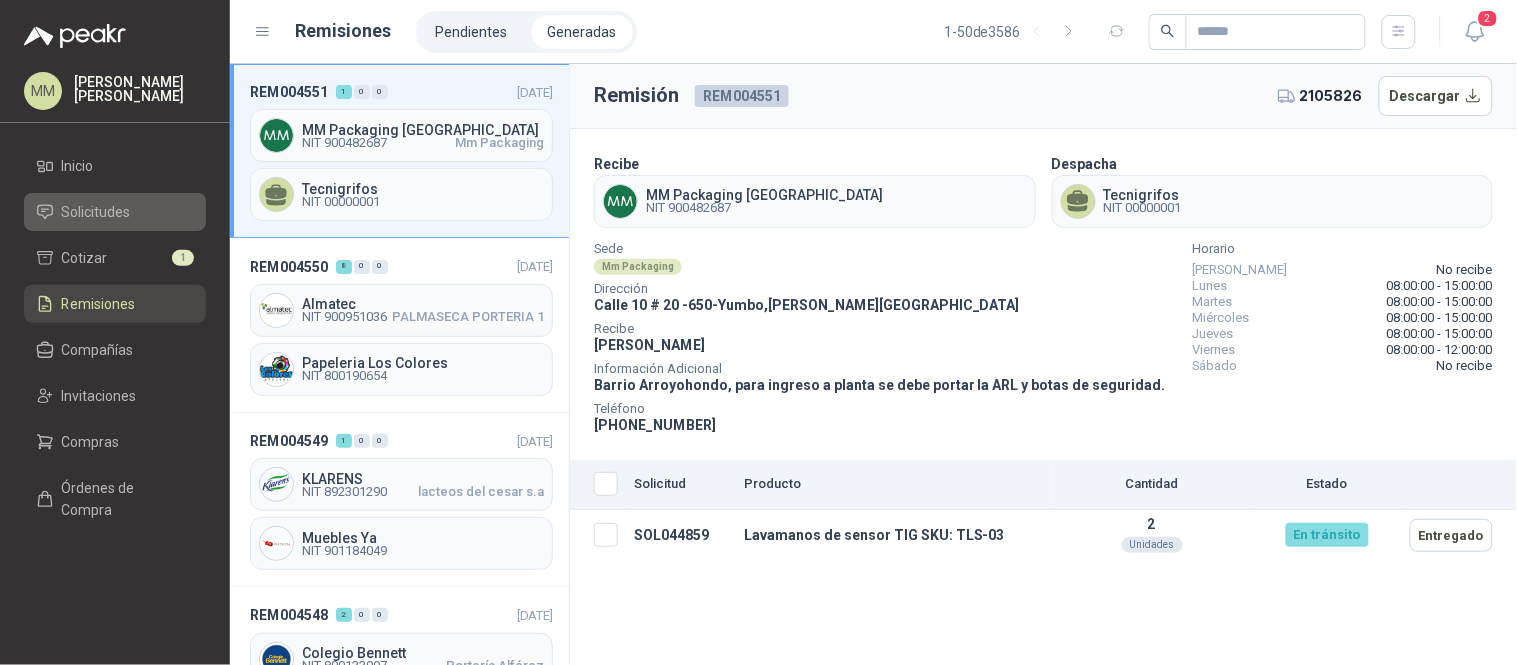 click on "Solicitudes" at bounding box center (96, 212) 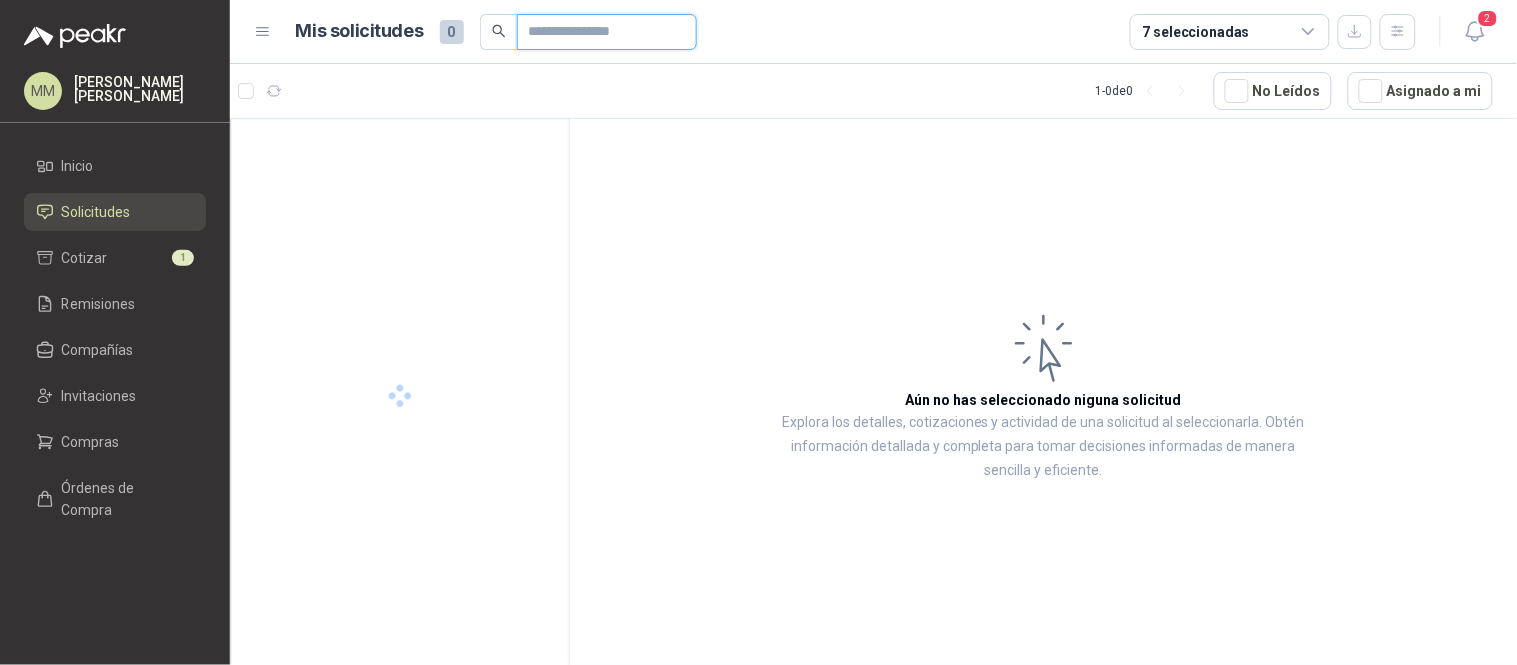 click at bounding box center (599, 32) 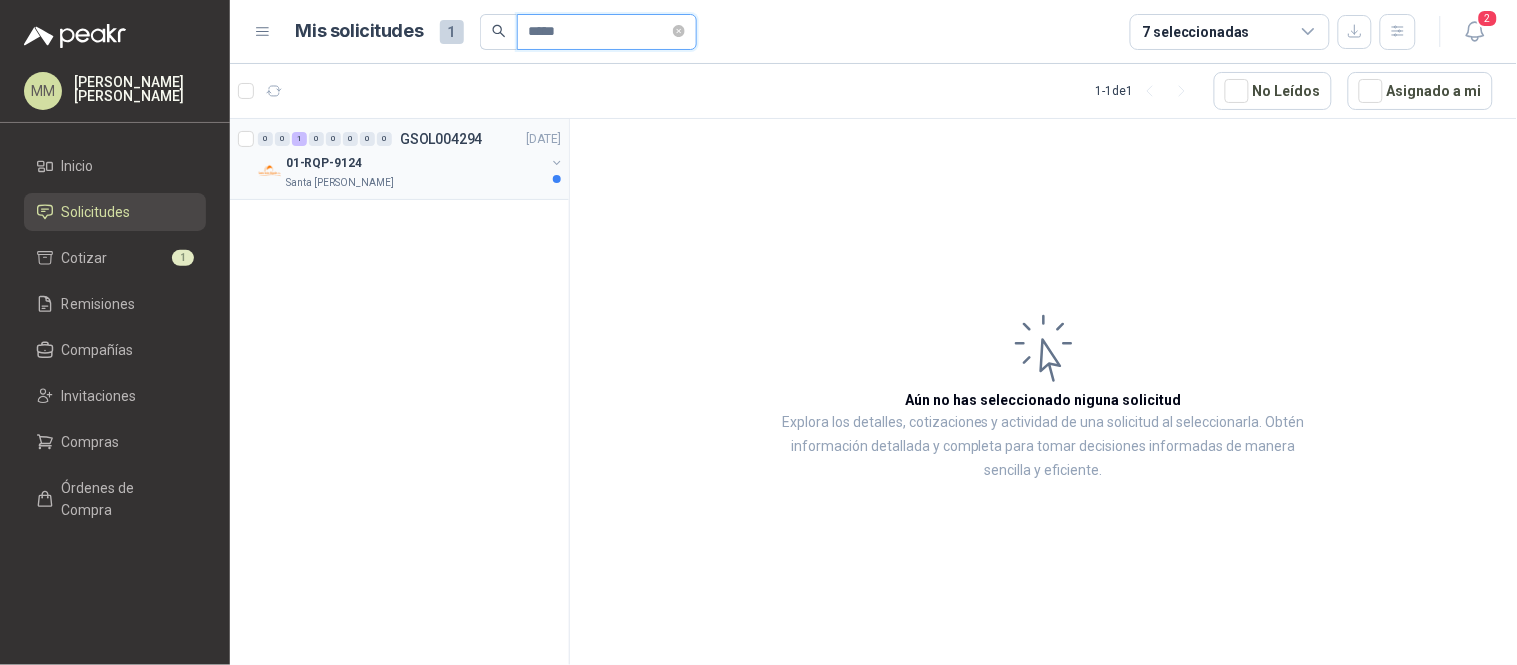 type on "*****" 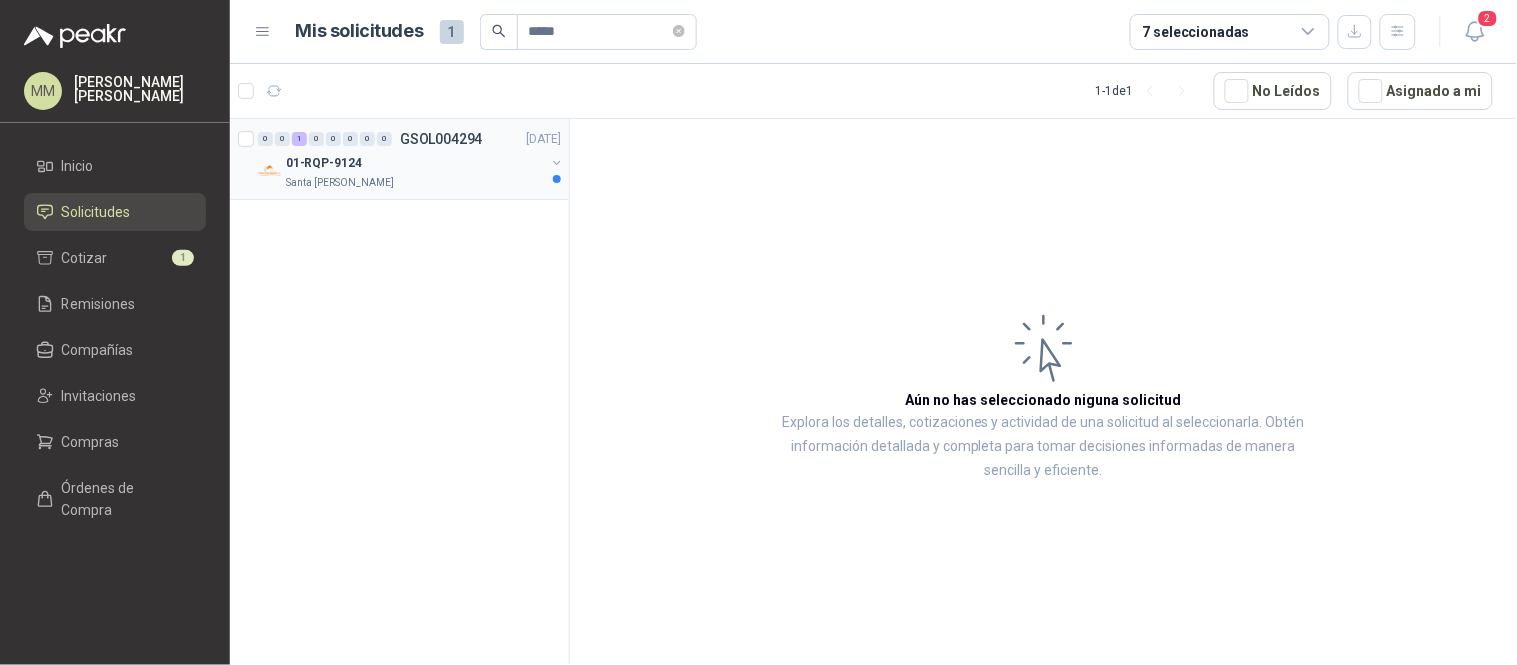 click at bounding box center [557, 163] 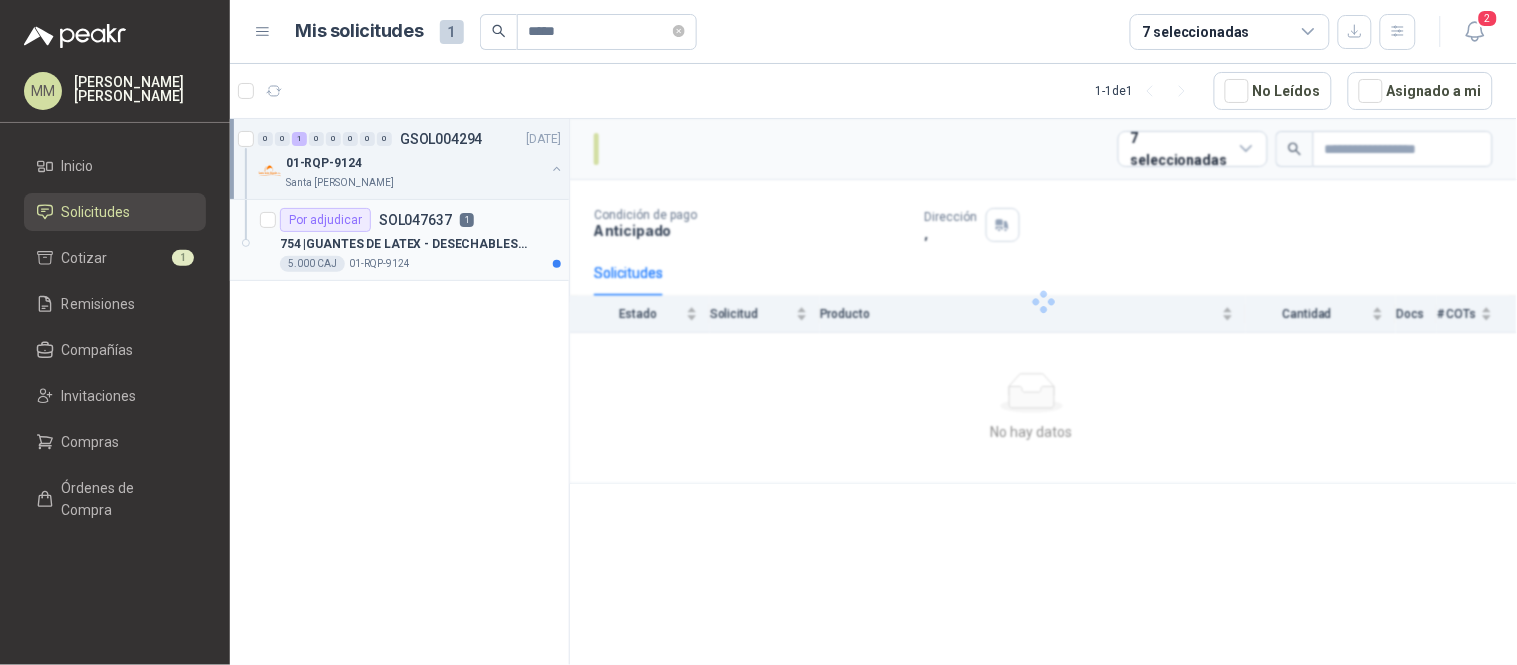 click on "754 |  GUANTES DE LATEX - DESECHABLES CAJAX100" at bounding box center [404, 244] 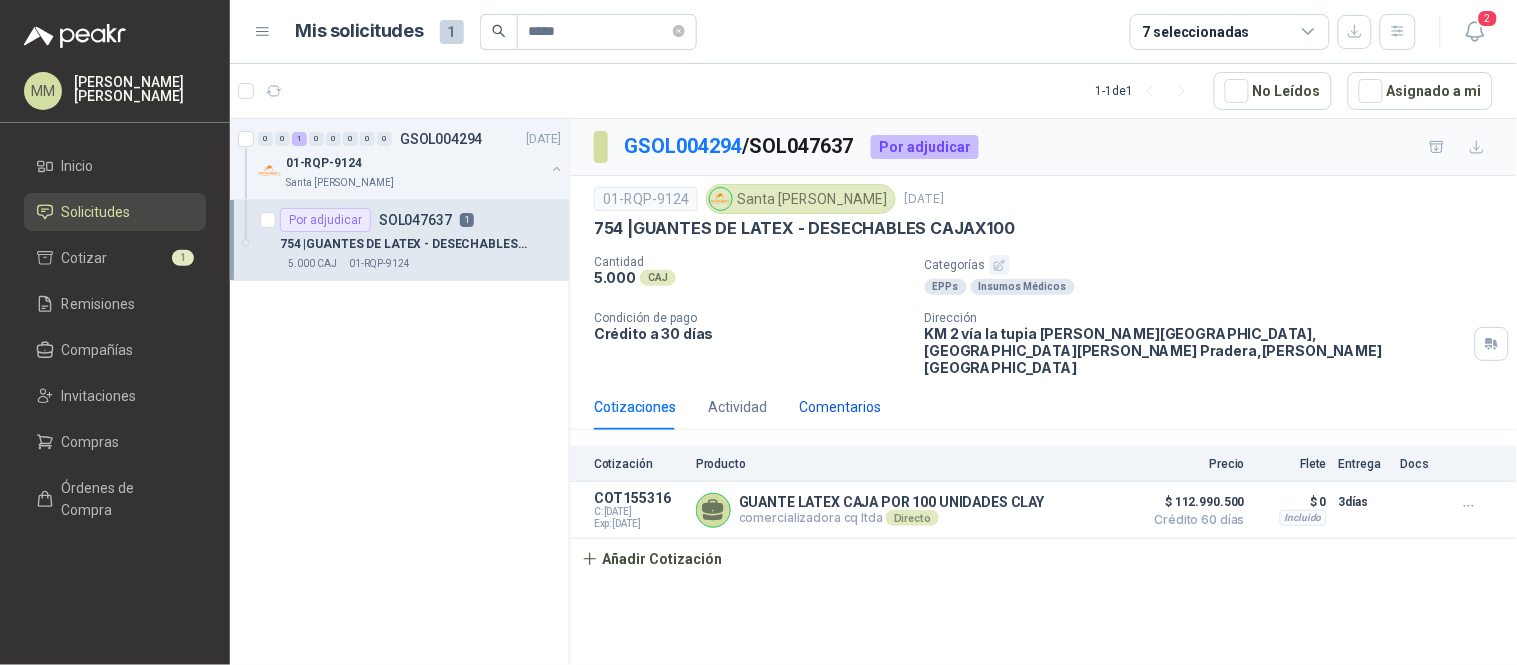 click on "Comentarios" at bounding box center [840, 407] 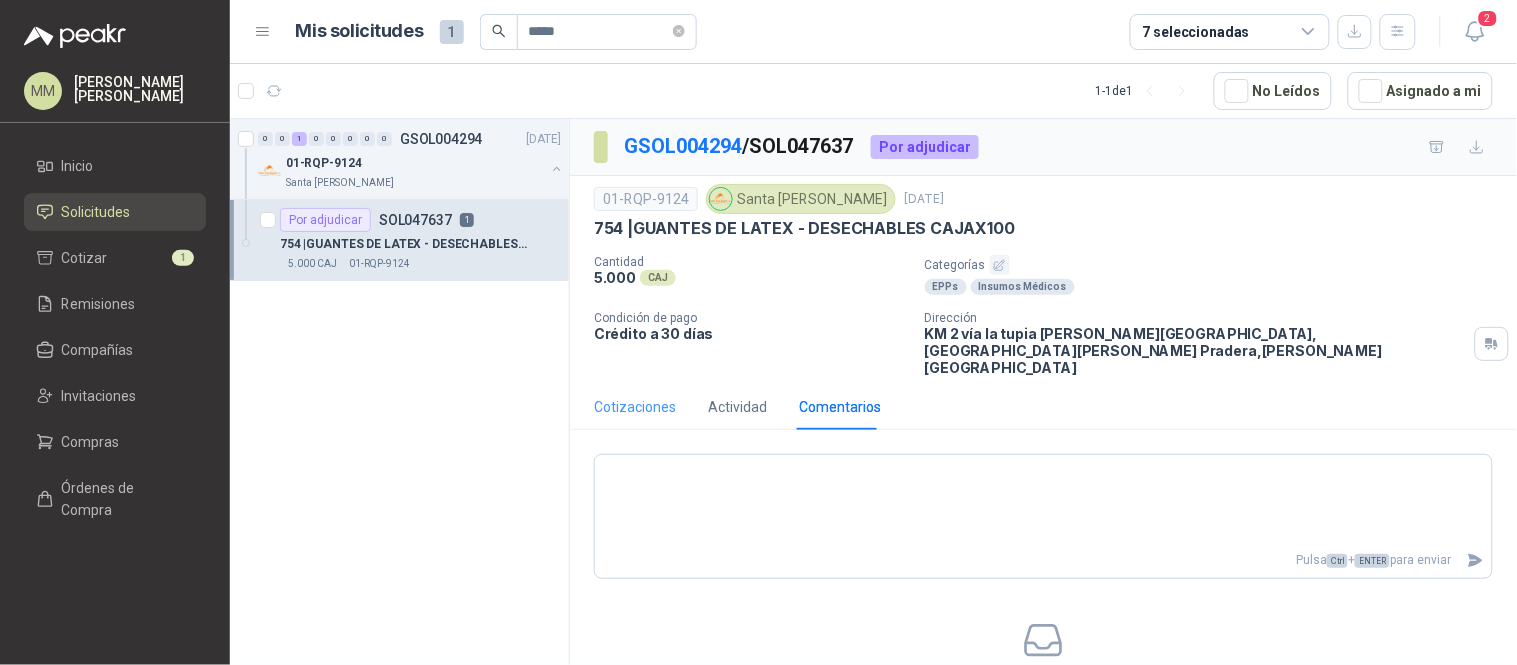 click on "Cotizaciones" at bounding box center [635, 407] 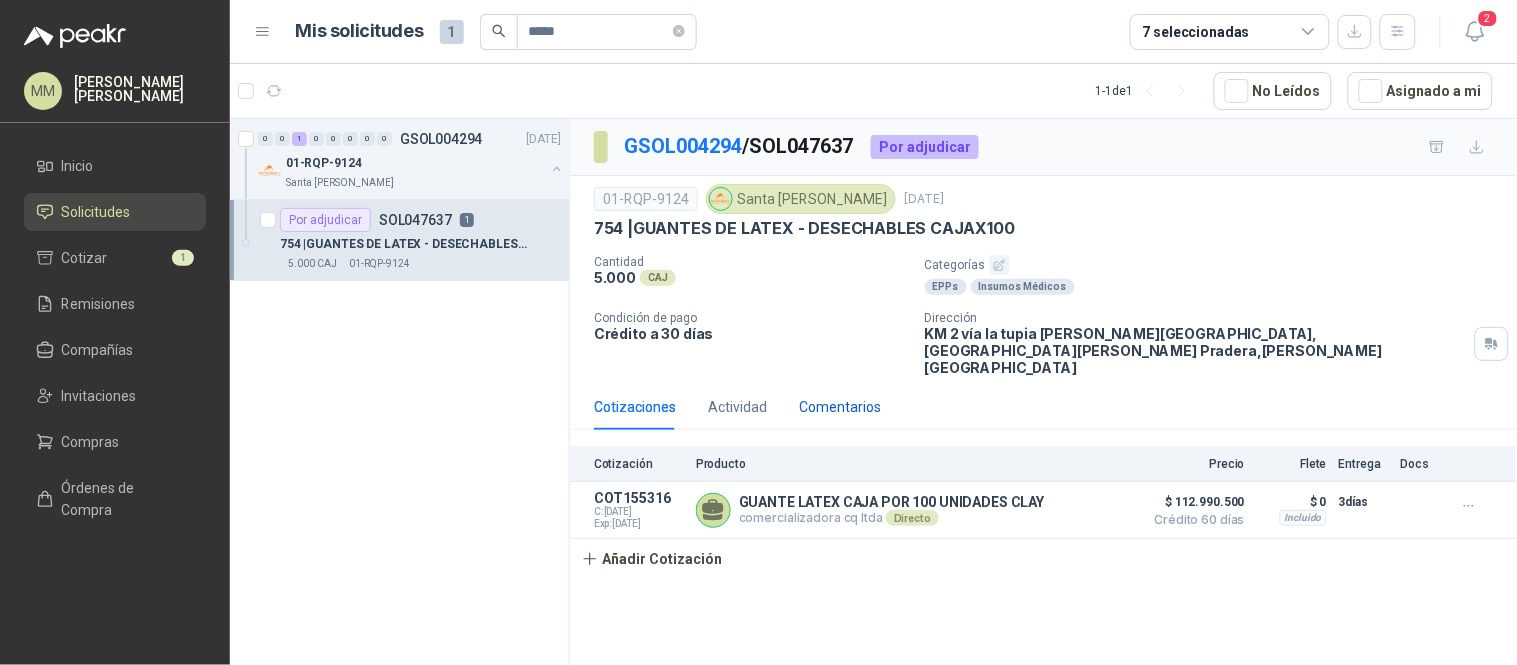 click on "Comentarios" at bounding box center (840, 407) 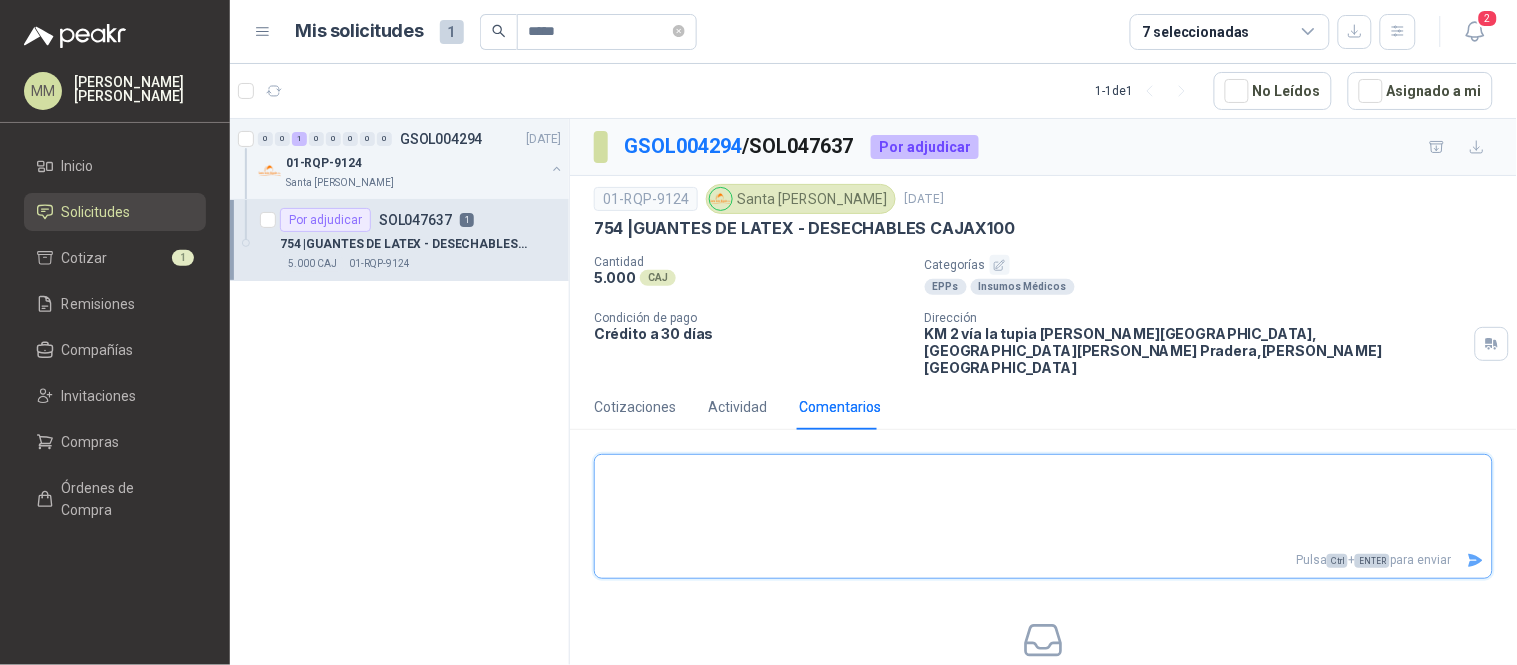 drag, startPoint x: 861, startPoint y: 465, endPoint x: 865, endPoint y: 443, distance: 22.36068 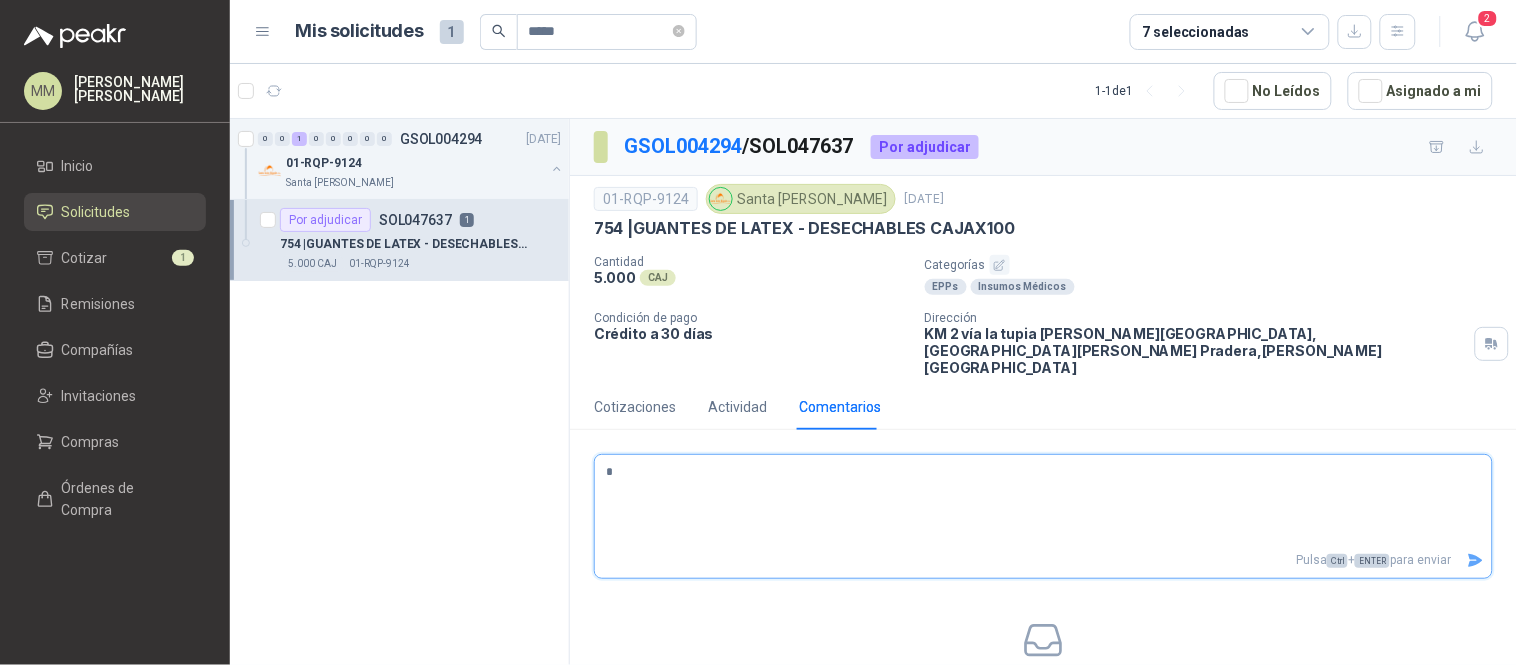 type 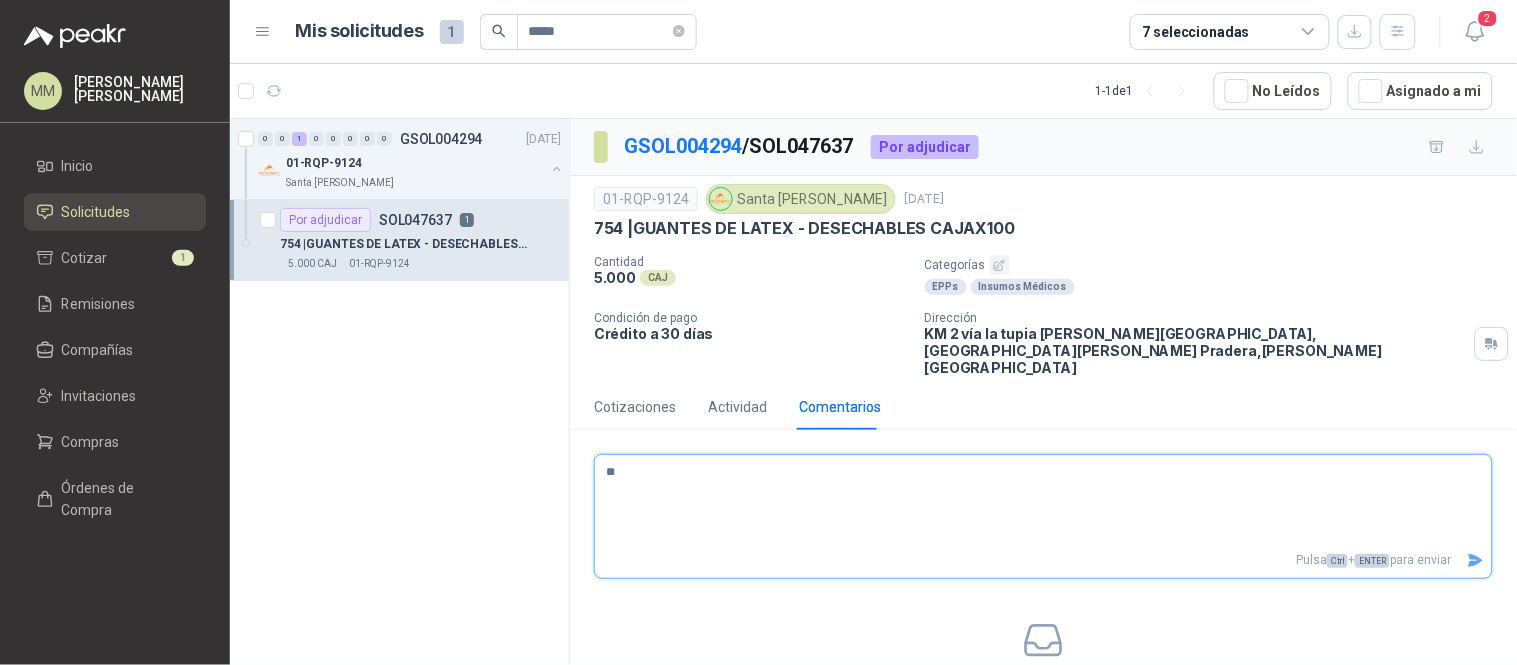type 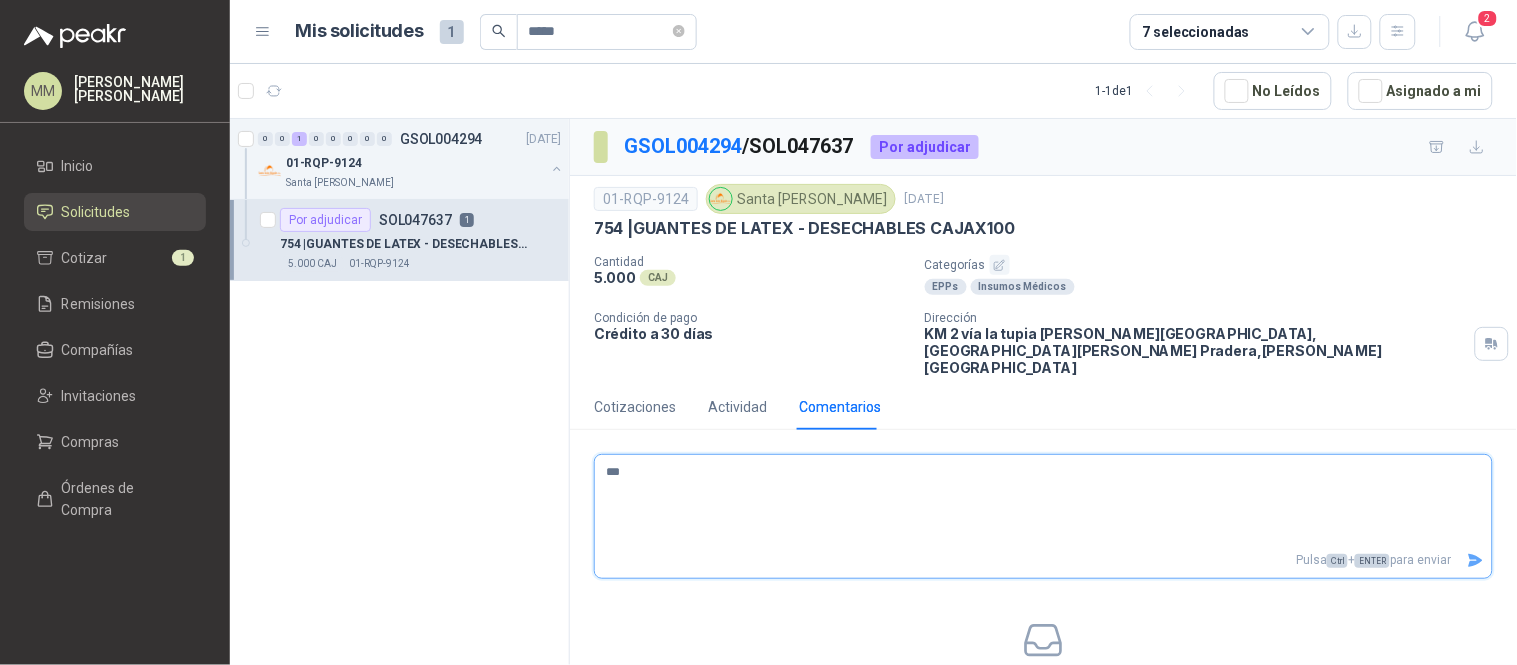 type 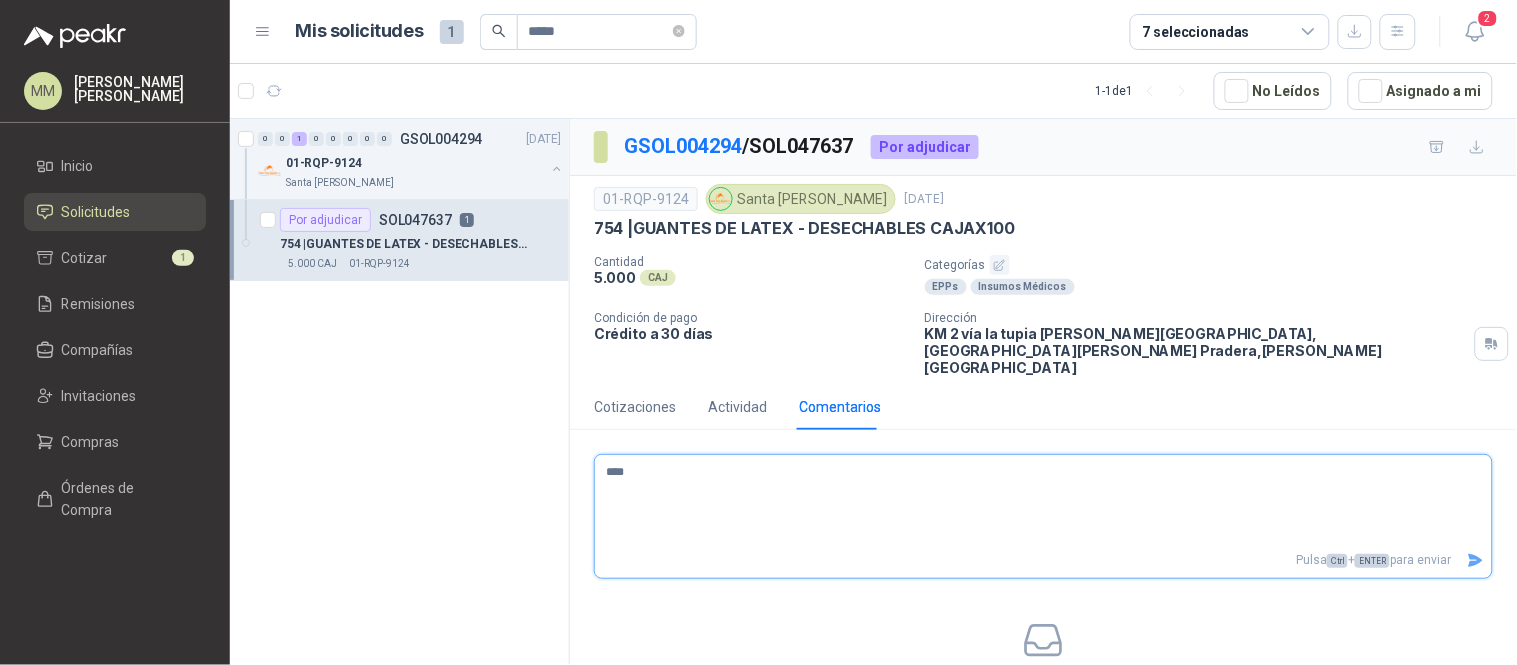 type 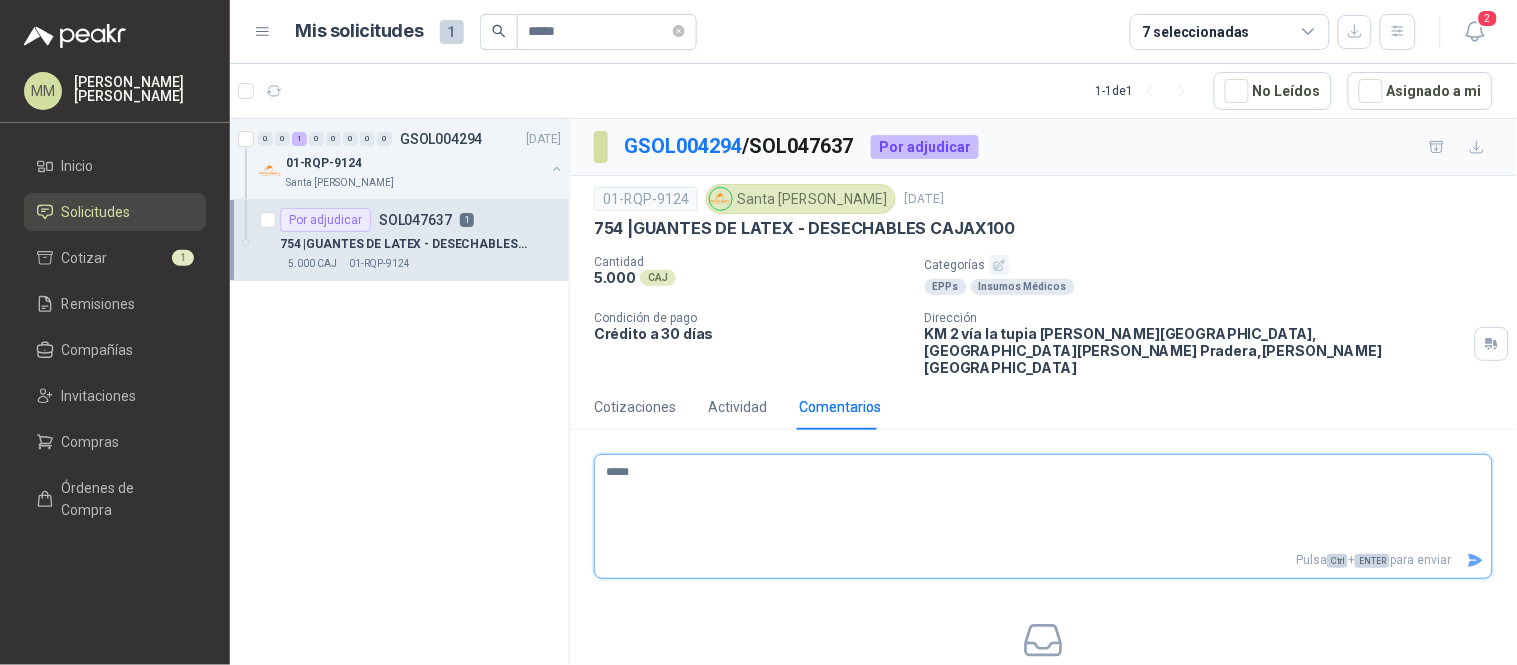 type 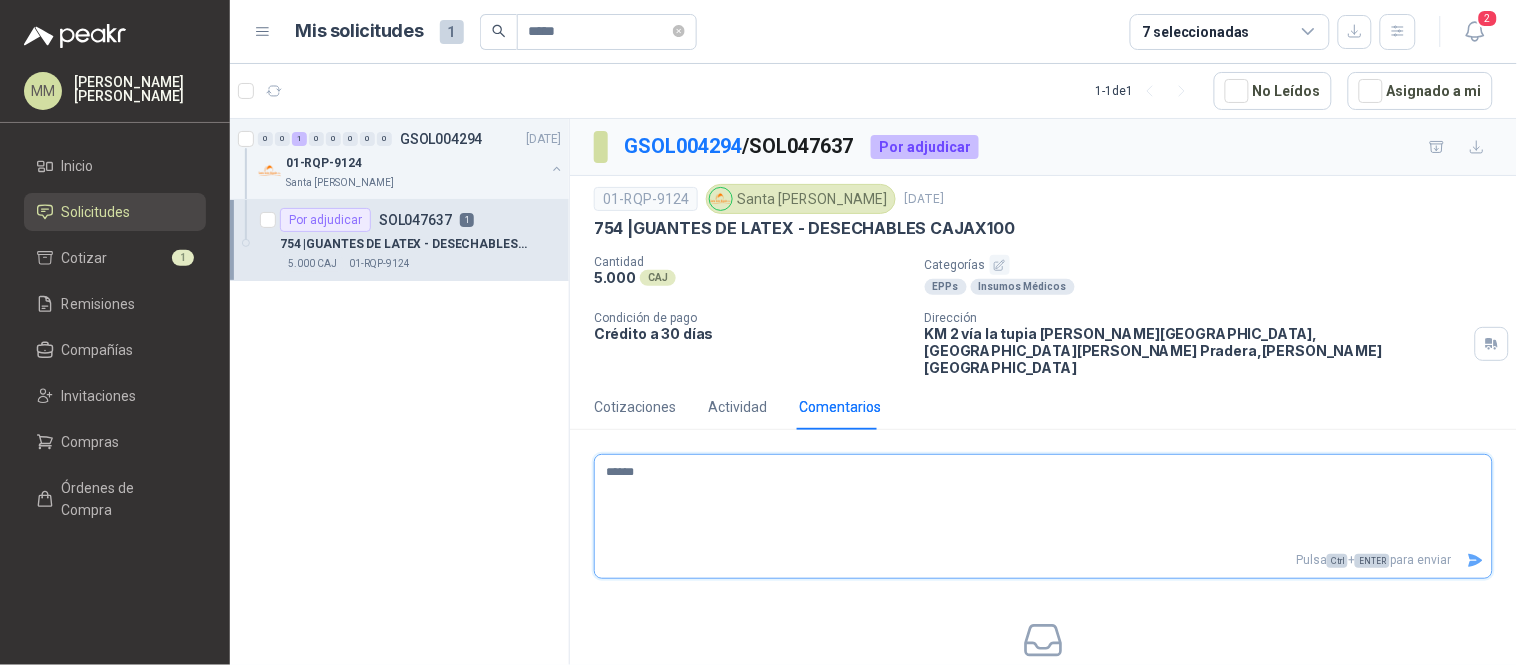 type 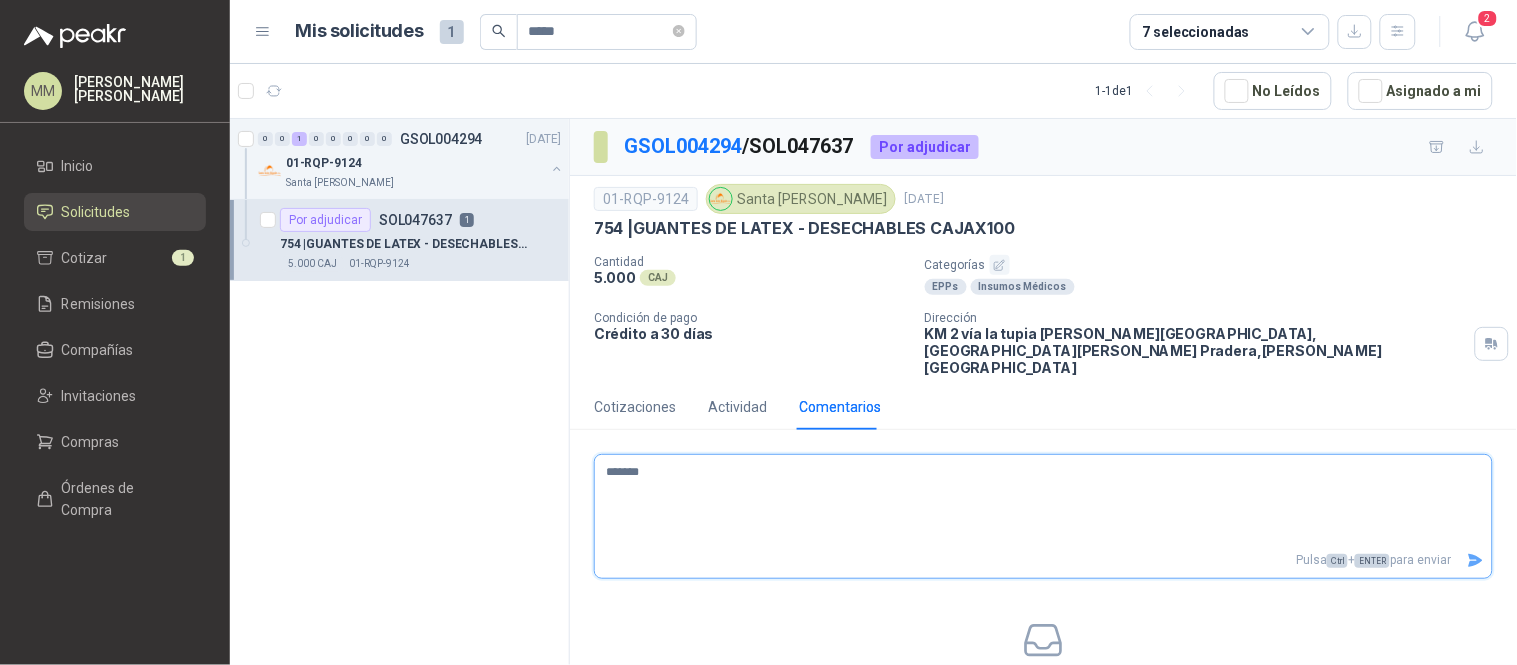 type 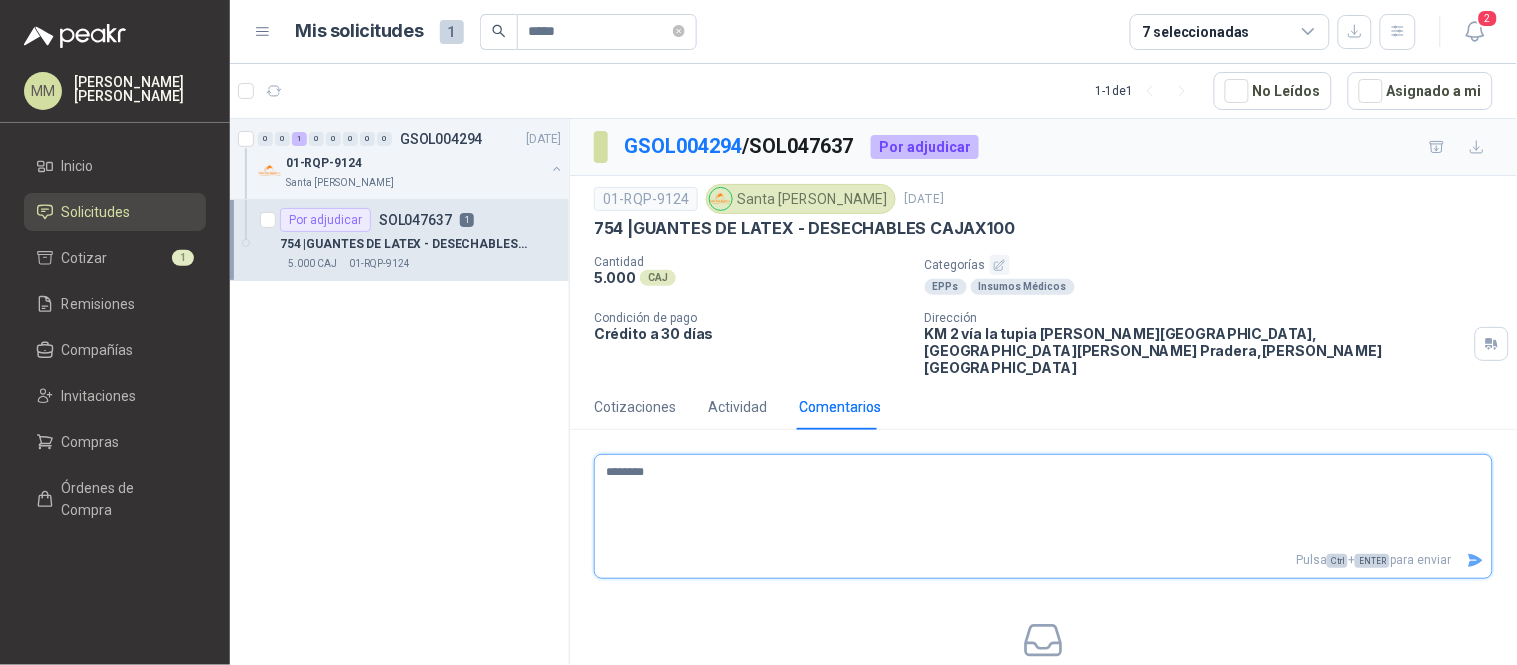 type 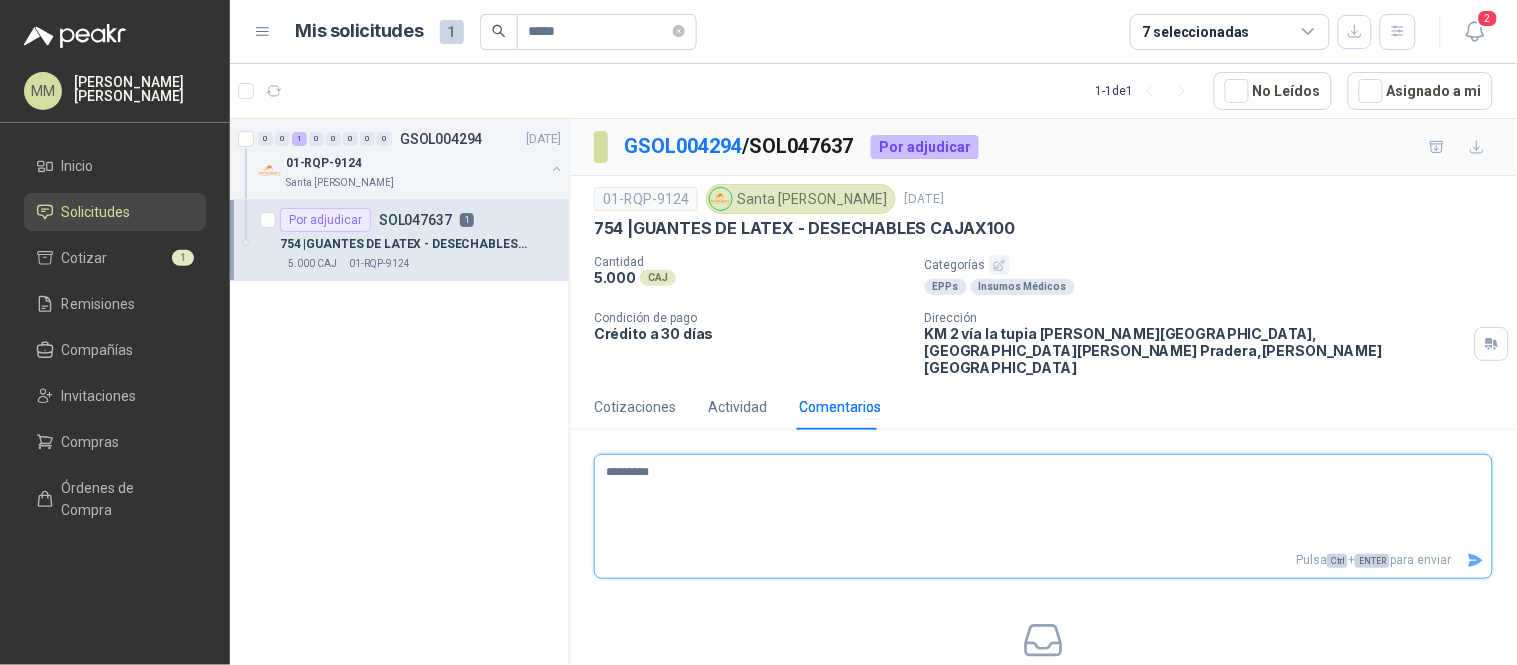 type 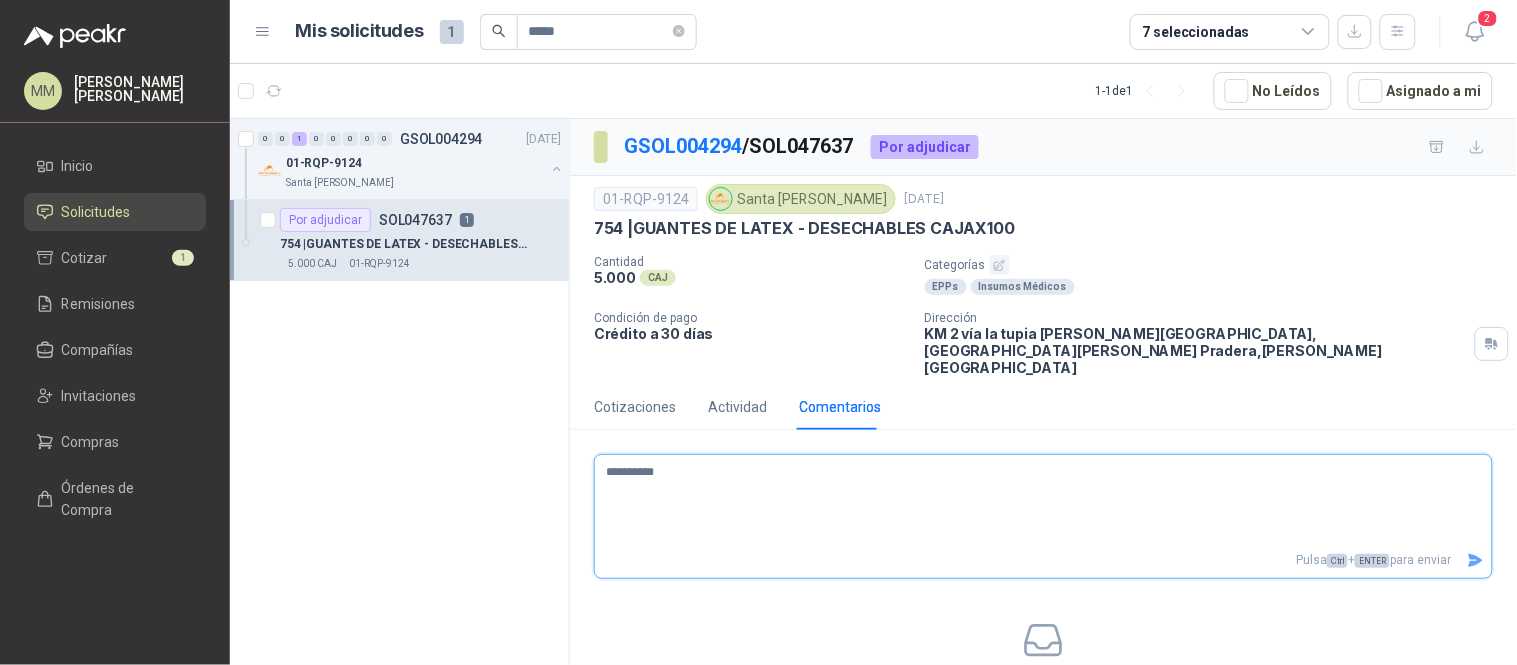type 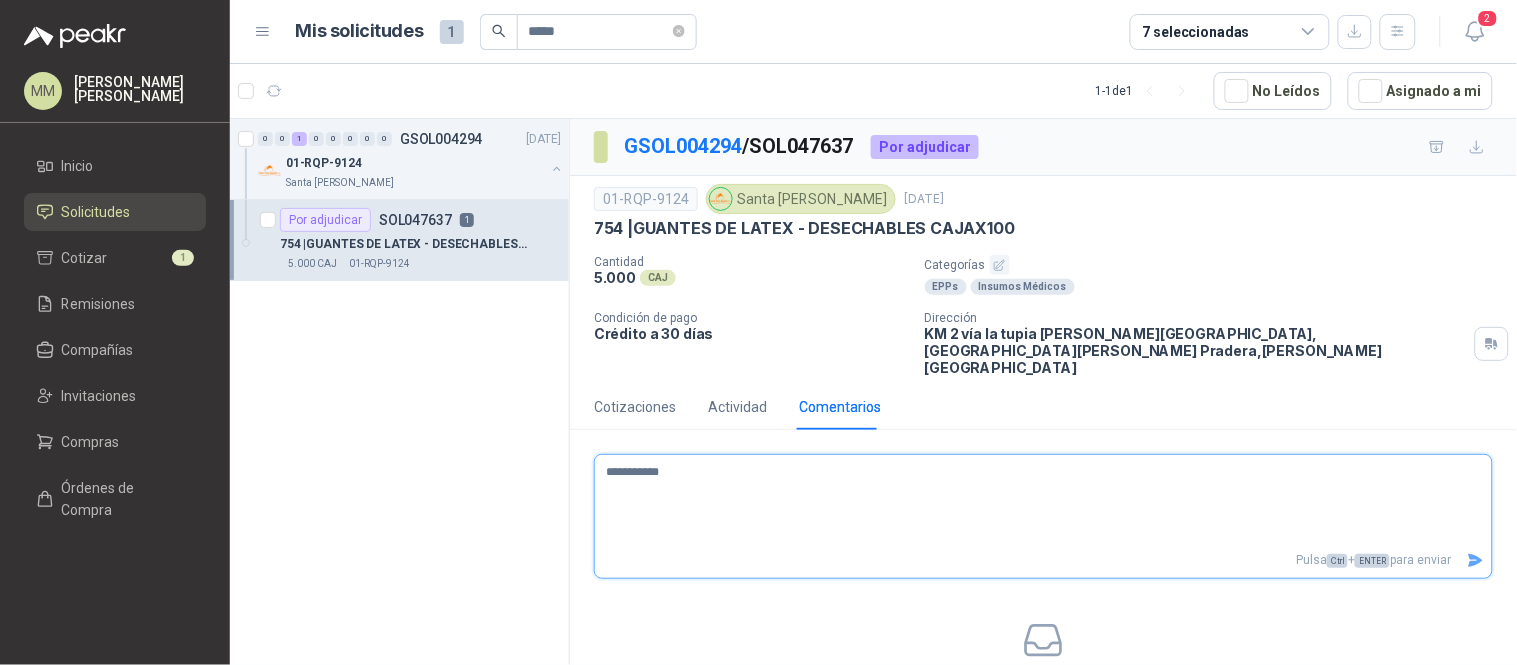 type 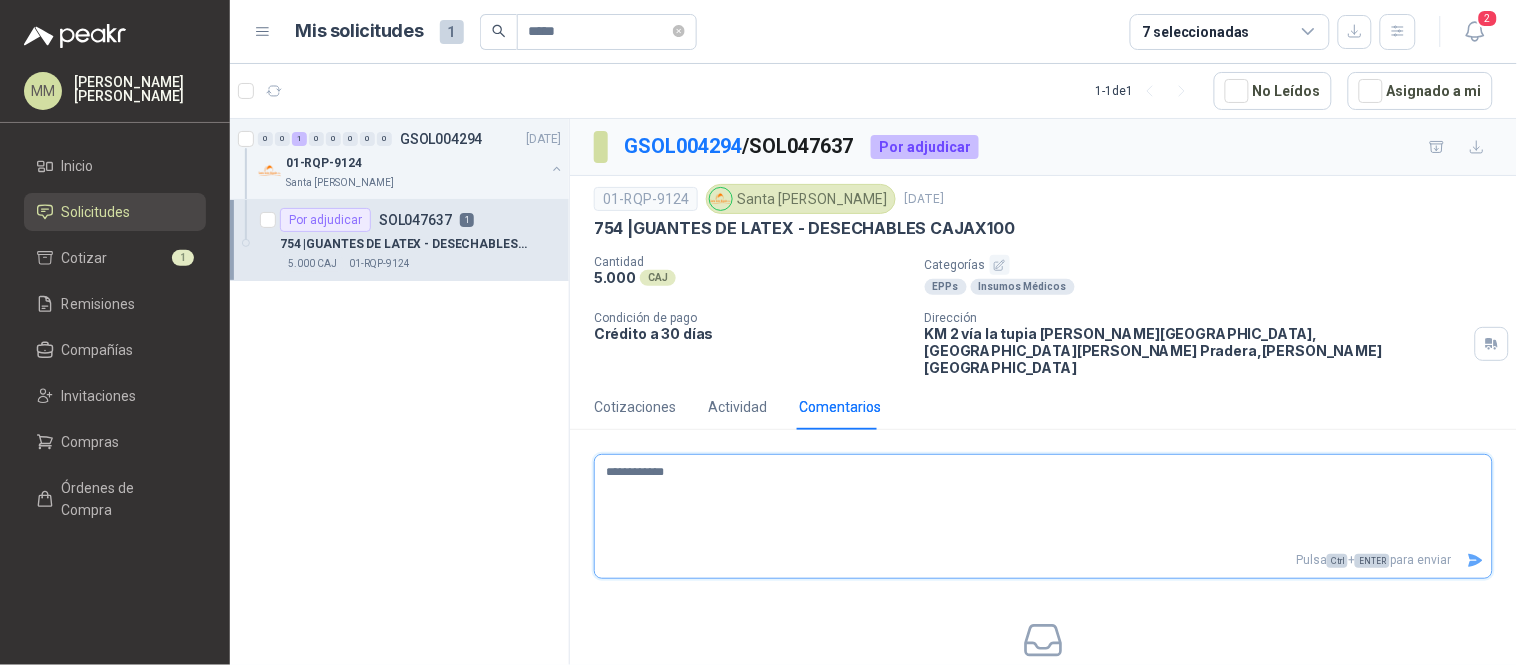type 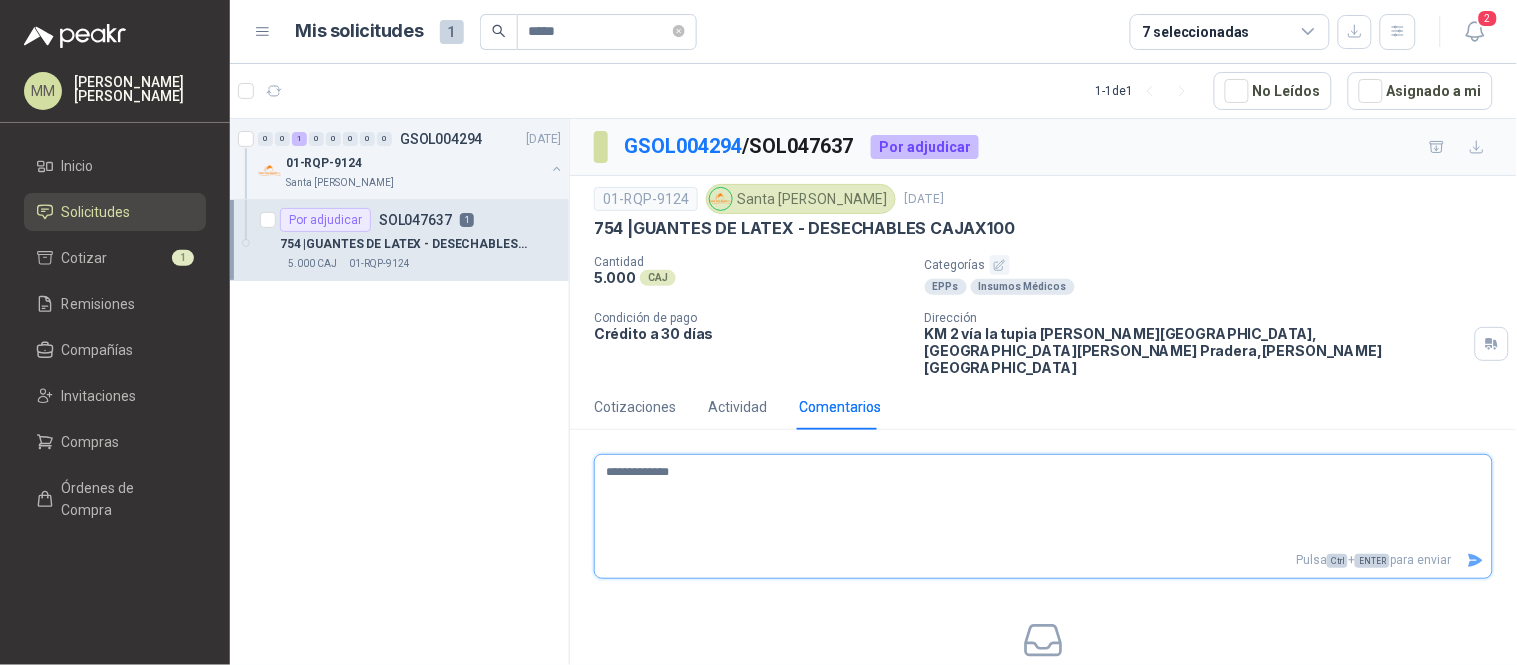 type 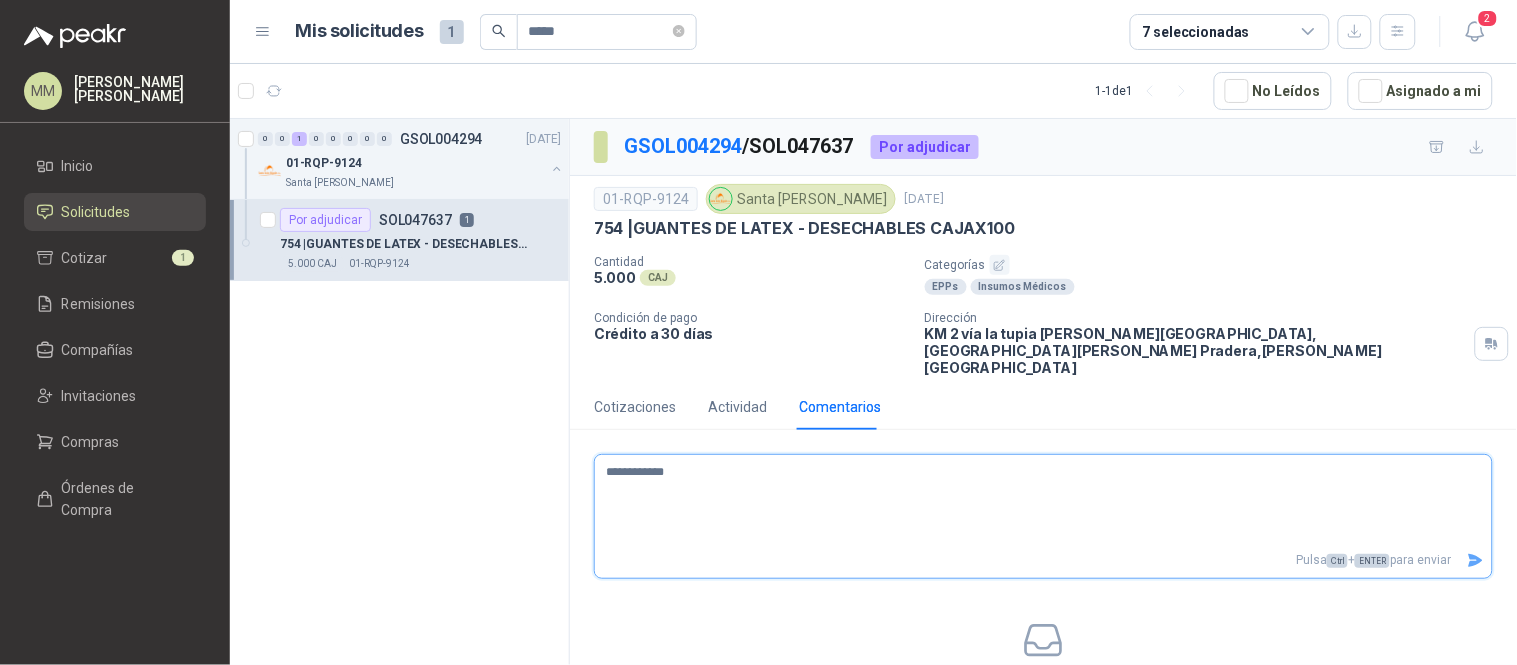 type 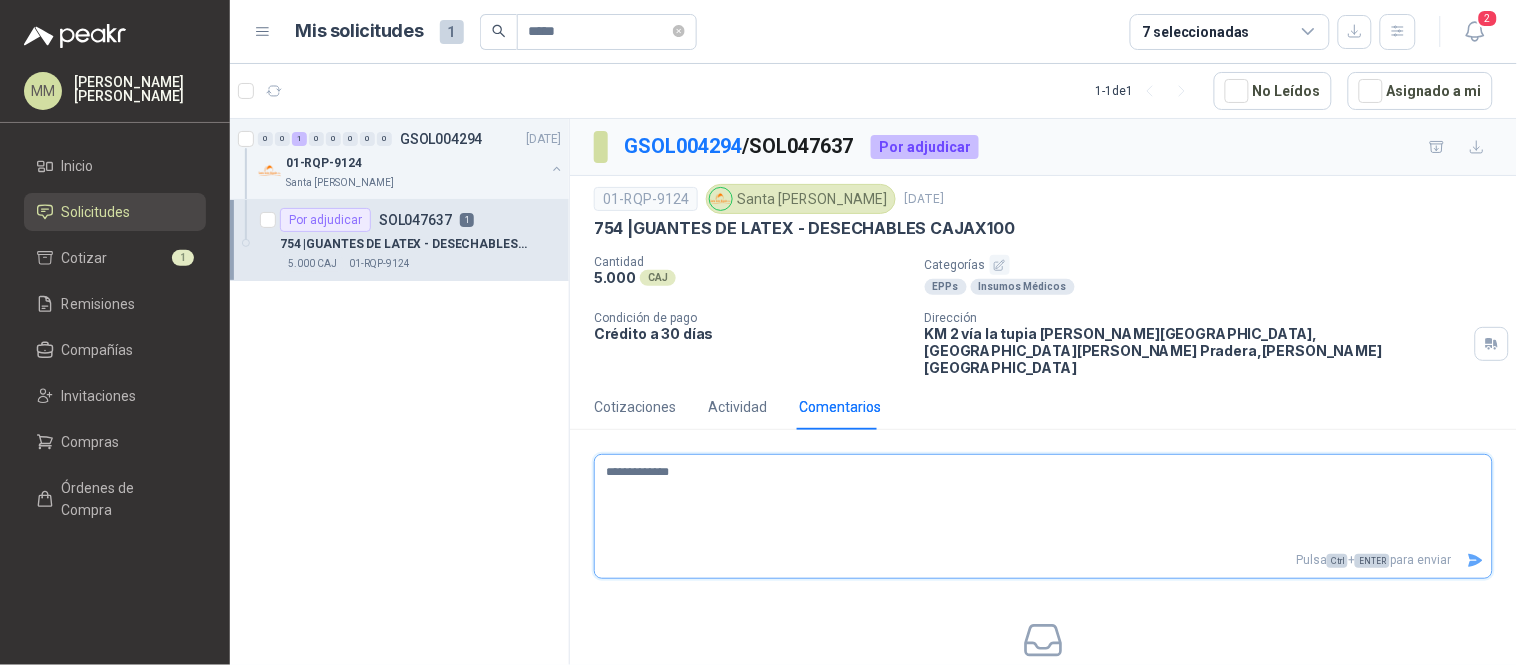 type 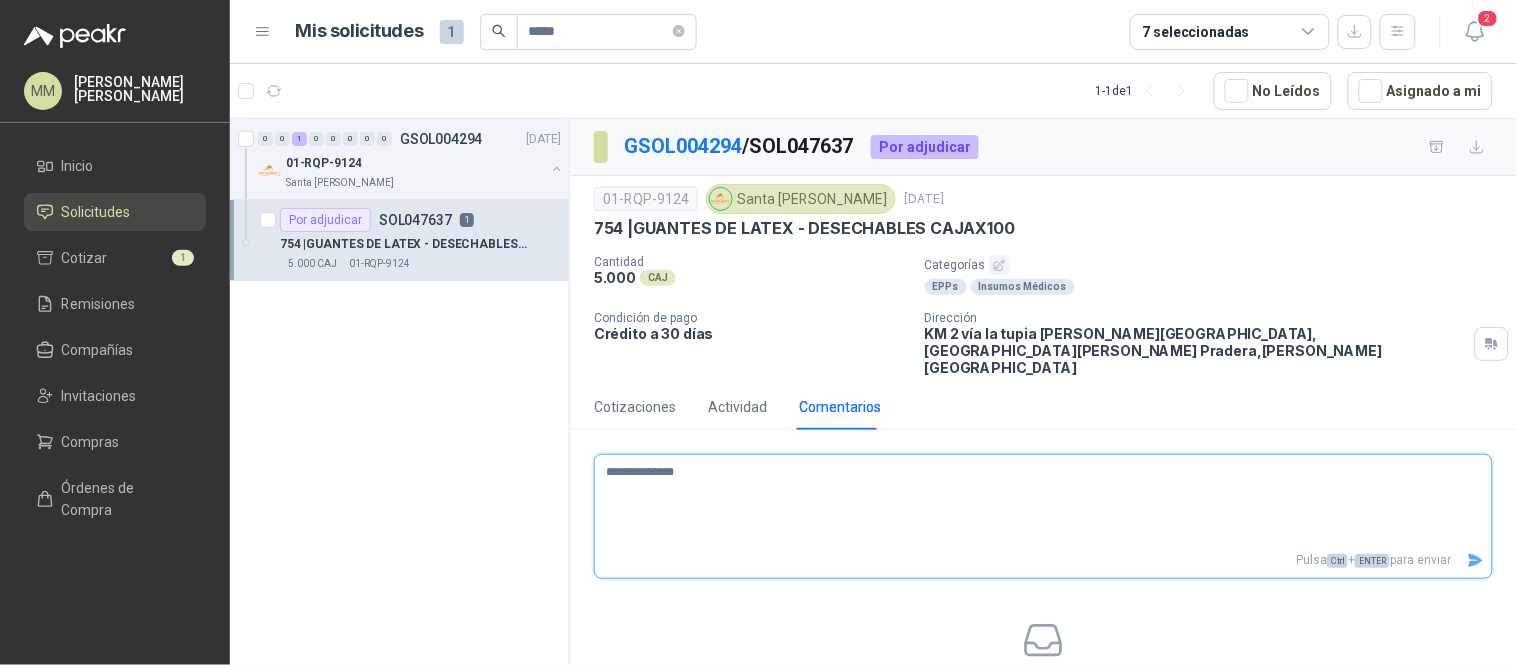 type 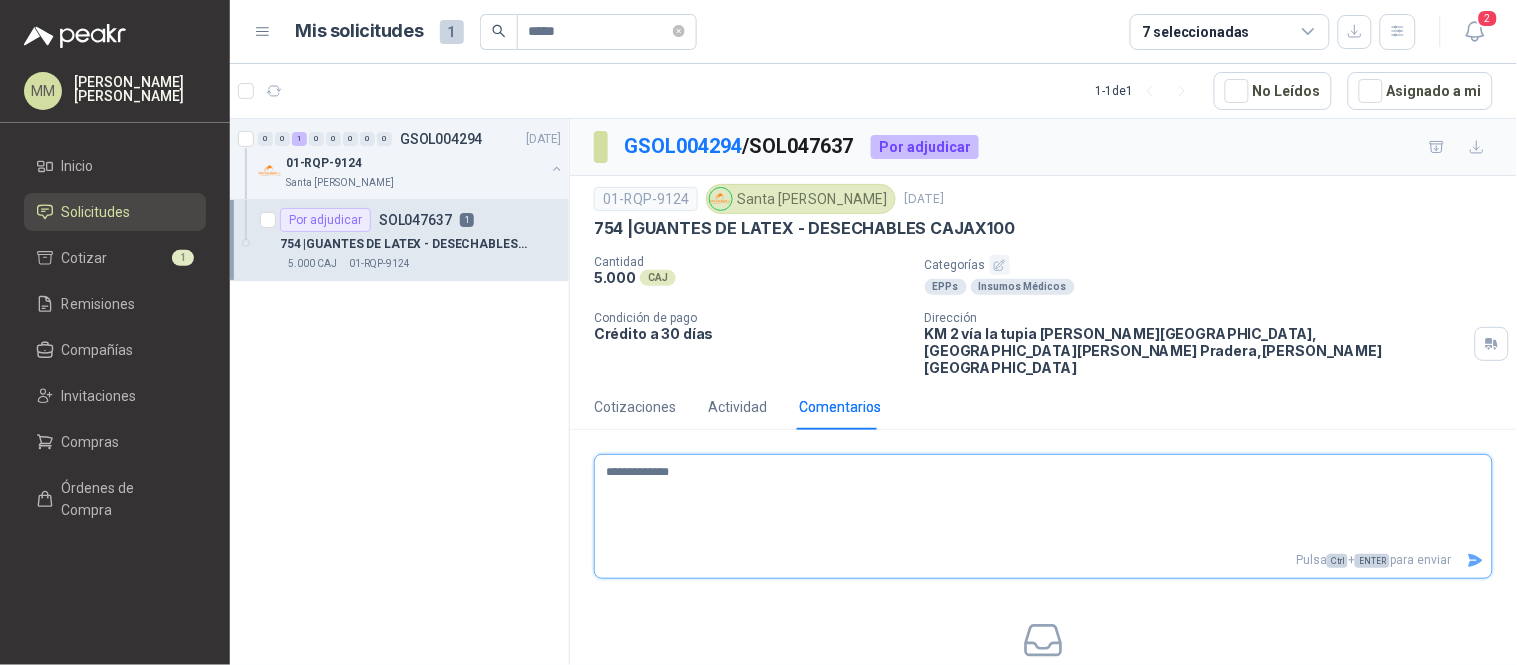 type 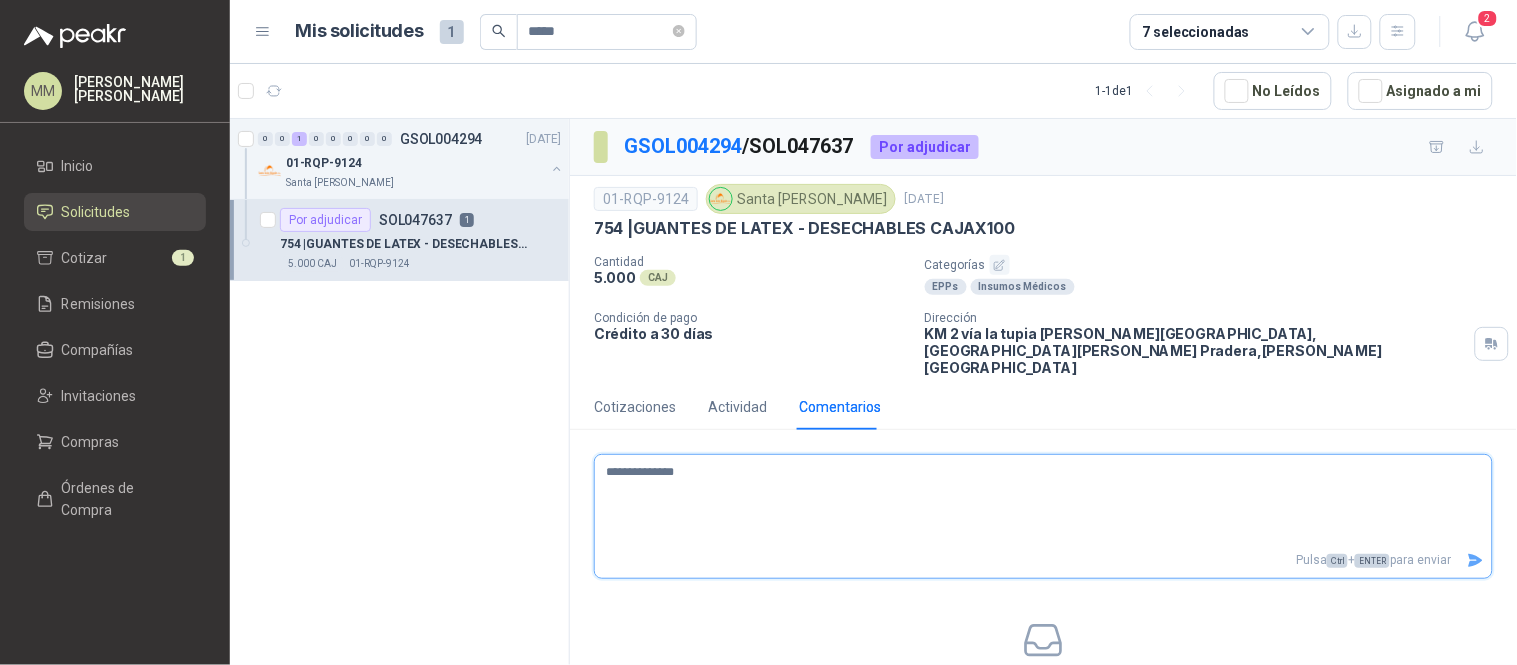 type 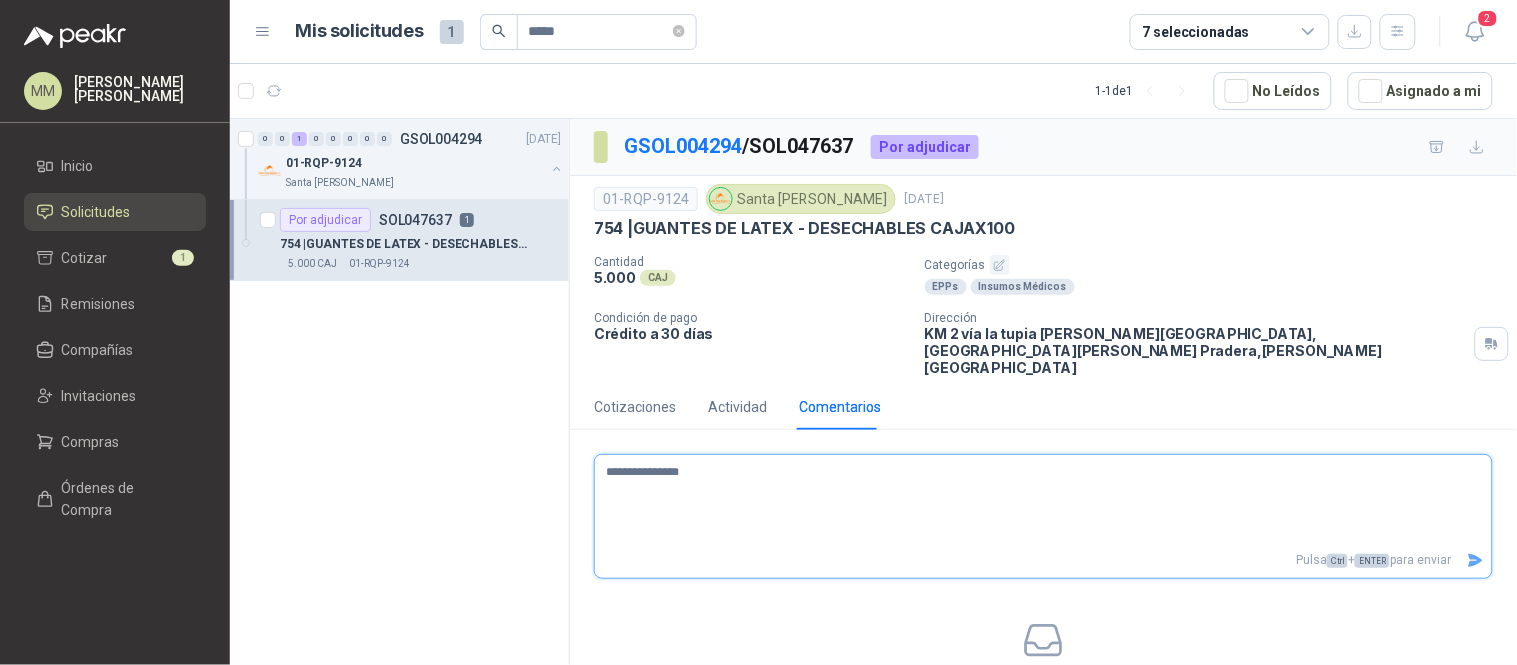 type 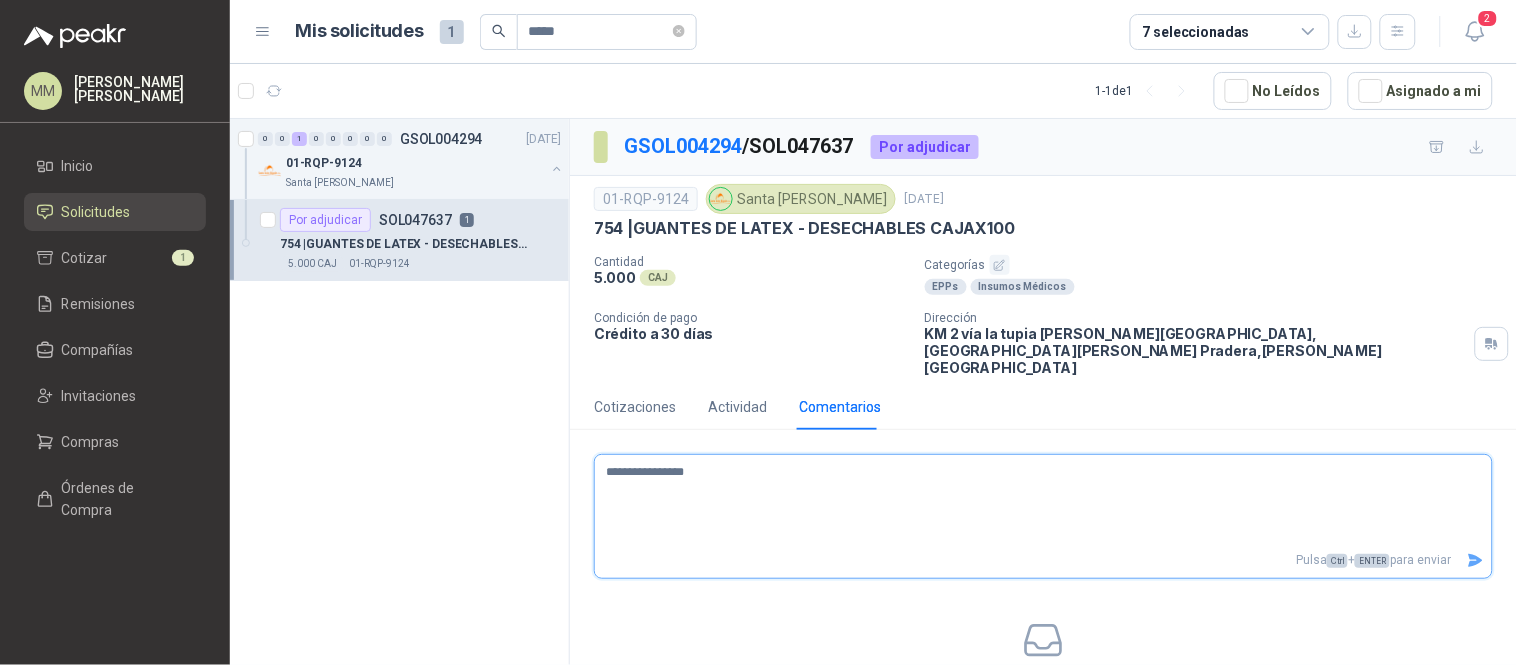type 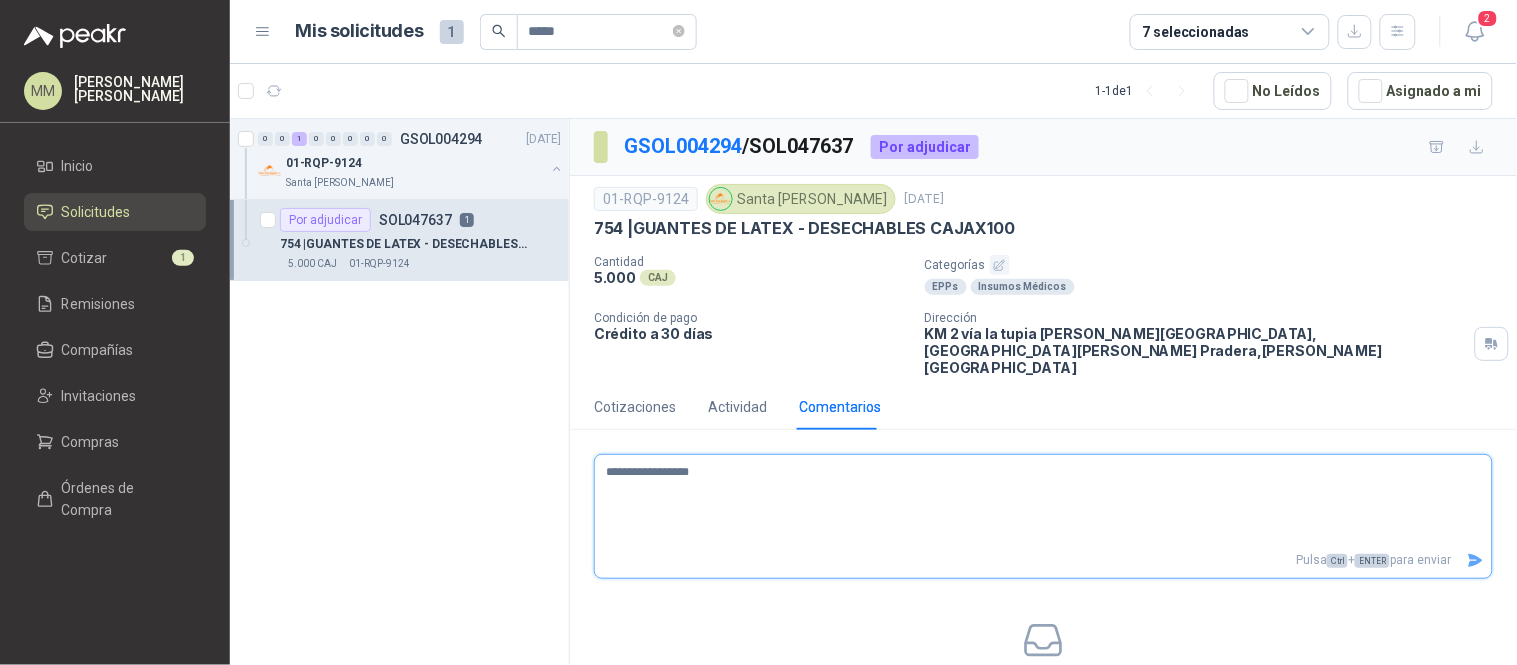 type 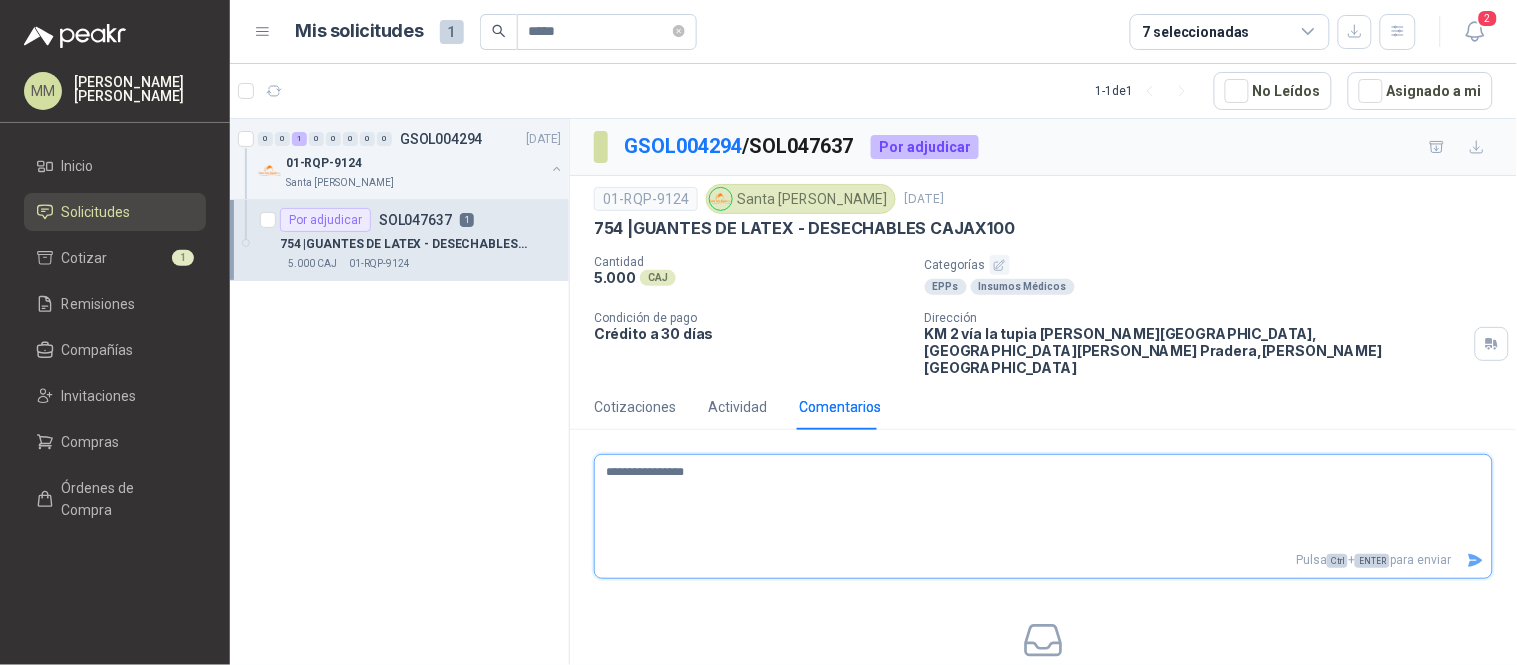 type 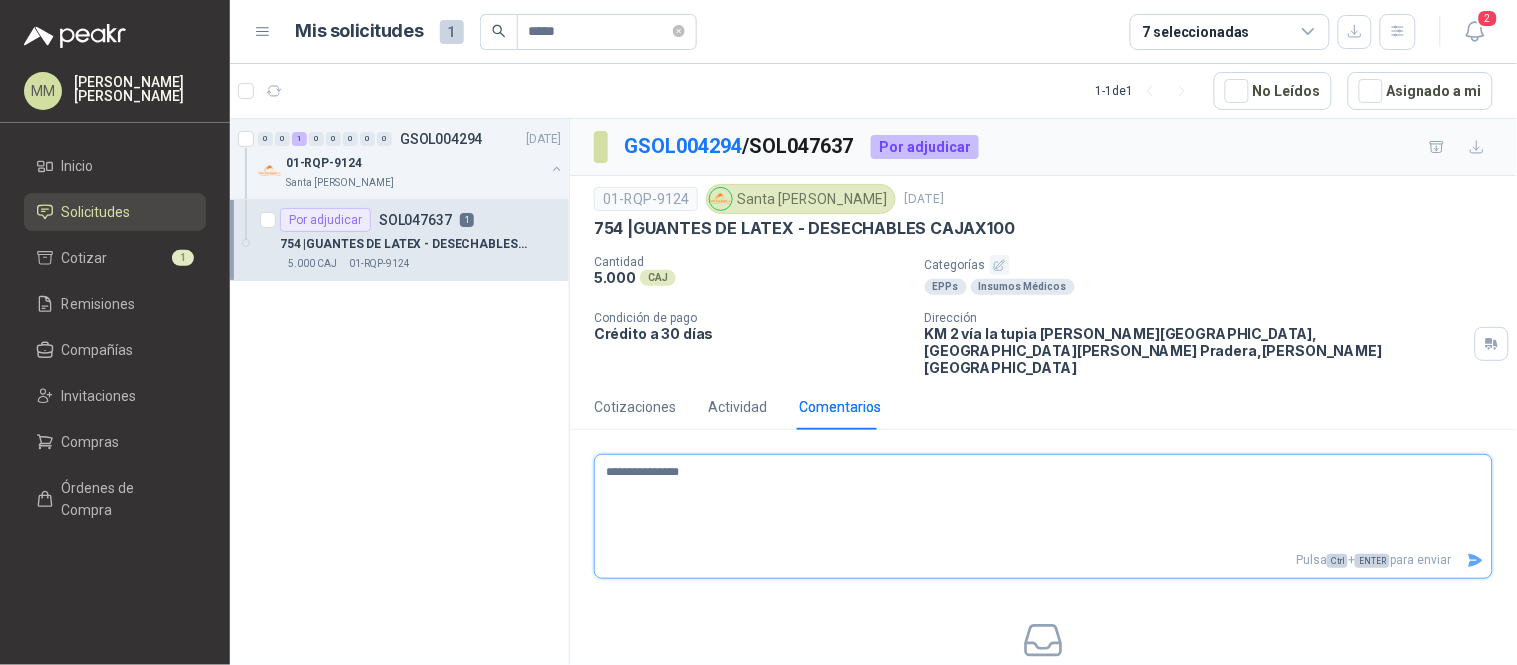 type 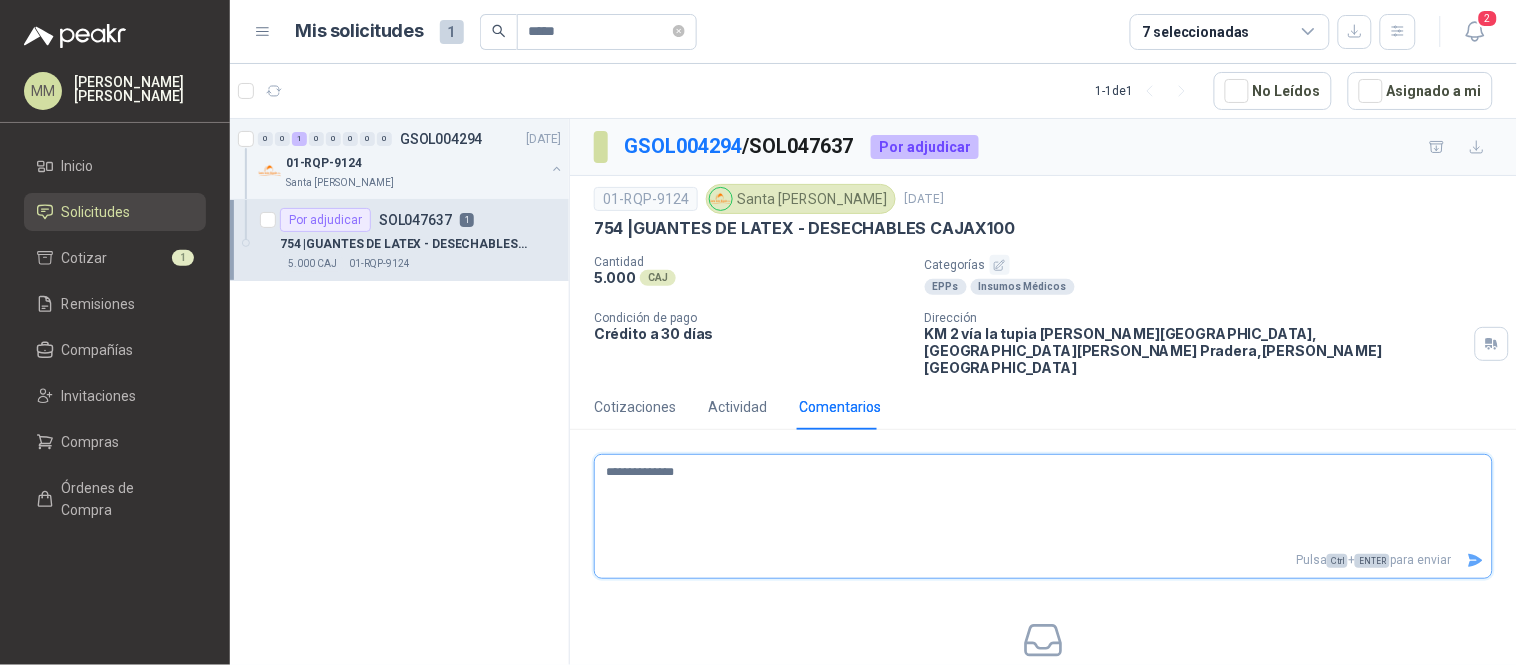 type 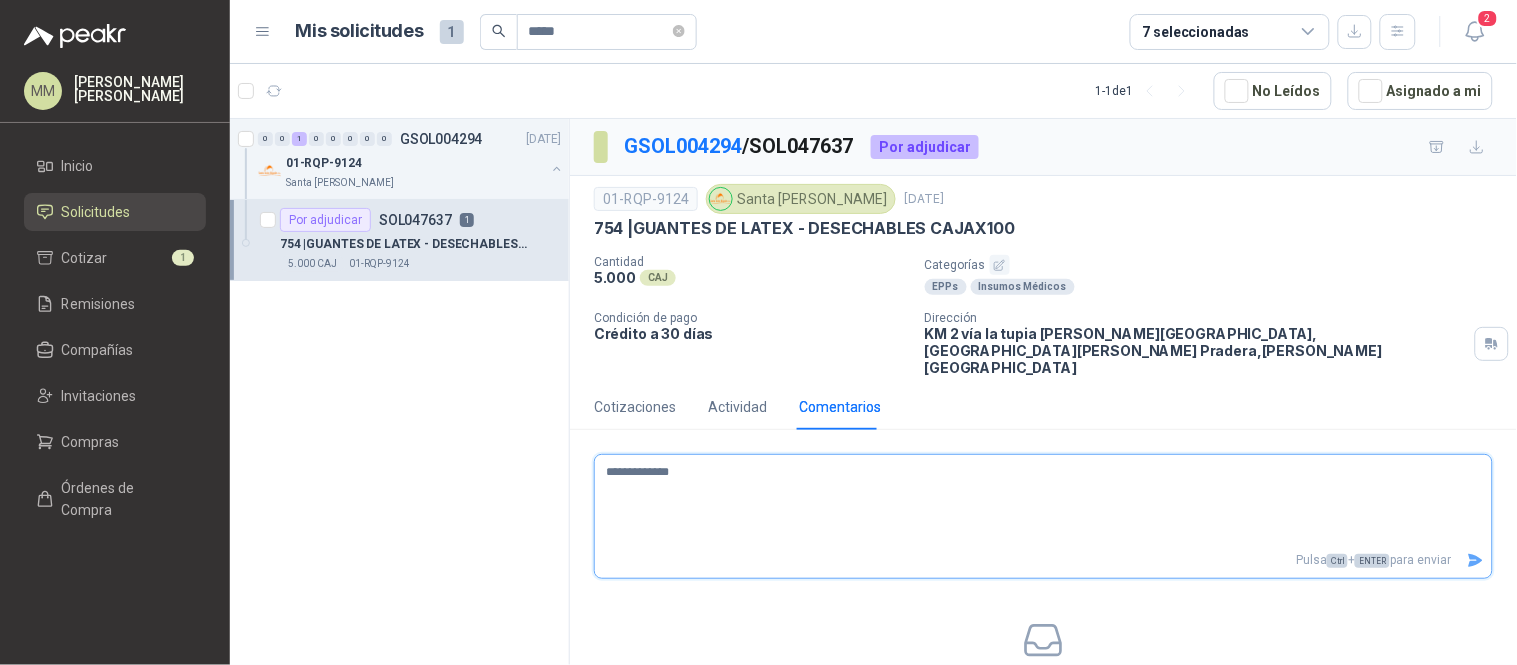 type 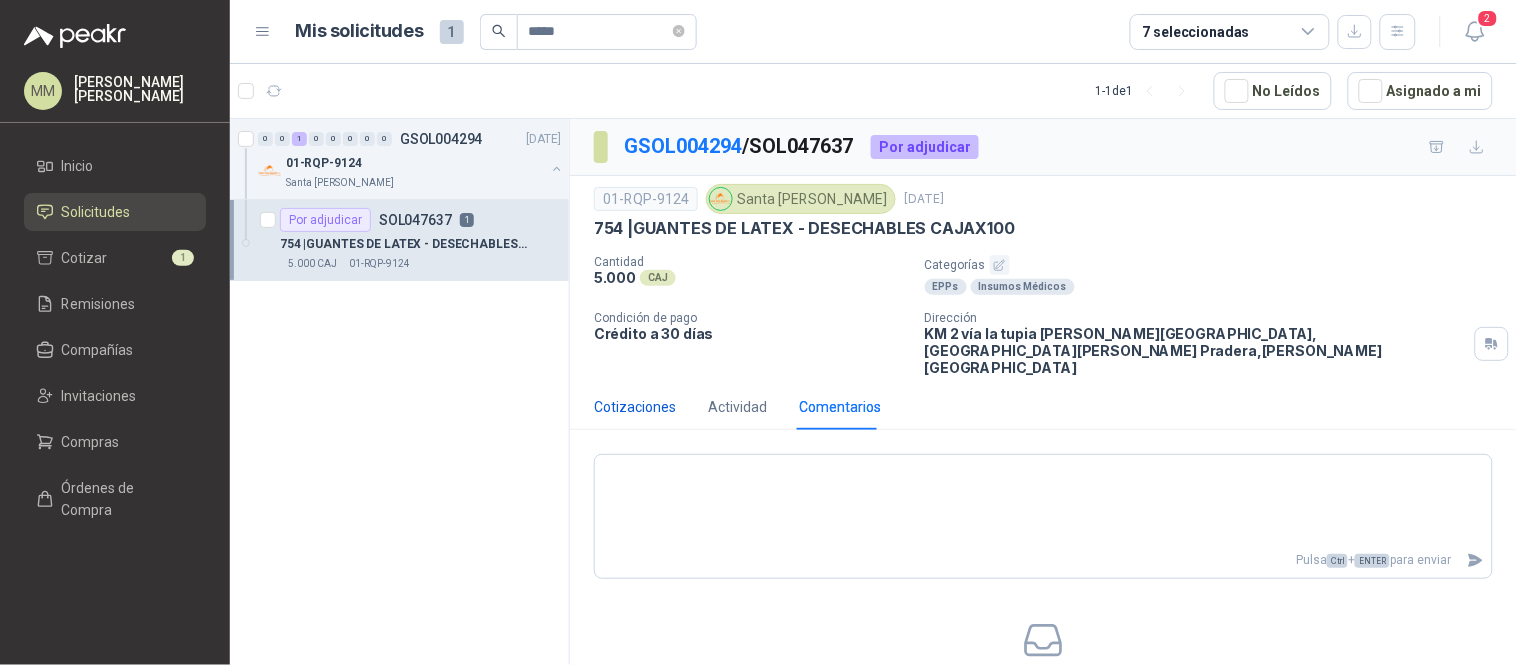 click on "Cotizaciones" at bounding box center (635, 407) 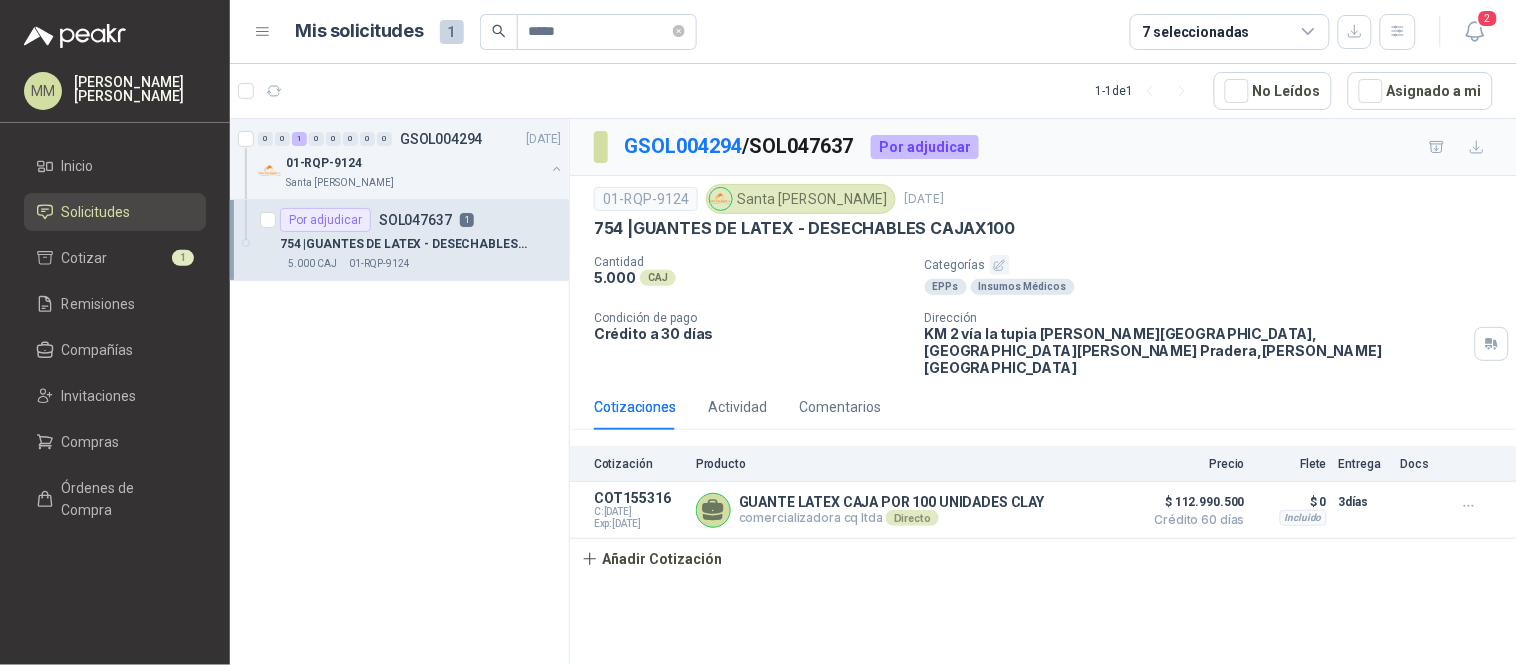 type 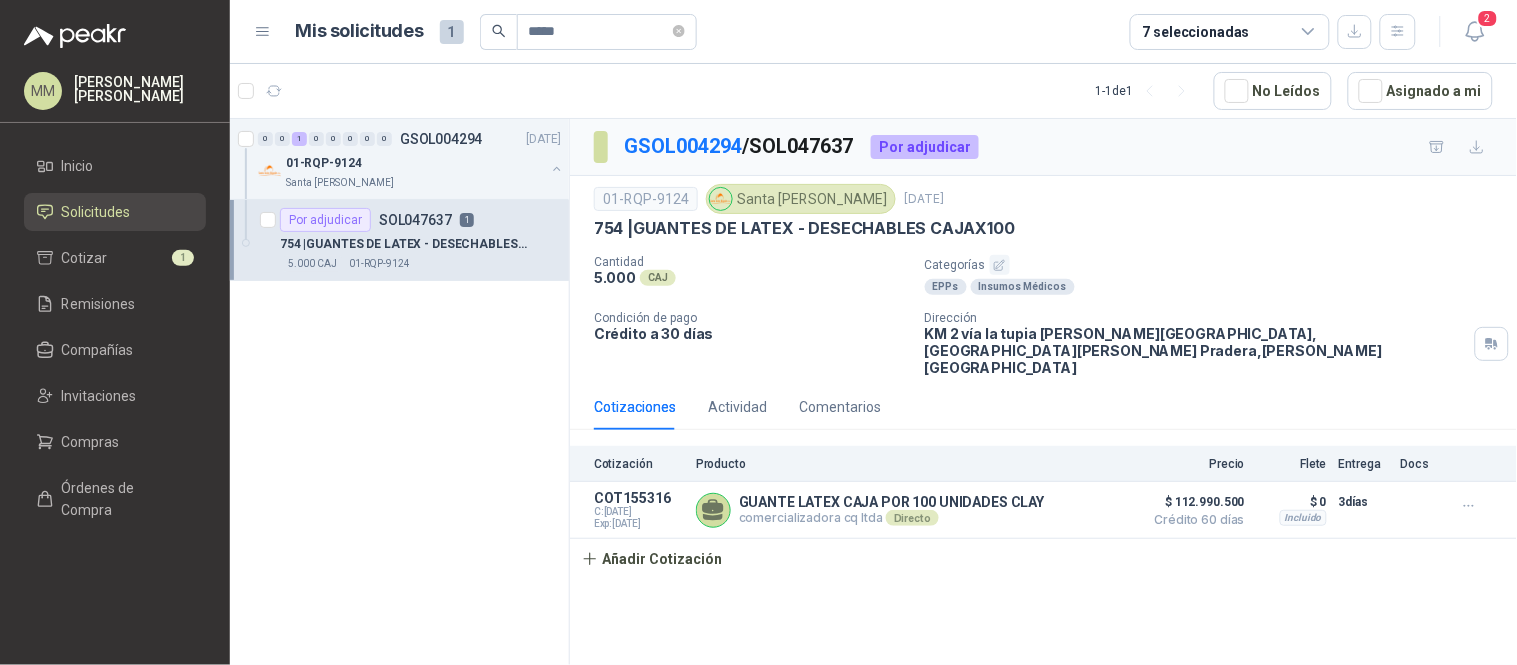 click on "Categorías" at bounding box center (1217, 265) 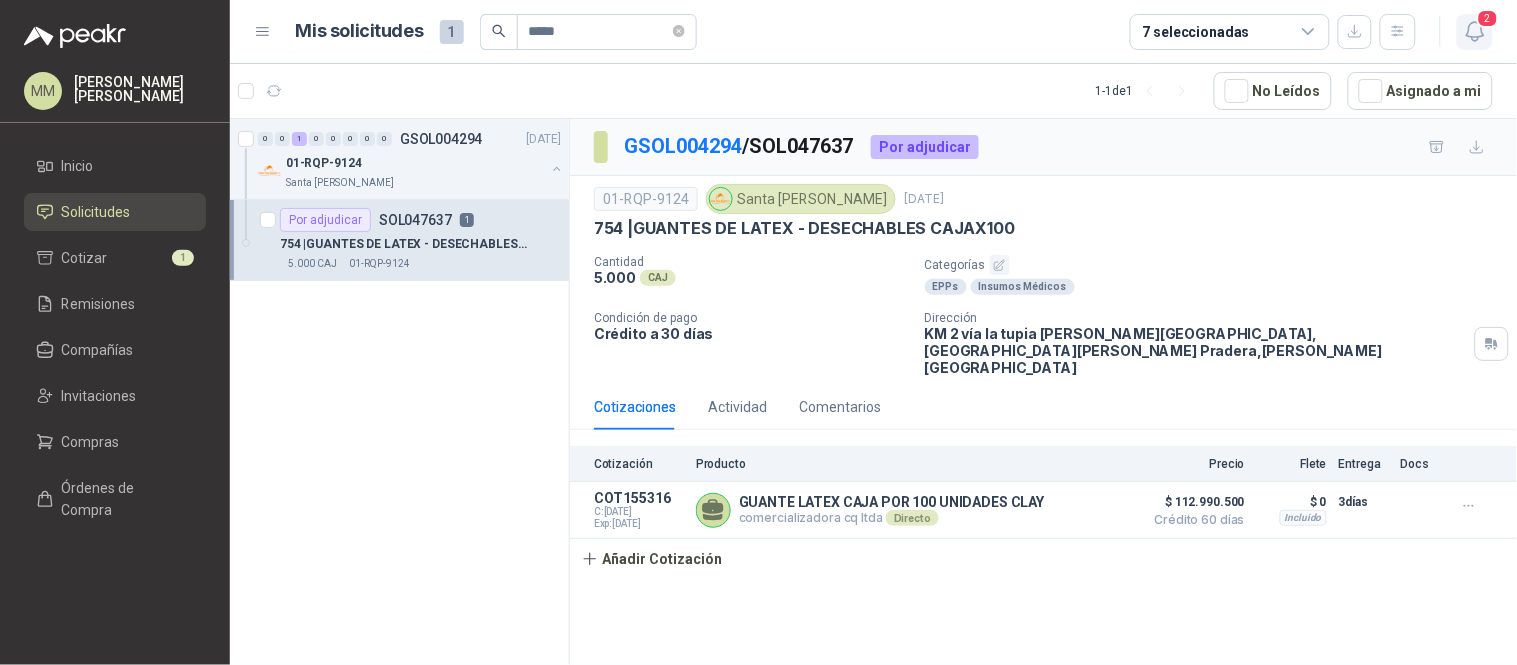 click 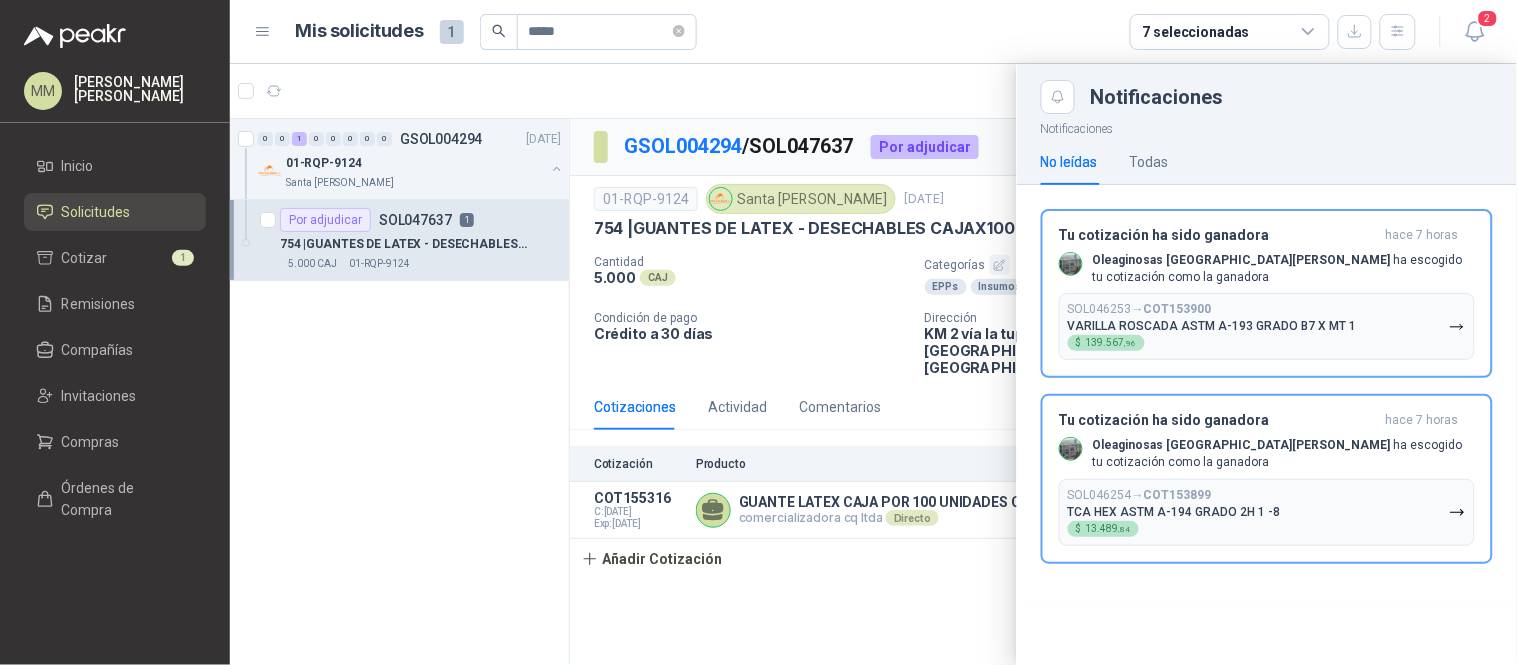 click at bounding box center [873, 364] 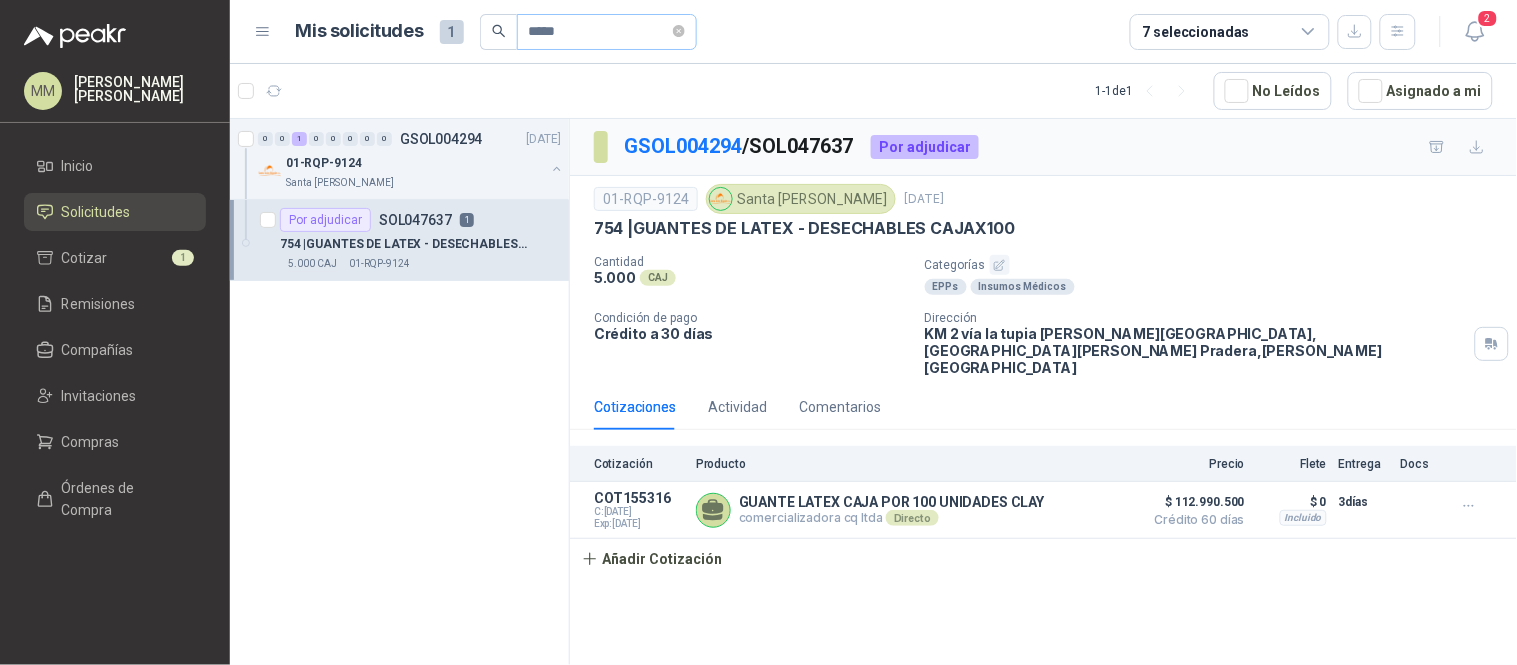 click on "*****" at bounding box center (607, 32) 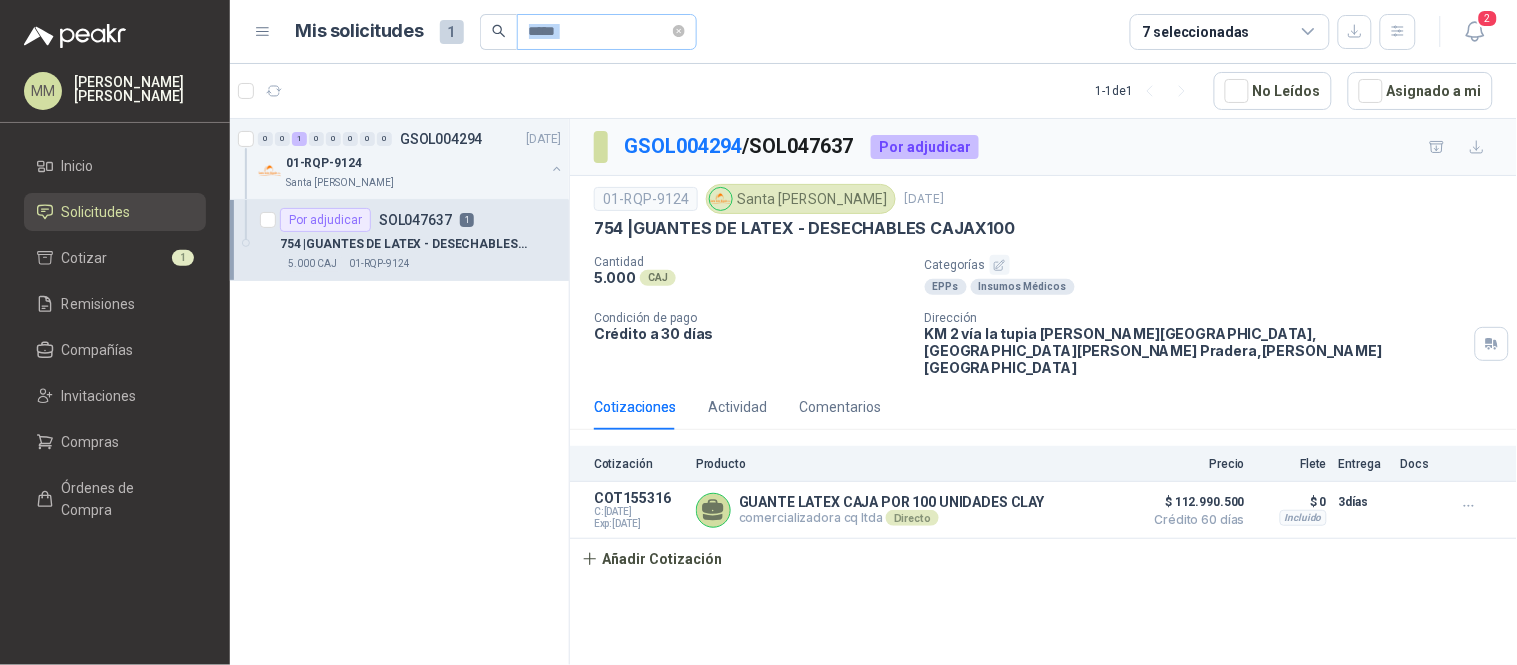 drag, startPoint x: 681, startPoint y: 26, endPoint x: 672, endPoint y: 33, distance: 11.401754 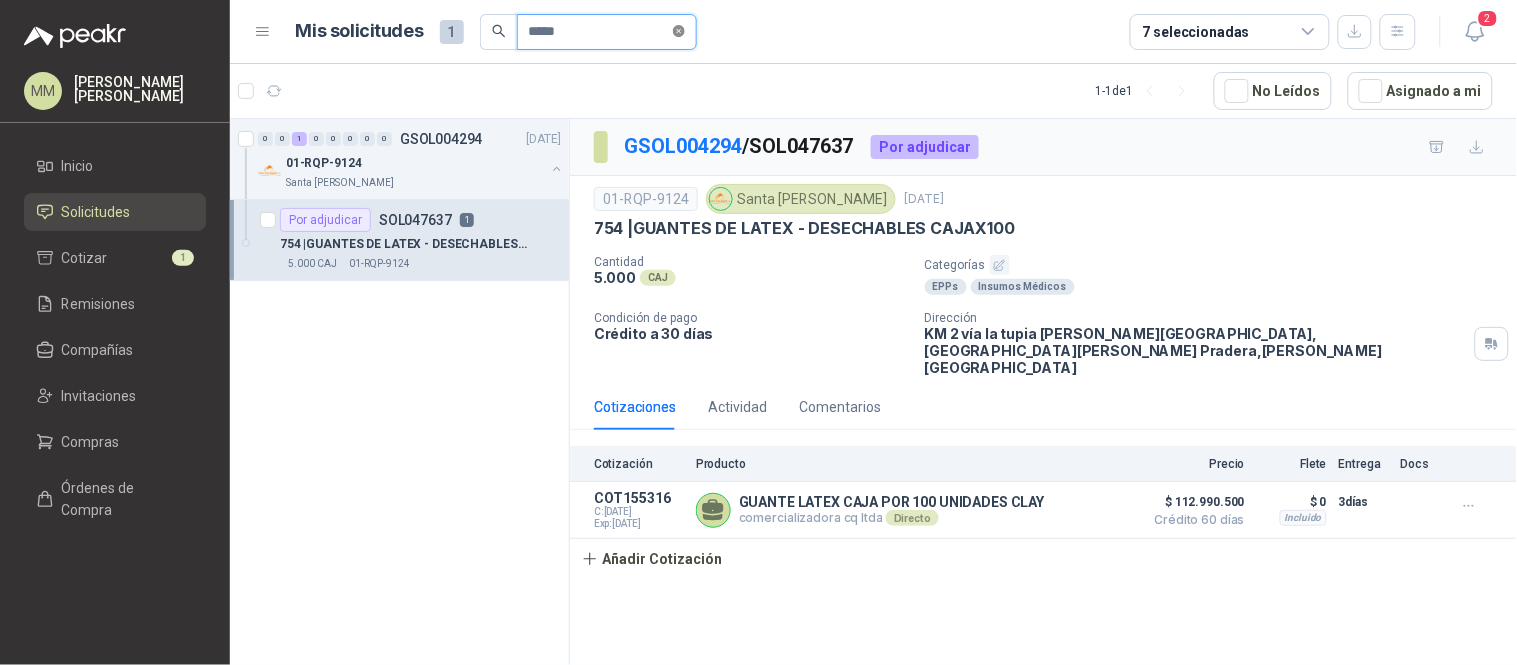 click 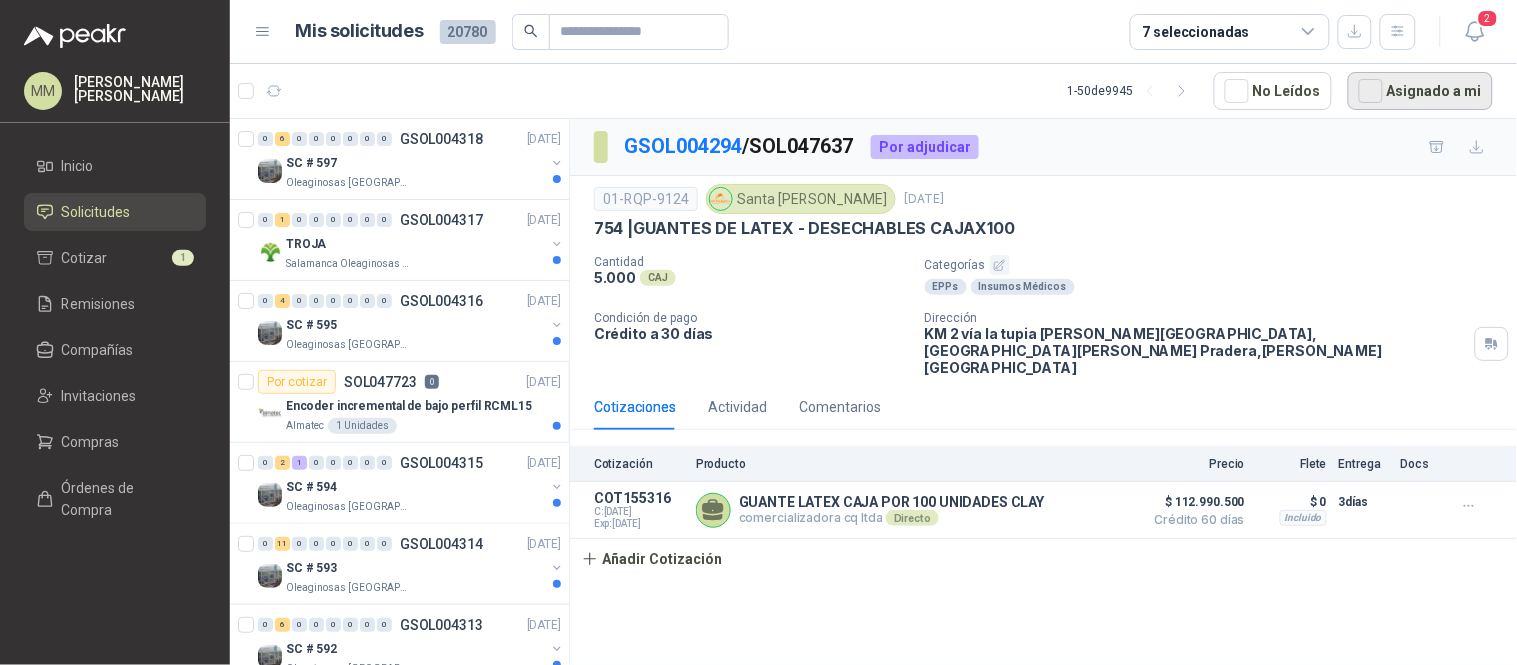 click on "Asignado a mi" at bounding box center [1420, 91] 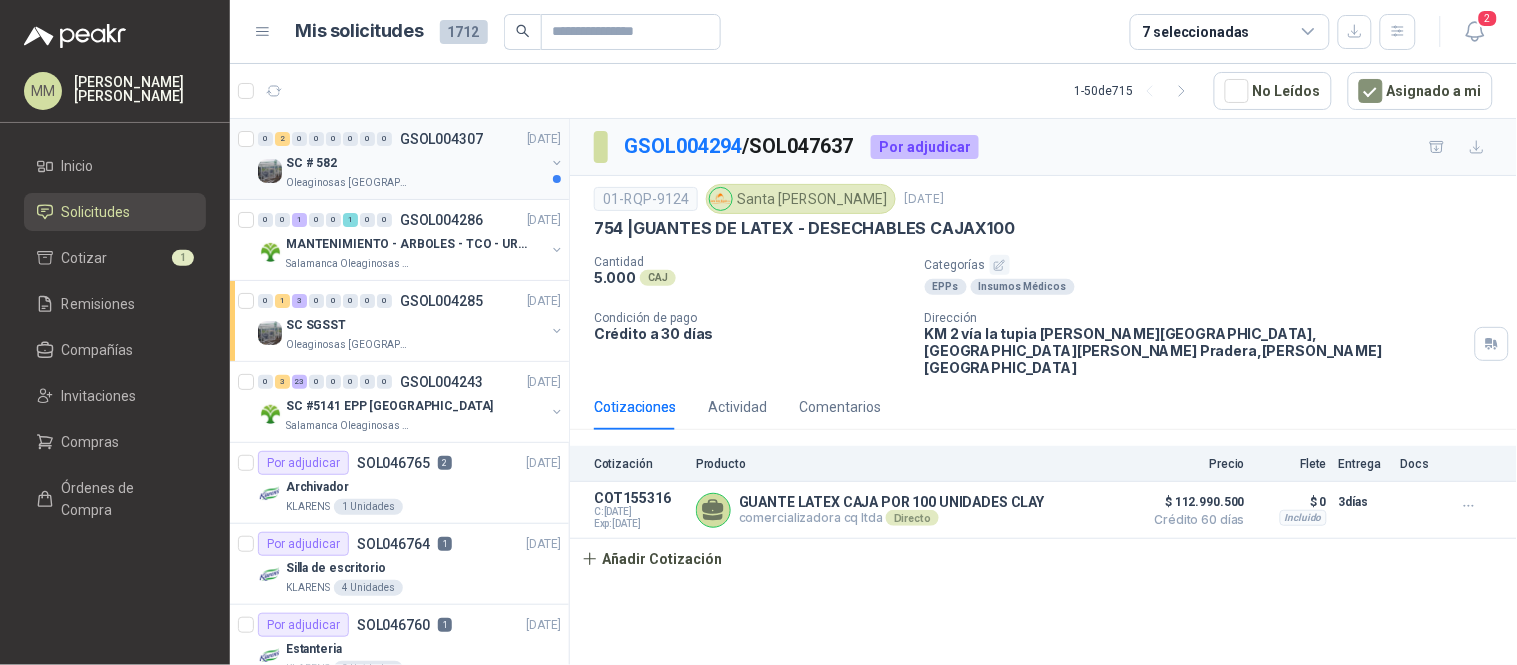 click at bounding box center [557, 163] 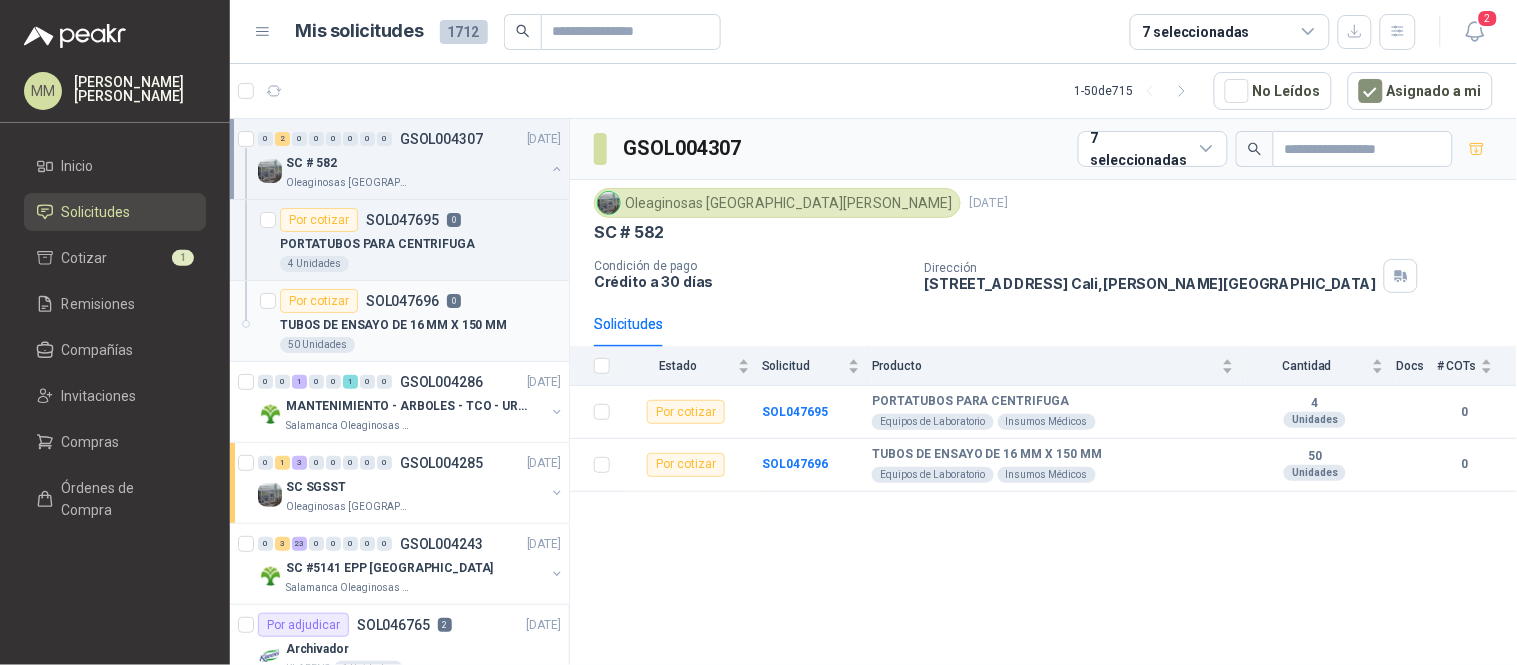 click on "SOL047696" at bounding box center (402, 301) 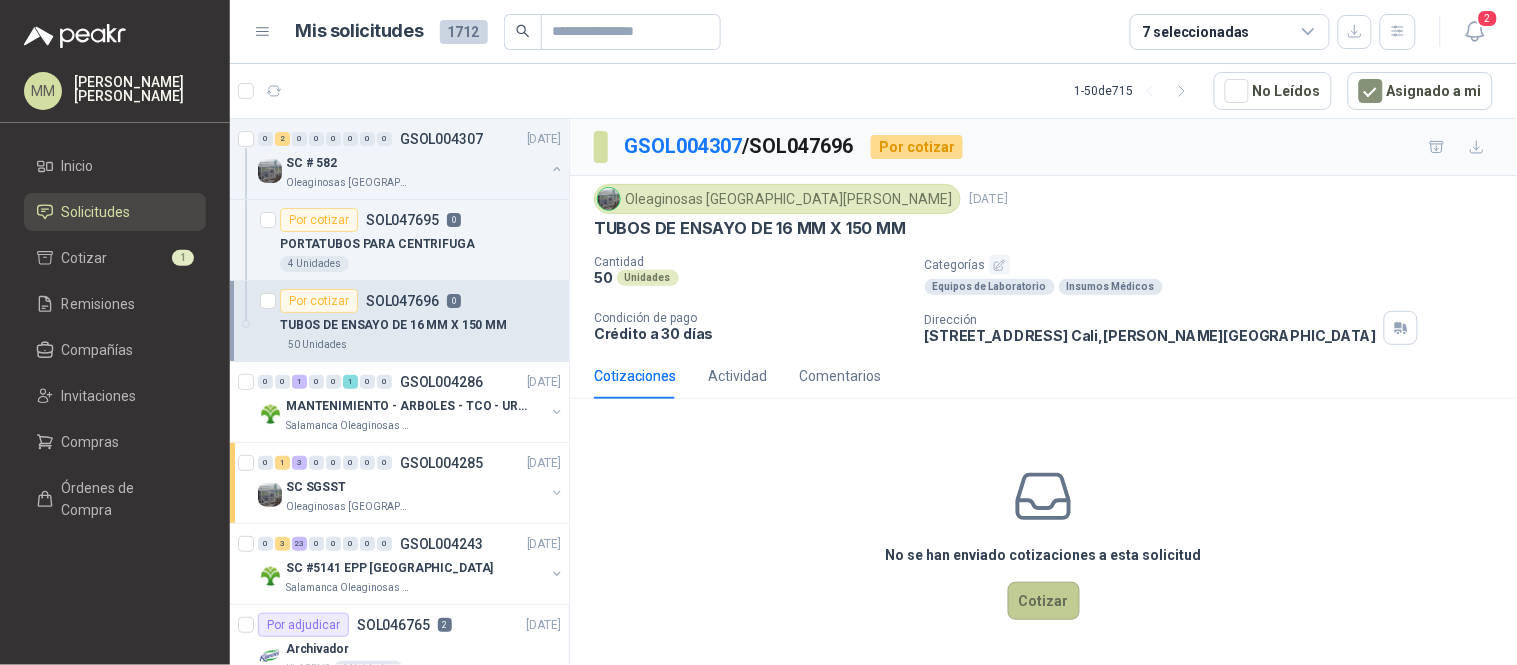 click on "Cotizar" at bounding box center (1044, 601) 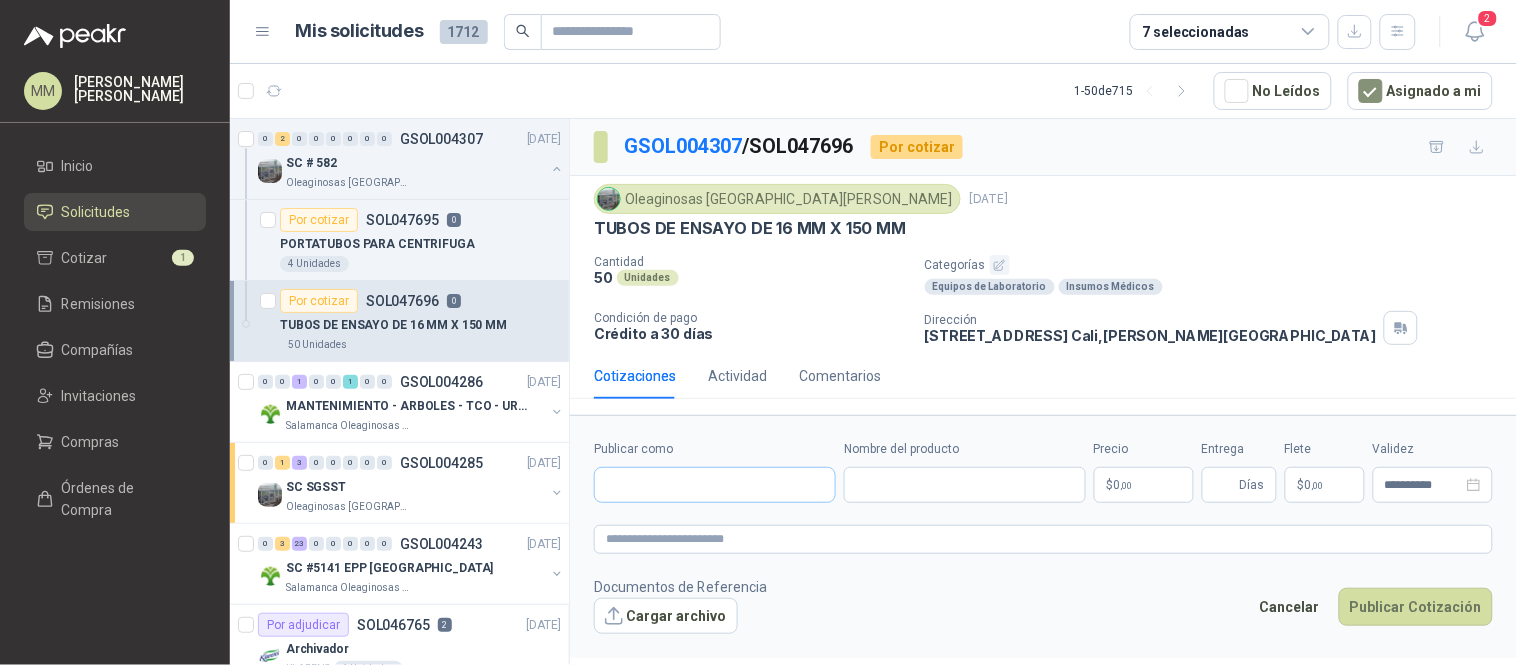 type 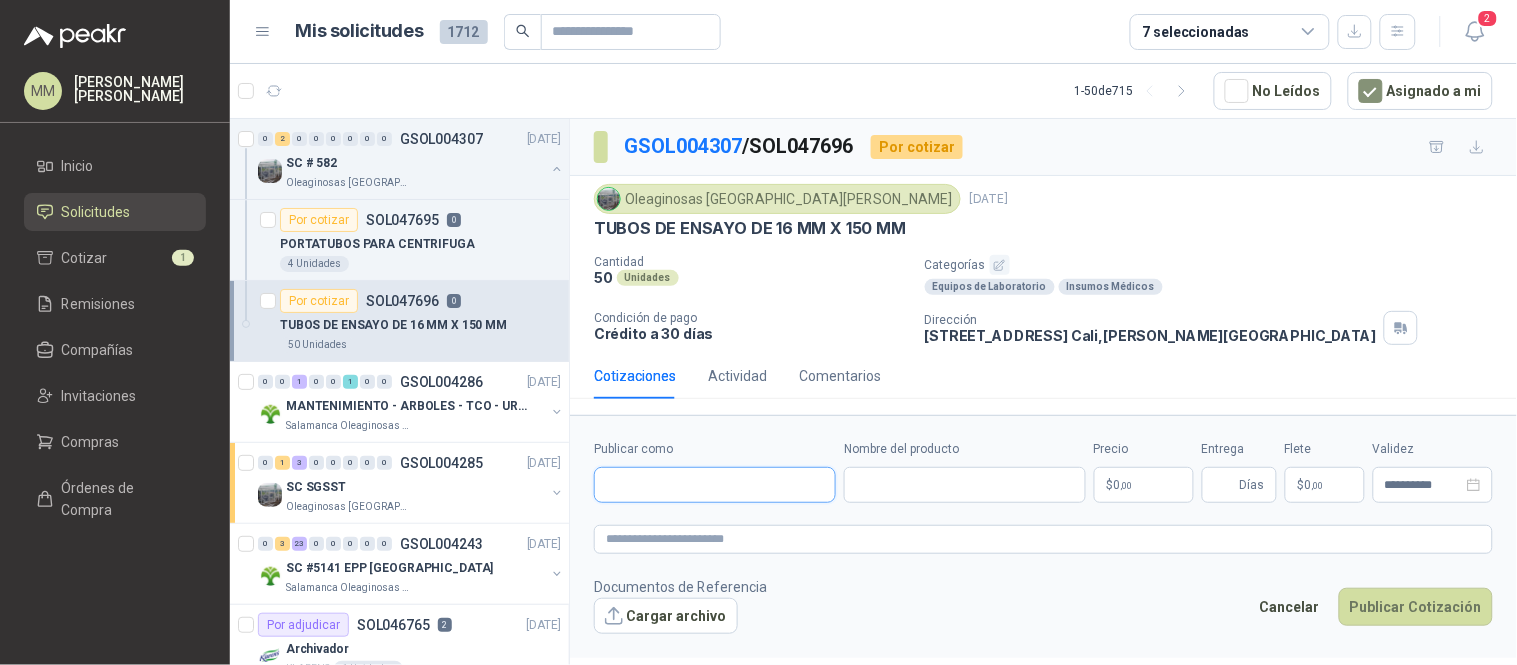 drag, startPoint x: 702, startPoint y: 495, endPoint x: 712, endPoint y: 487, distance: 12.806249 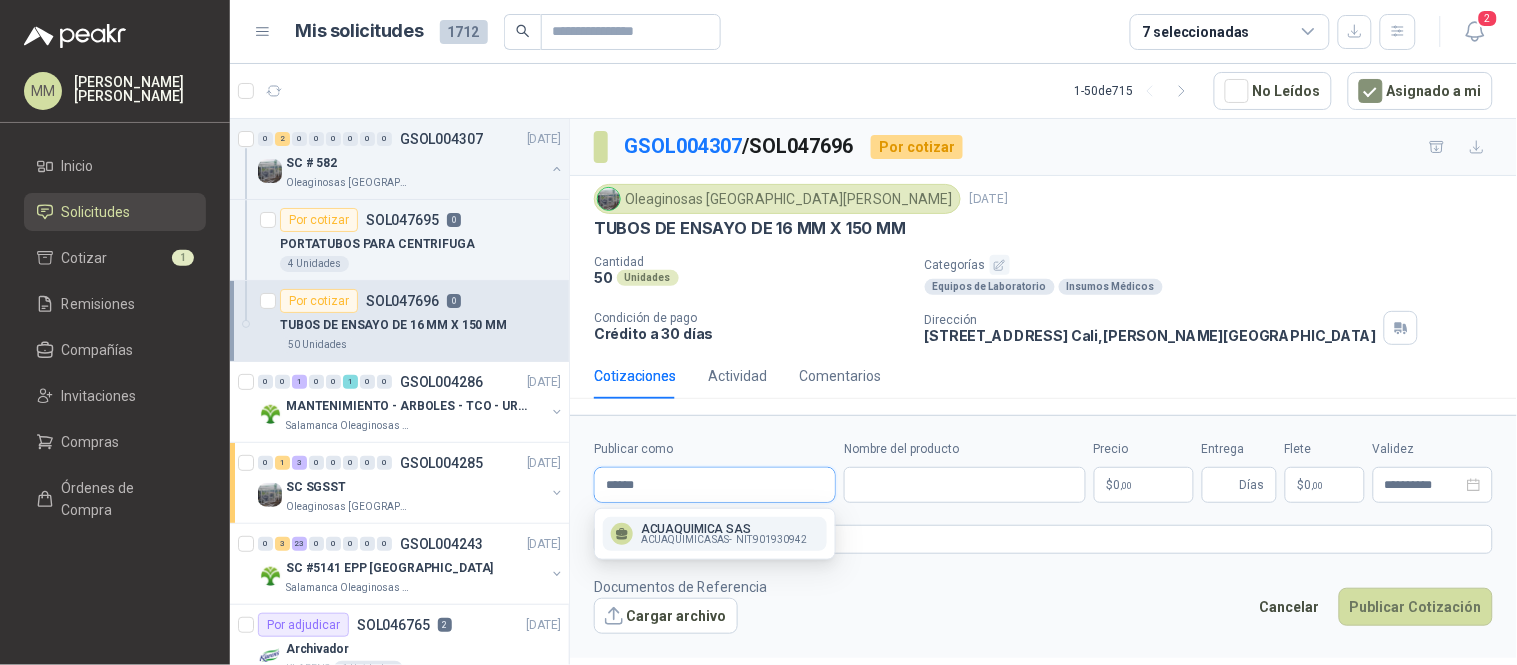 type on "******" 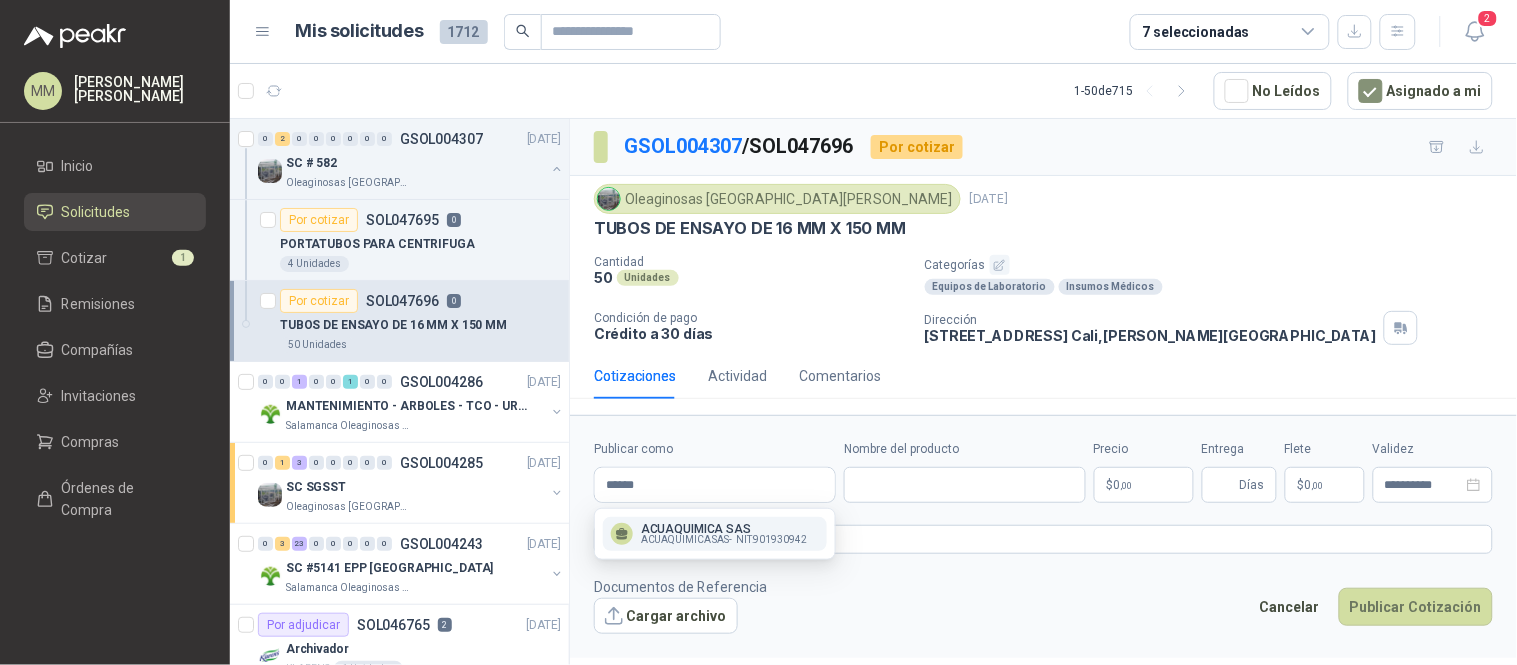 drag, startPoint x: 681, startPoint y: 524, endPoint x: 808, endPoint y: 510, distance: 127.769325 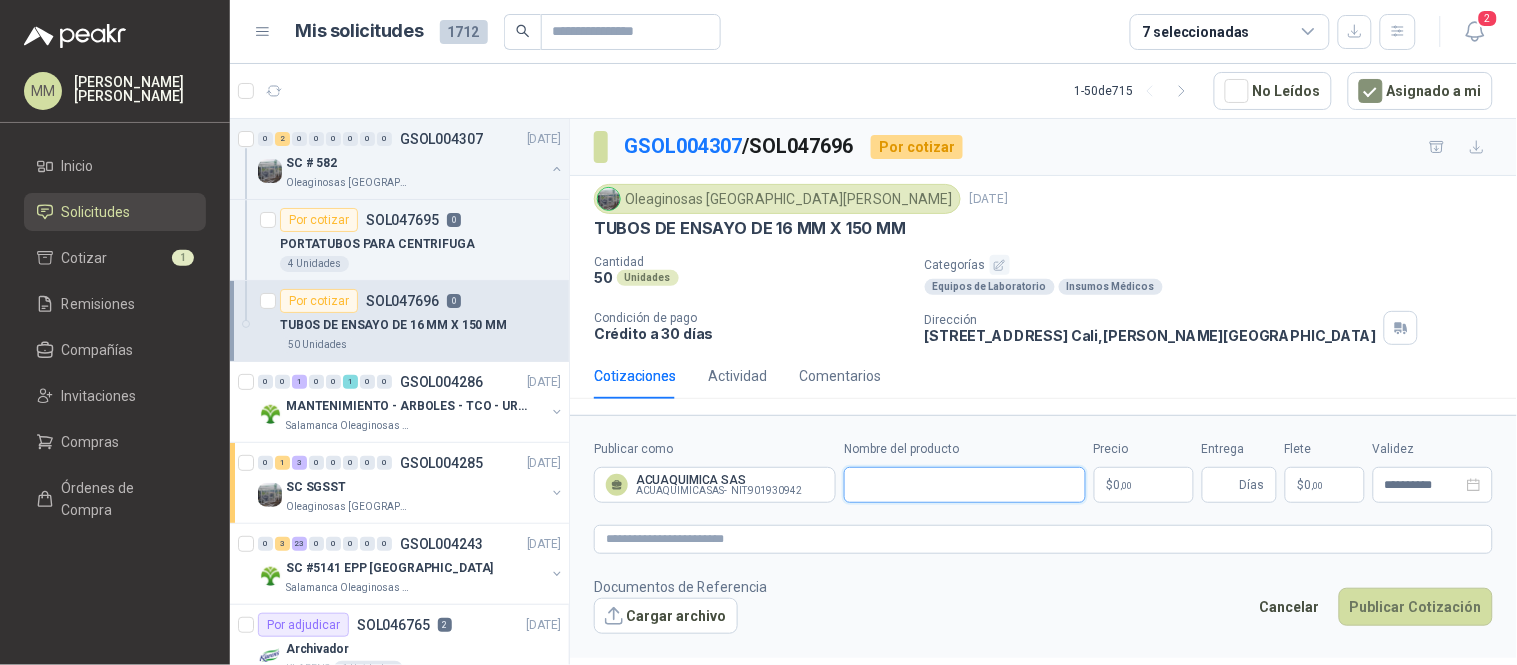 click on "Nombre del producto" at bounding box center [965, 485] 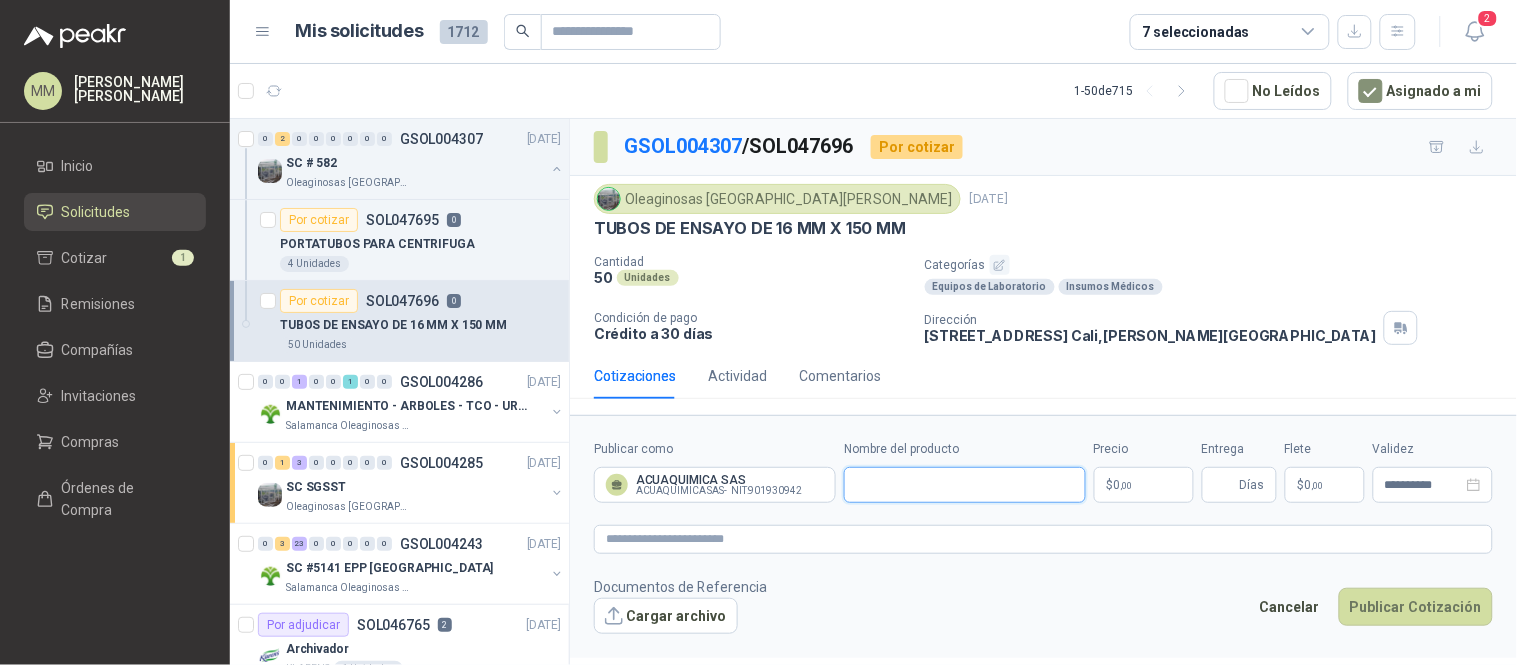 click on "Nombre del producto" at bounding box center [965, 485] 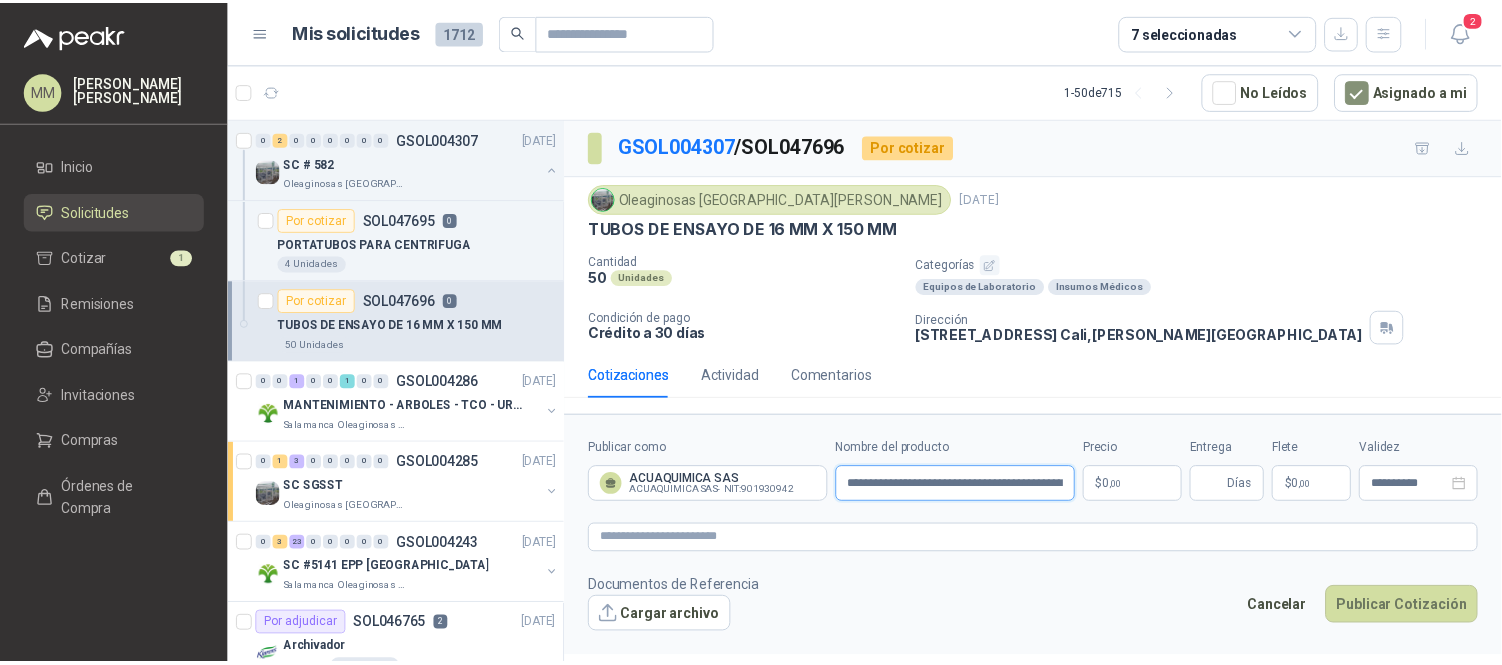 scroll, scrollTop: 0, scrollLeft: 358, axis: horizontal 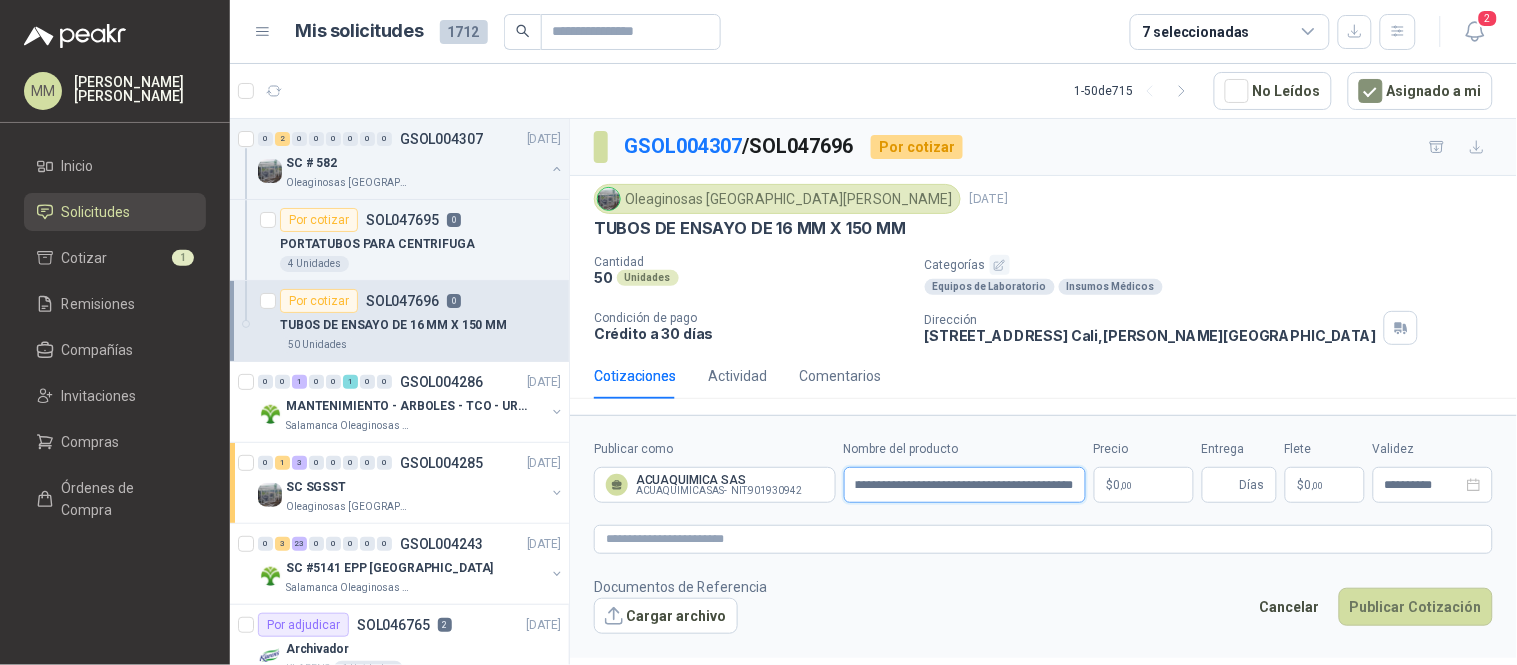 type on "**********" 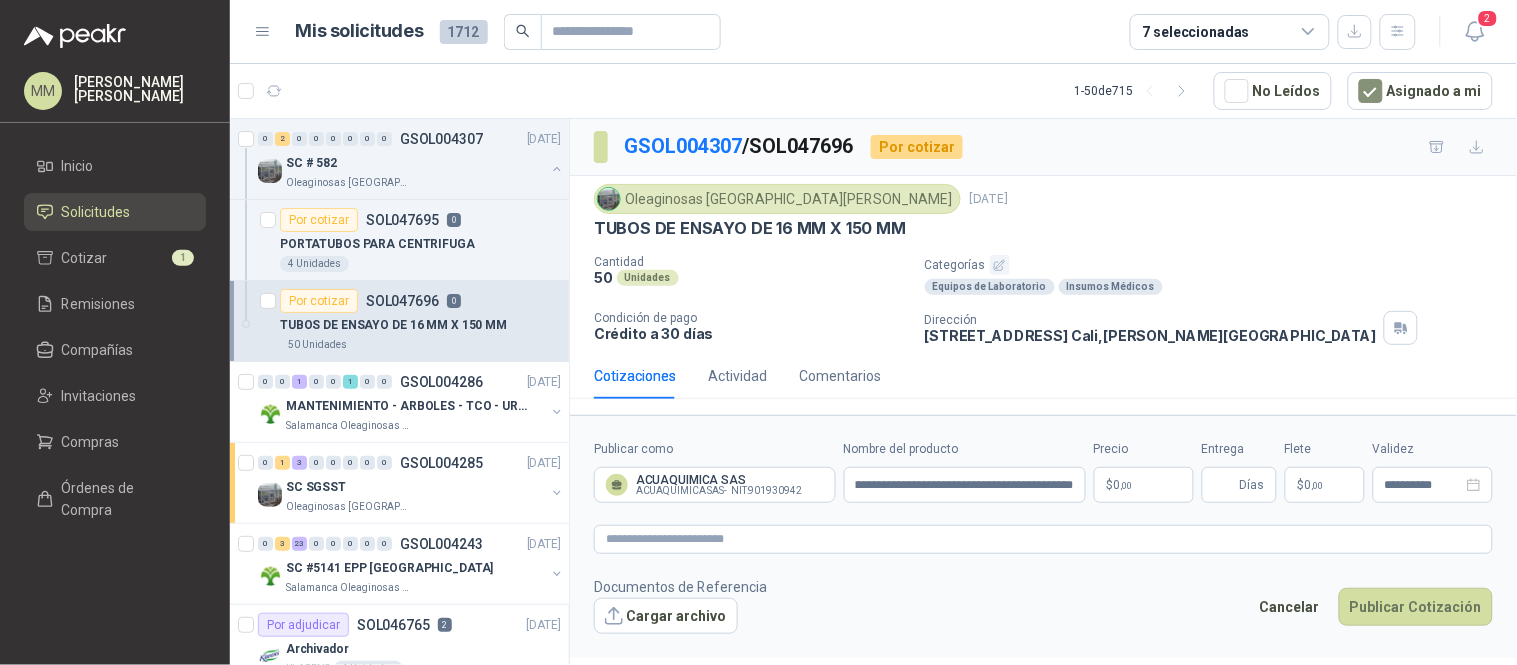 click on "MM [PERSON_NAME]   Inicio   Solicitudes   Cotizar 1   Remisiones   Compañías   Invitaciones   Compras   Órdenes de Compra Mis solicitudes 1712 7 seleccionadas   2 1 - 50  de  715 No Leídos Asignado a mi 0   2   0   0   0   0   0   0   GSOL004307 [DATE]   SC # 582 Oleaginosas San [PERSON_NAME]   Por cotizar SOL047695 0 PORTATUBOS PARA CENTRIFUGA  4   Unidades Por cotizar SOL047696 0 TUBOS DE ENSAYO DE  16 MM X 150 MM 50   Unidades 0   0   1   0   0   1   0   0   GSOL004286 [DATE]   MANTENIMIENTO - ARBOLES  - TCO - URGENTE Salamanca Oleaginosas SAS   0   1   3   0   0   0   0   0   GSOL004285 [DATE]   SC SGSST Oleaginosas [GEOGRAPHIC_DATA][PERSON_NAME]   0   3   23   0   0   0   0   0   GSOL004243 [DATE]   SC #5141 EPP [GEOGRAPHIC_DATA] Salamanca Oleaginosas SAS   Por adjudicar SOL046765 2 [DATE]   Archivador  KLARENS 1   Unidades Por adjudicar SOL046764 1 [DATE]   Silla de escritorio KLARENS 4   Unidades Por adjudicar SOL046760 1 [DATE]   Estanteria  KLARENS 2   Unidades Por adjudicar SOL046756 3 [DATE]   Candado 3" at bounding box center [758, 332] 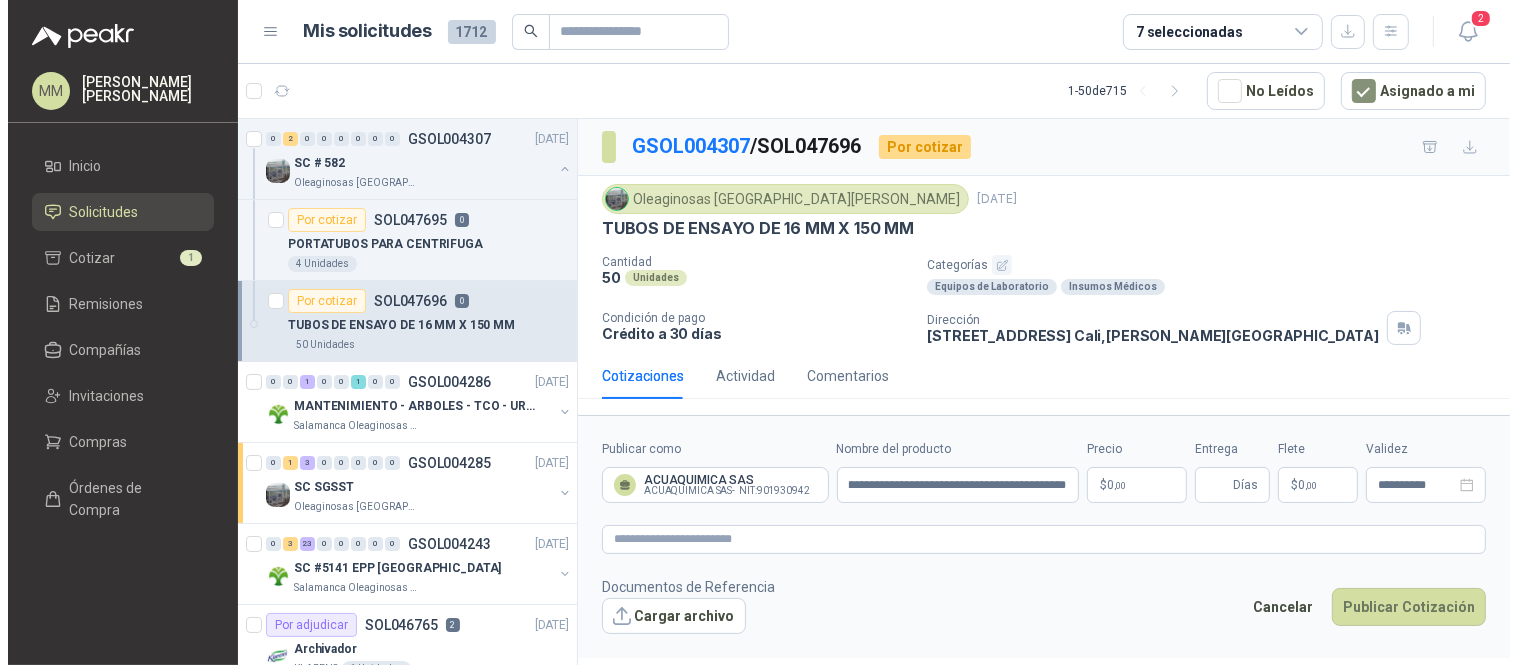 scroll, scrollTop: 0, scrollLeft: 0, axis: both 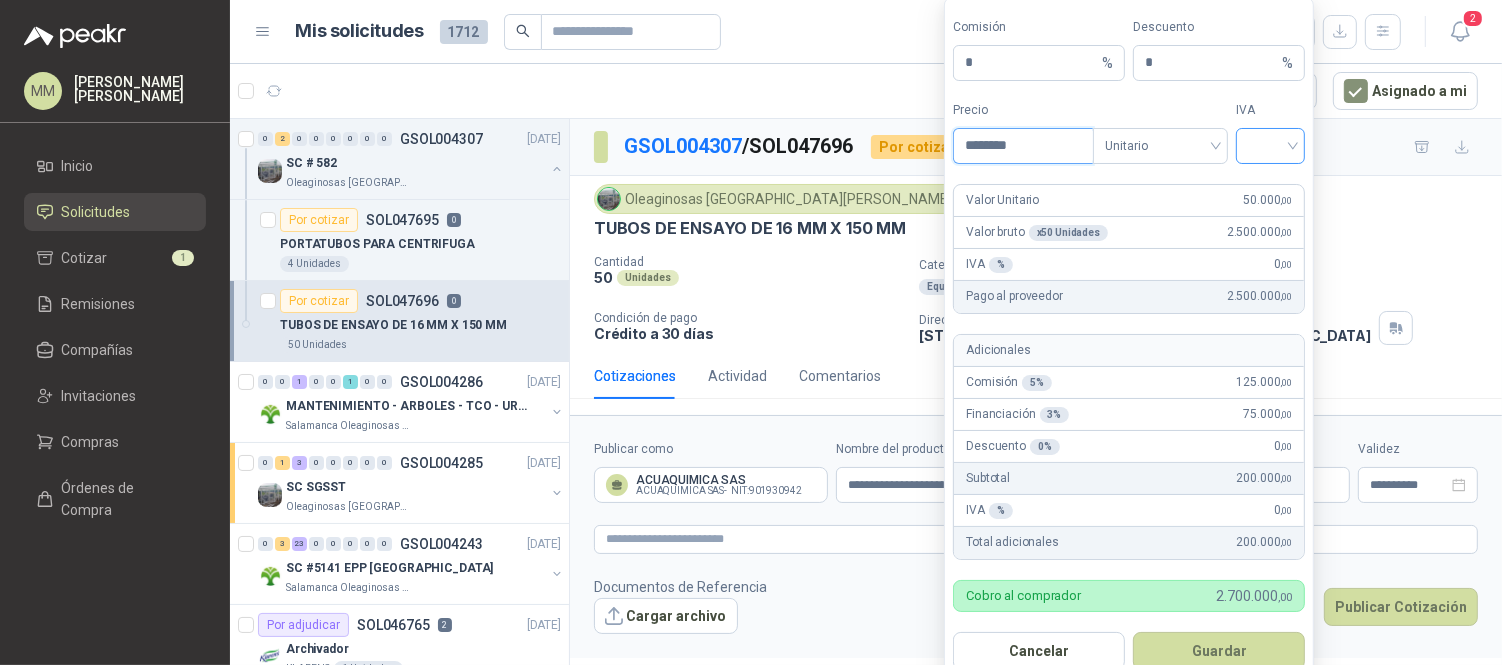 type on "********" 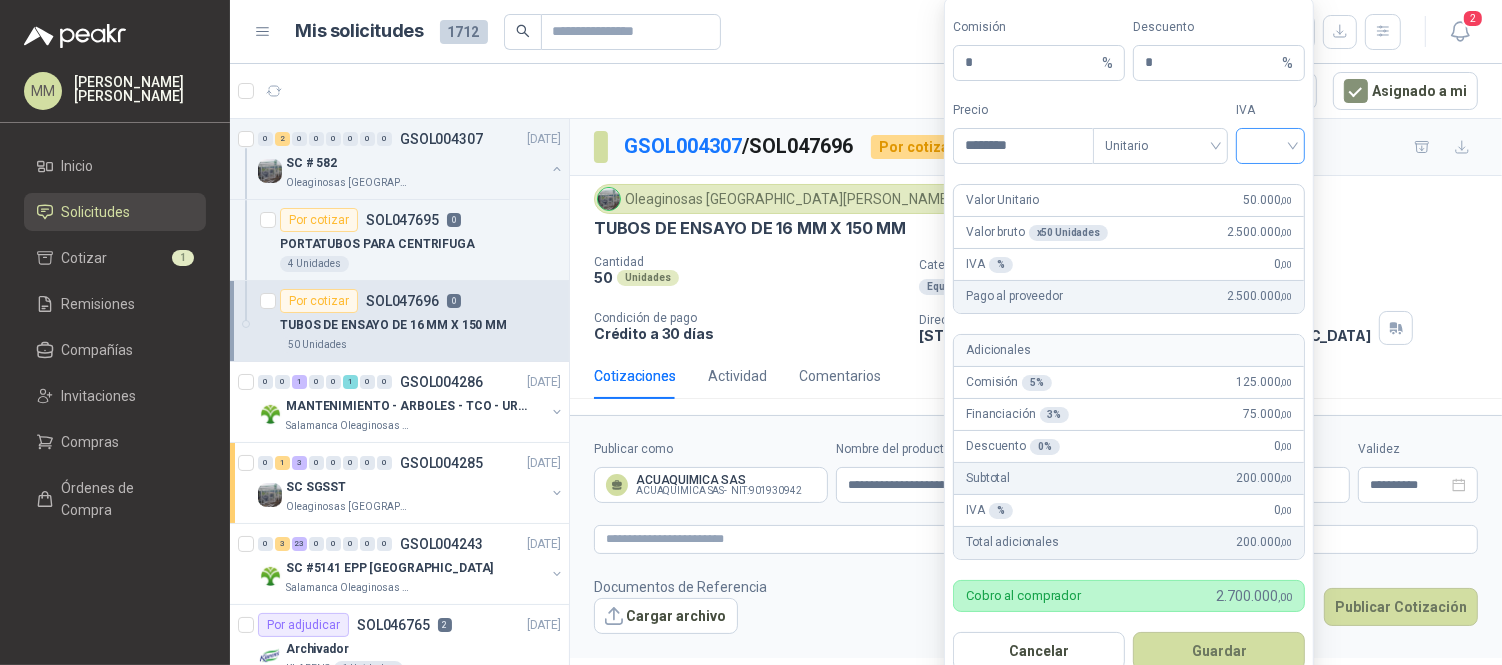 click at bounding box center (1270, 144) 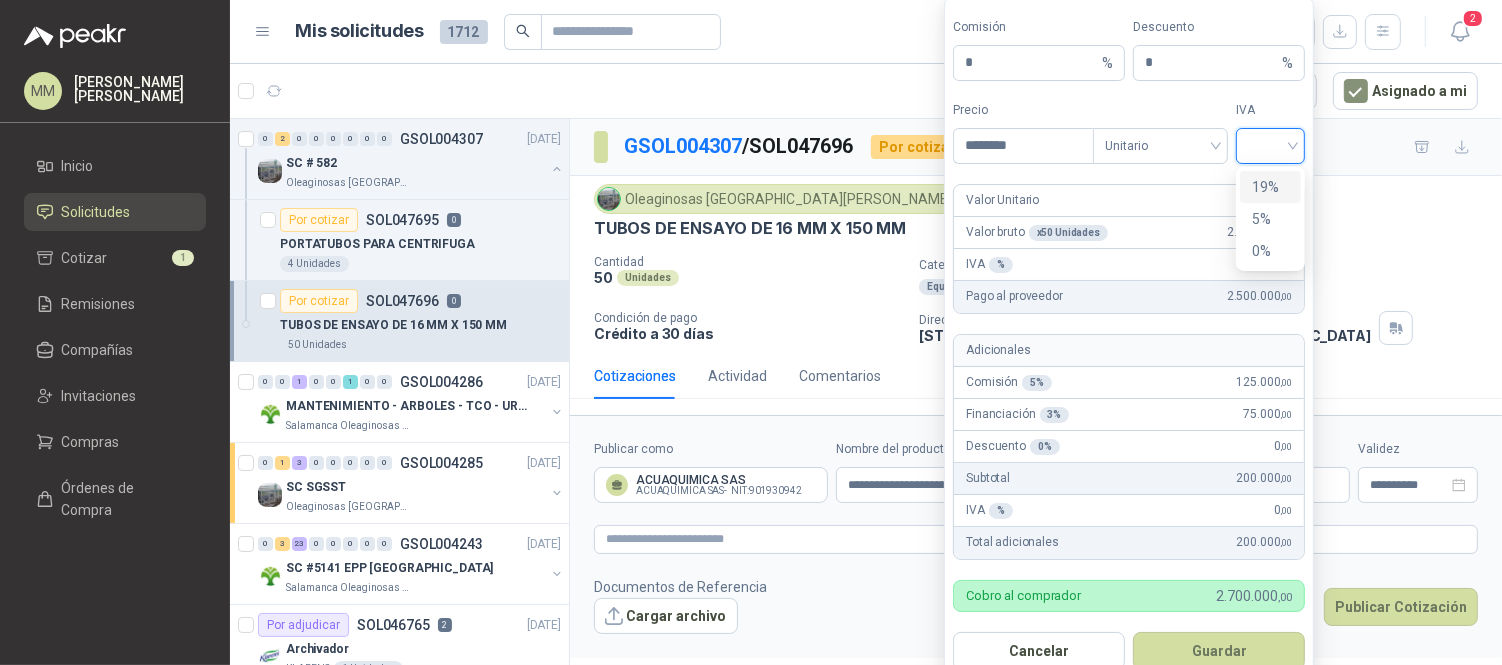 click on "19%" at bounding box center (1270, 187) 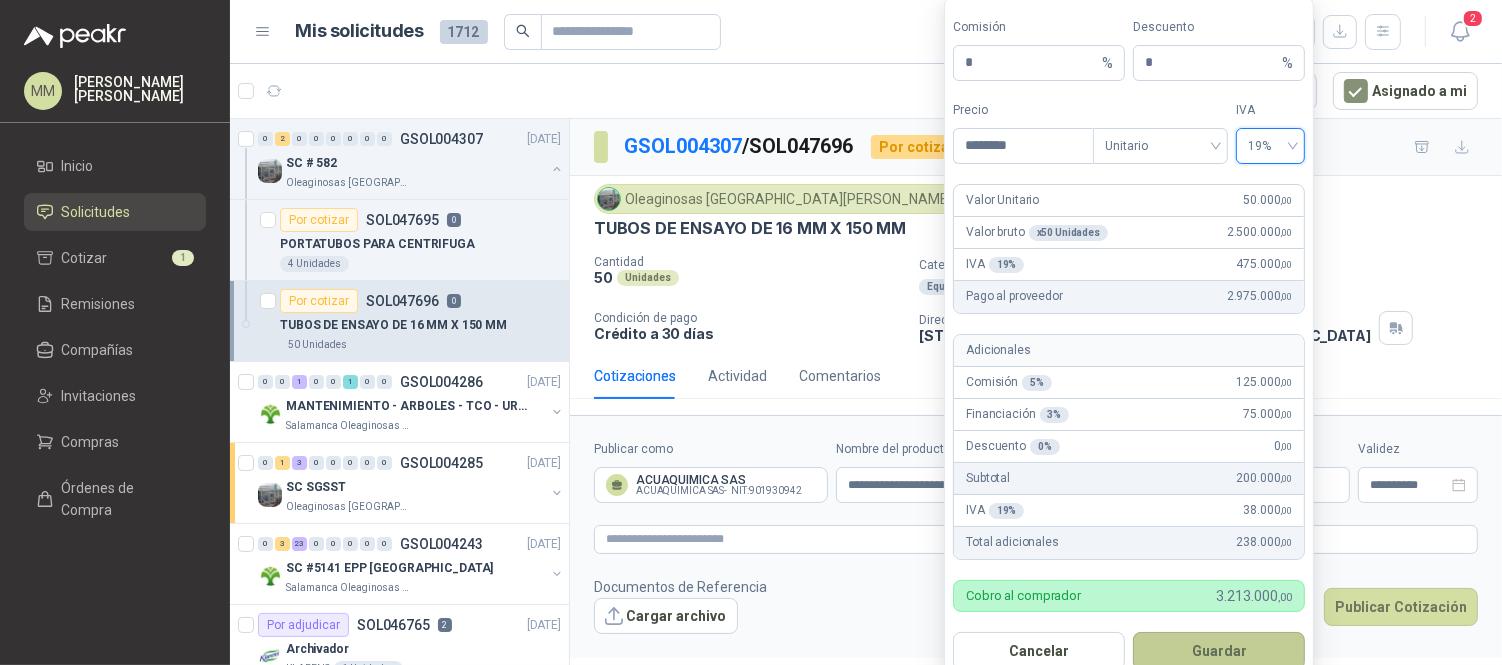 click on "Guardar" at bounding box center [1219, 651] 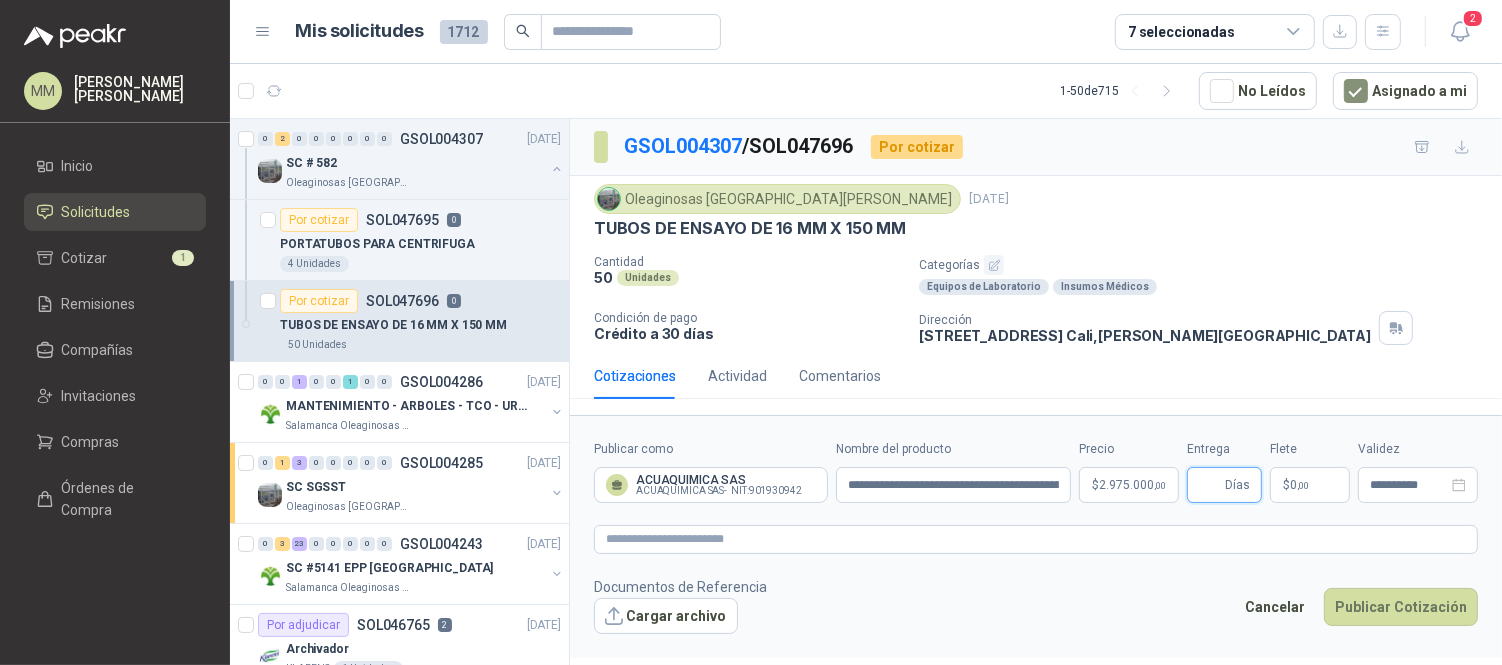 type 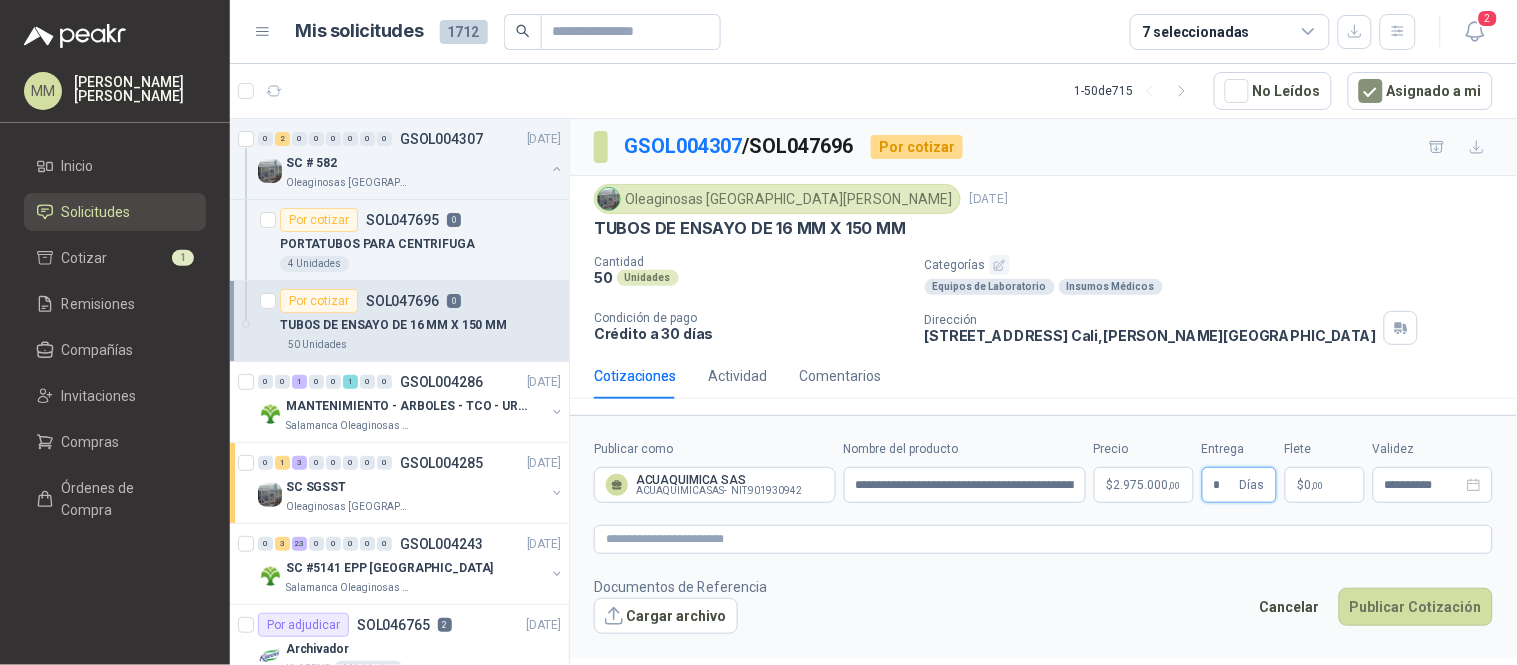 type on "*" 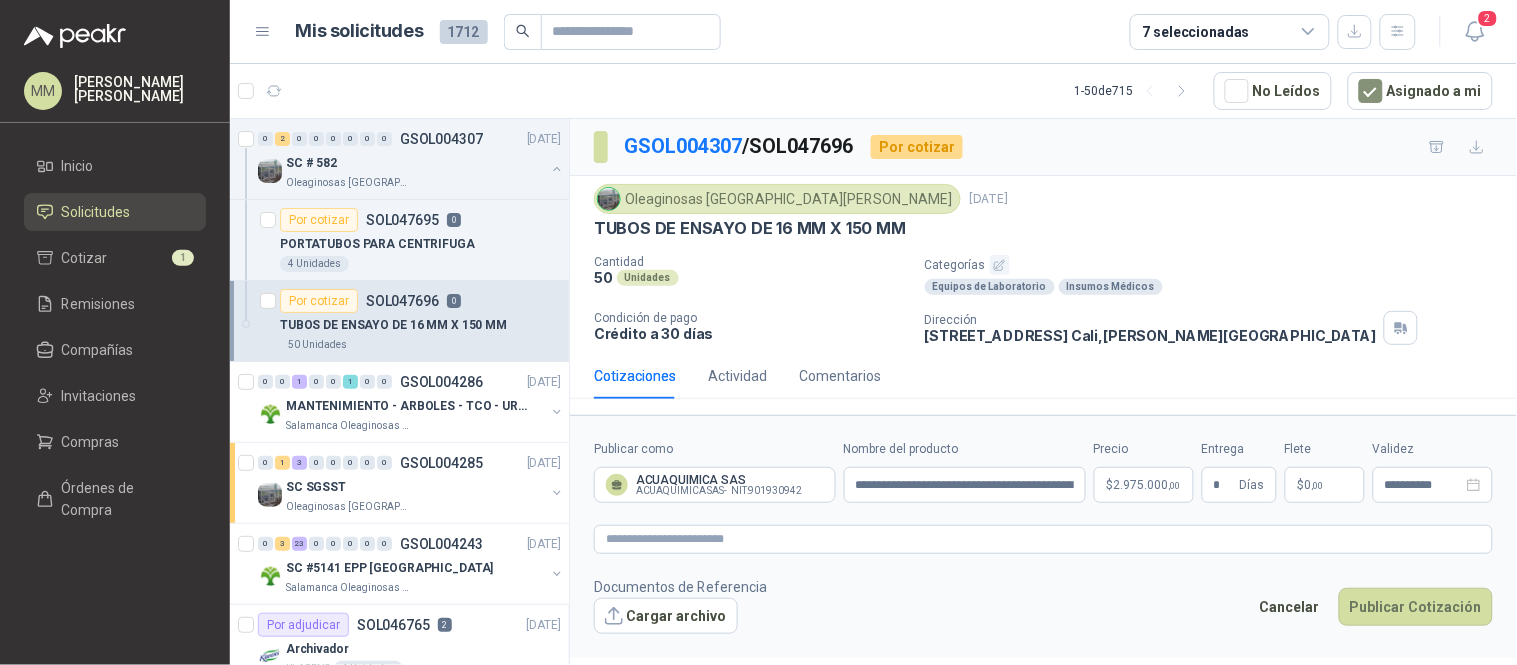 click on "**********" at bounding box center (1043, 536) 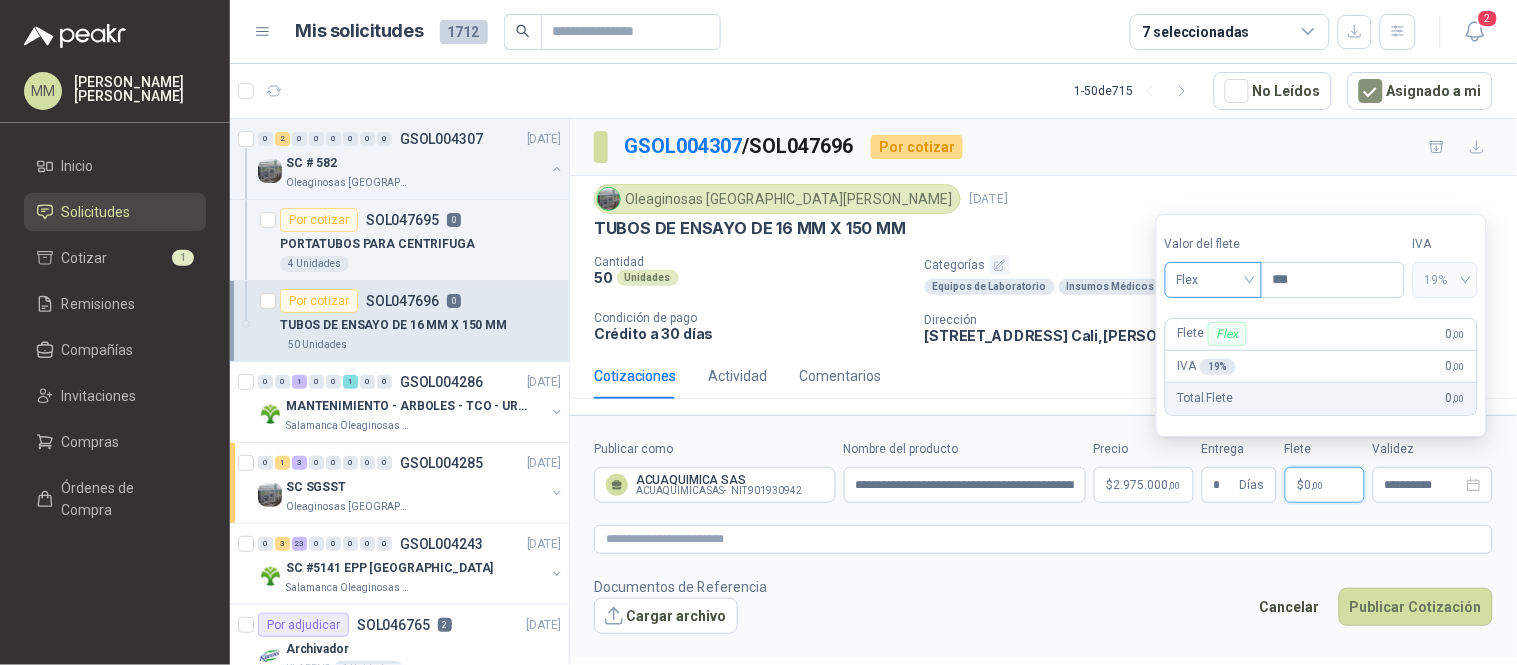 click on "Flex" at bounding box center (1213, 280) 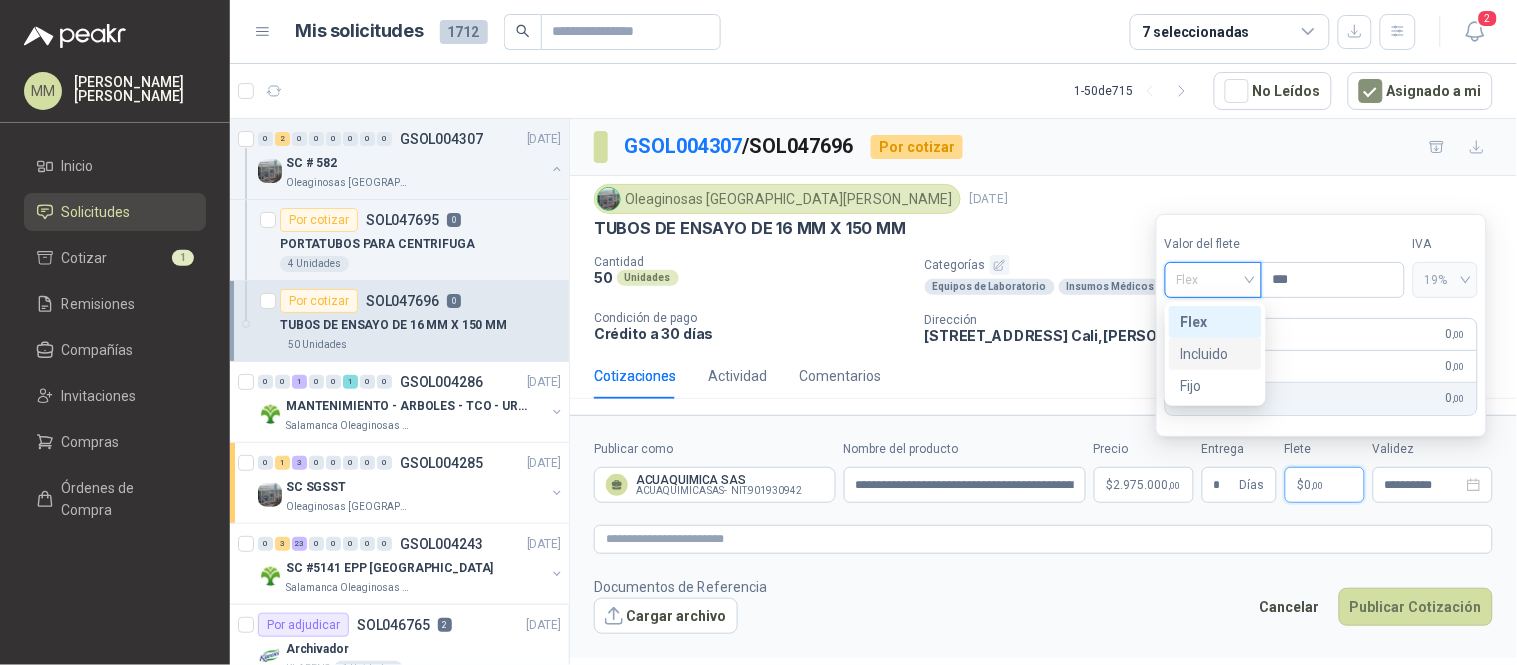 click on "Incluido" at bounding box center (1215, 354) 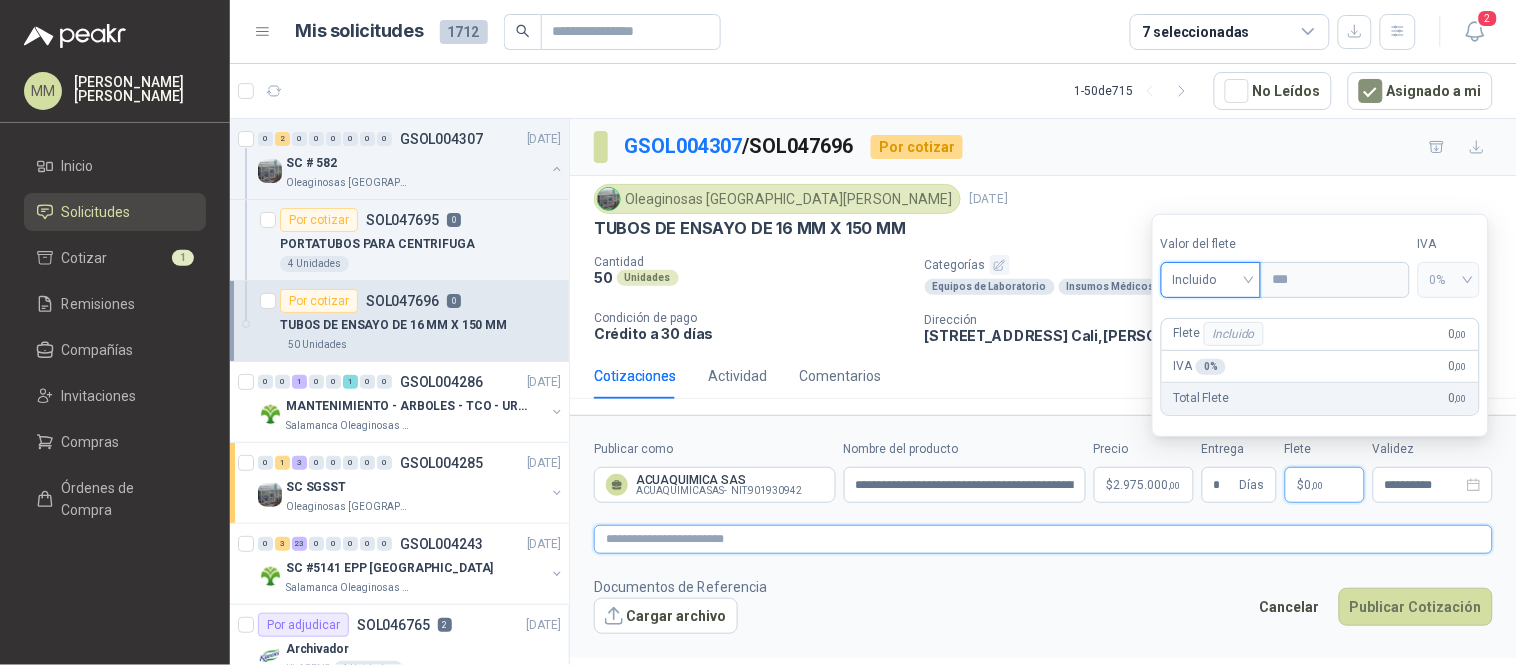 click at bounding box center [1043, 539] 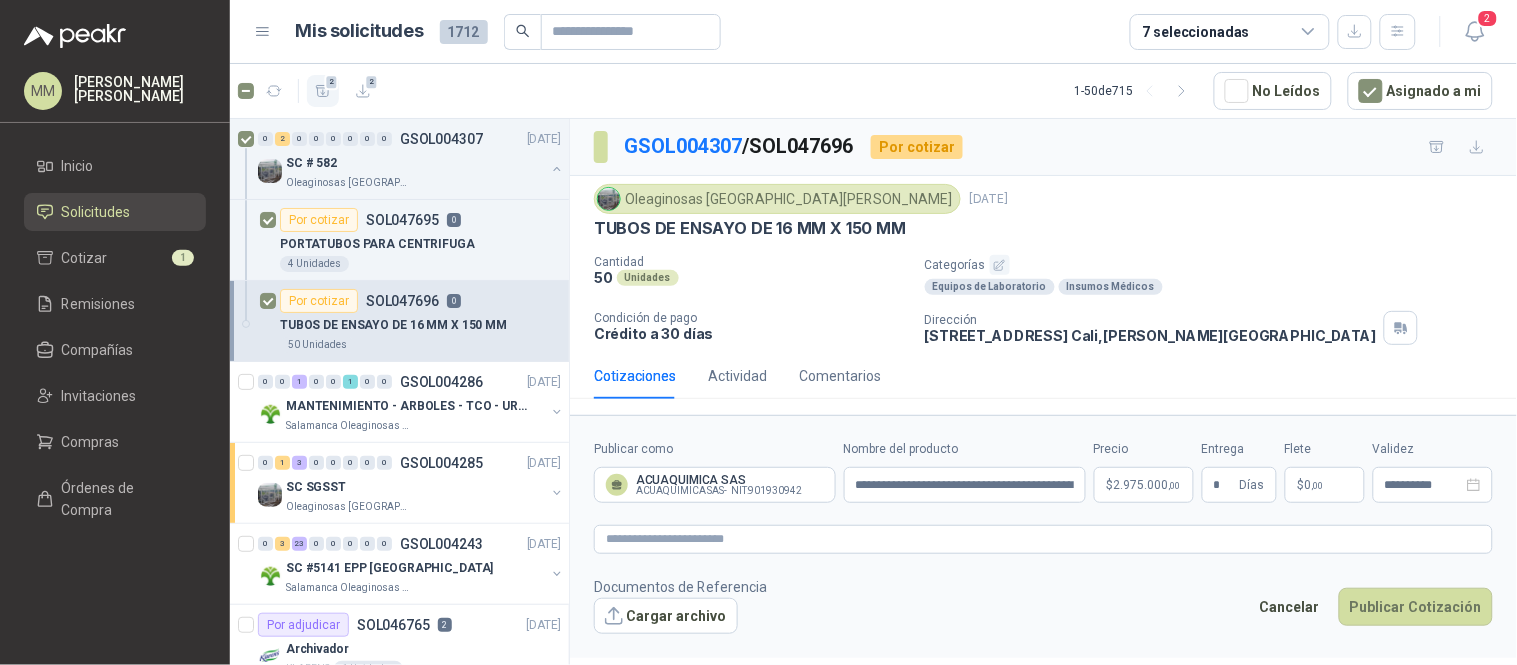 click 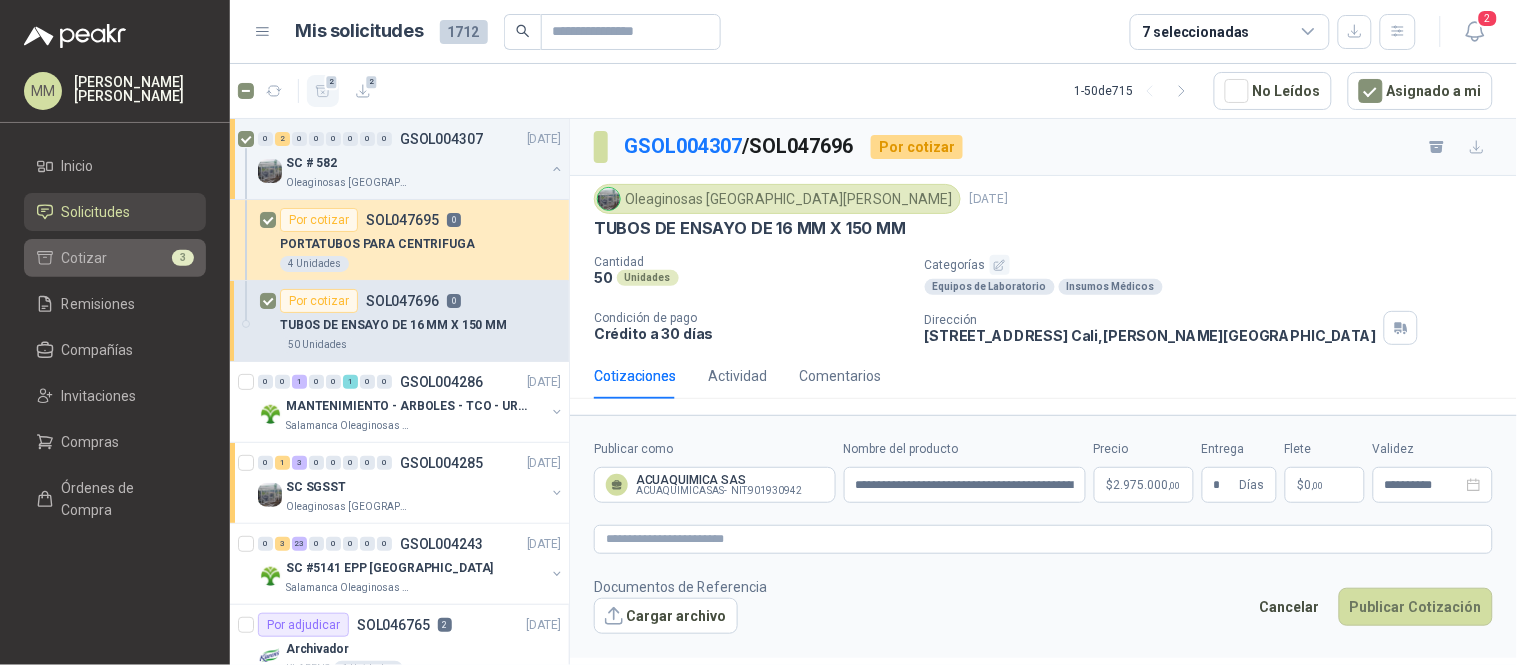 click on "Cotizar 3" at bounding box center (115, 258) 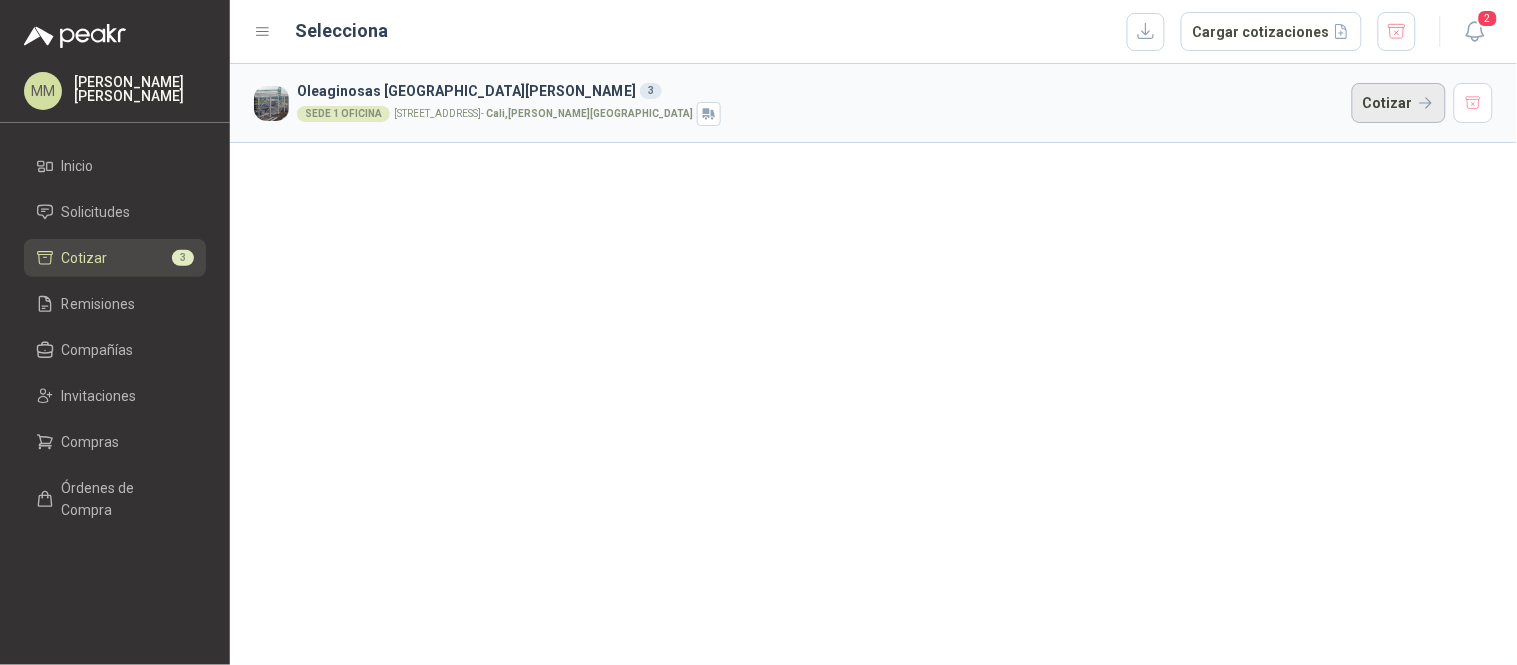 click on "Cotizar" at bounding box center (1399, 103) 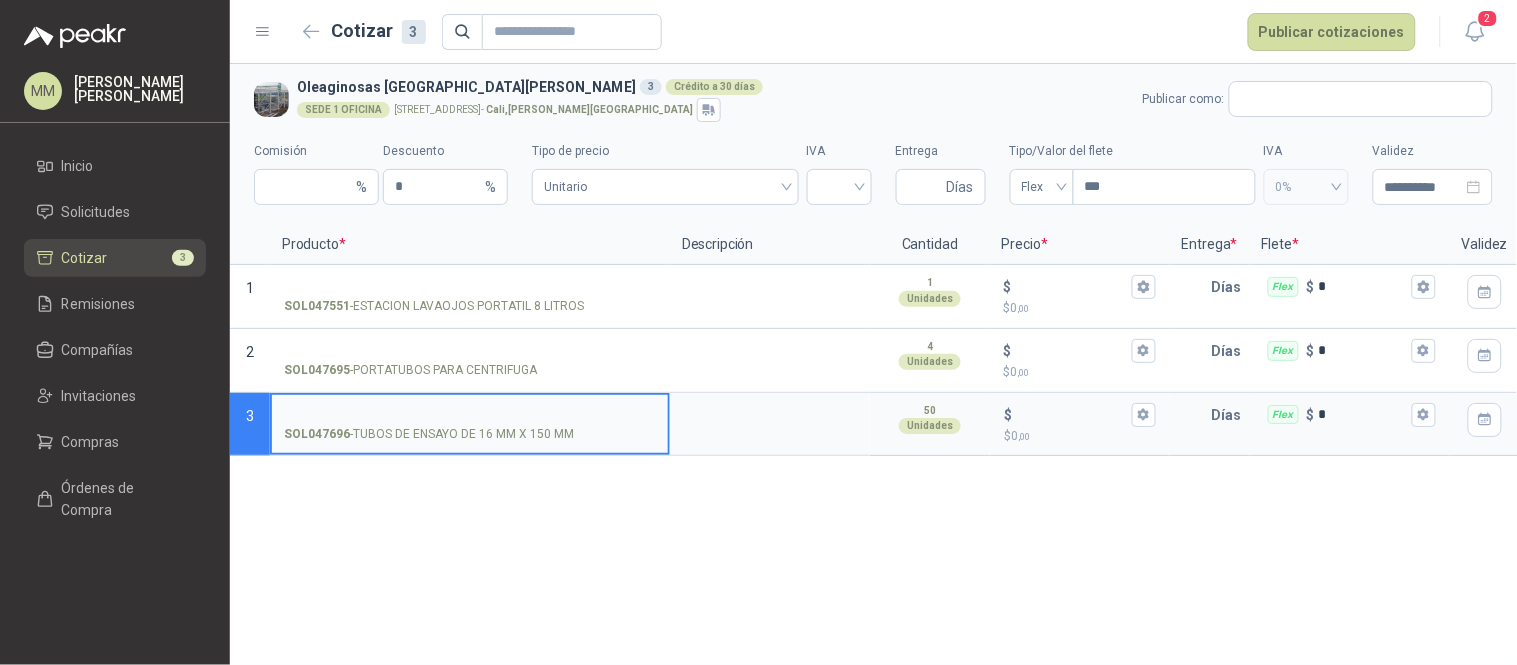 type 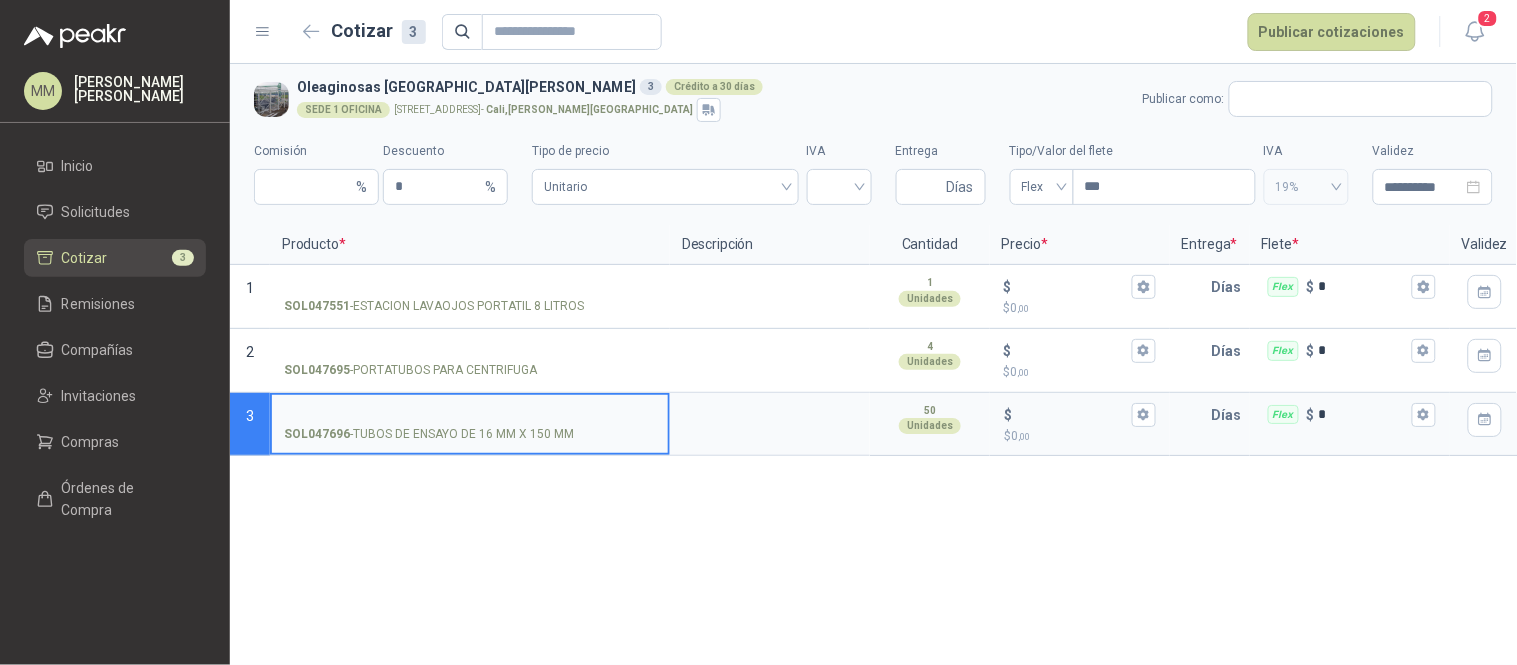 scroll, scrollTop: 0, scrollLeft: 107, axis: horizontal 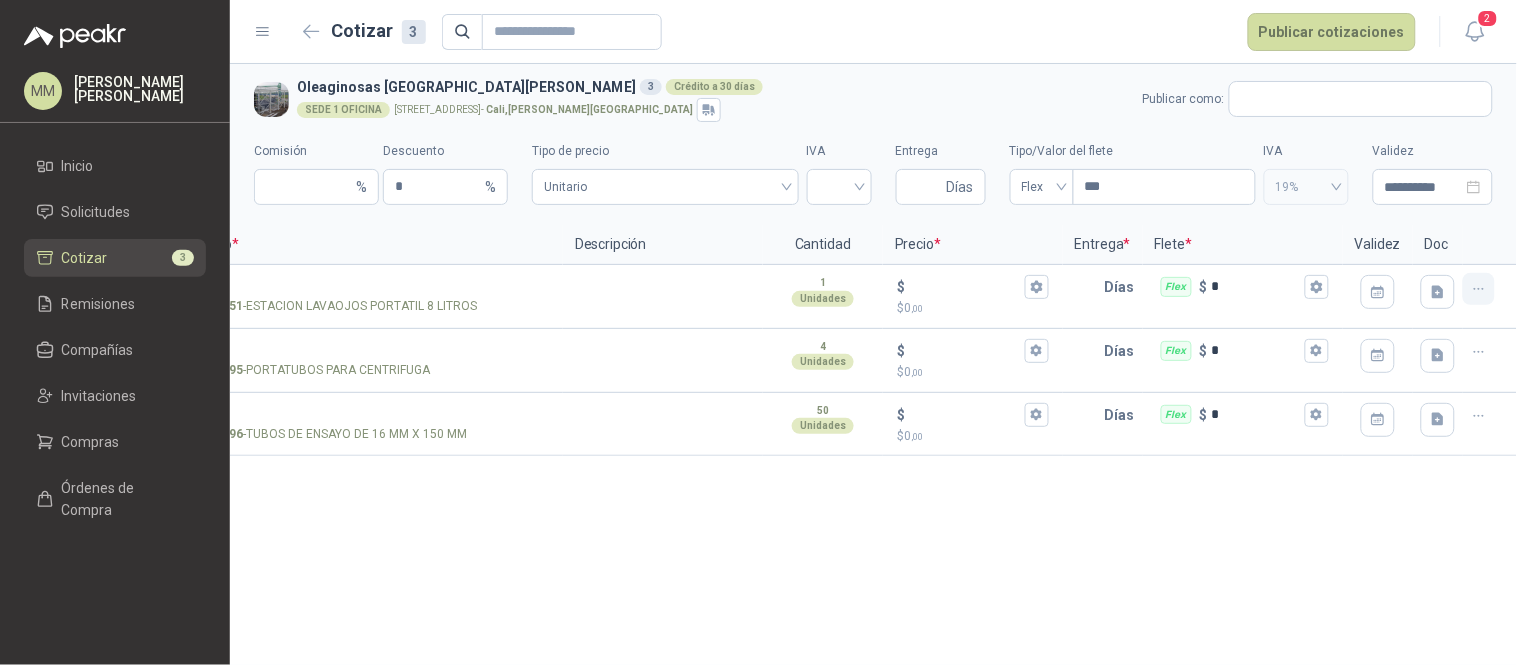 click 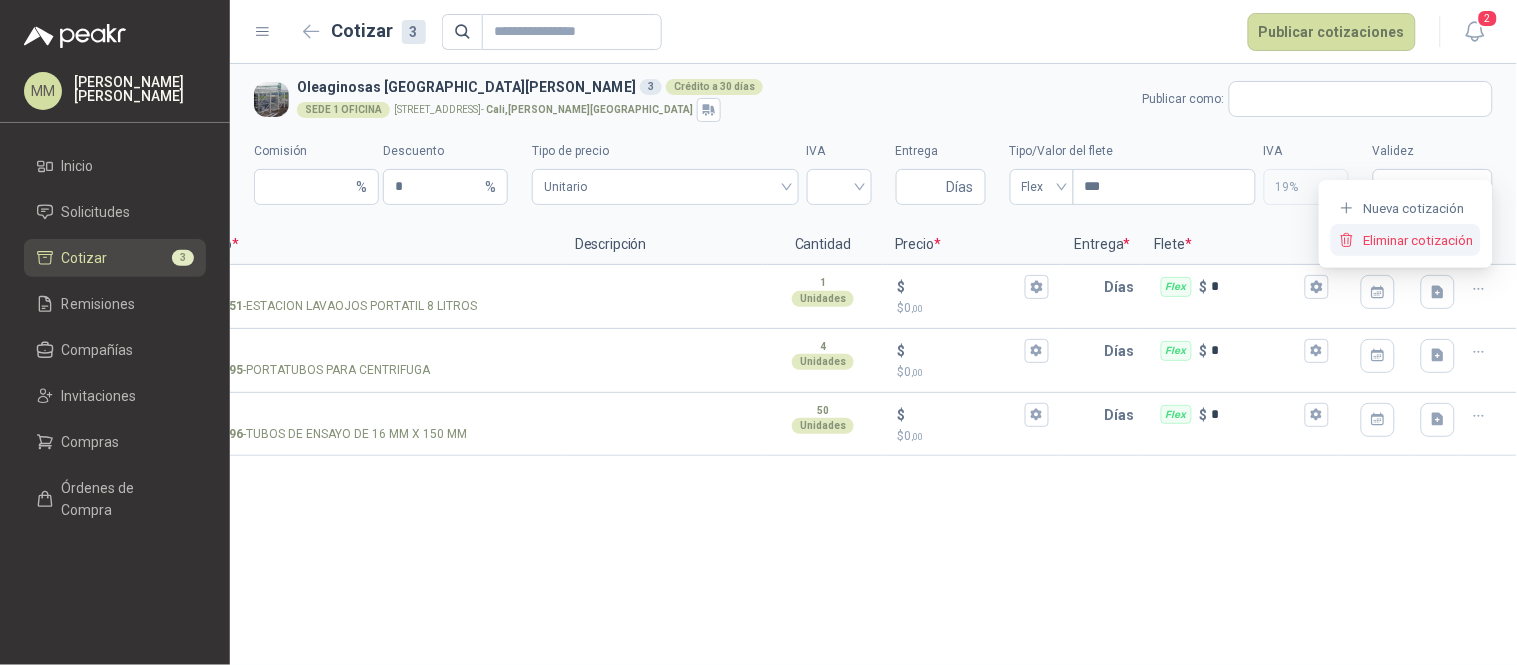 click on "Eliminar cotización" at bounding box center (1406, 240) 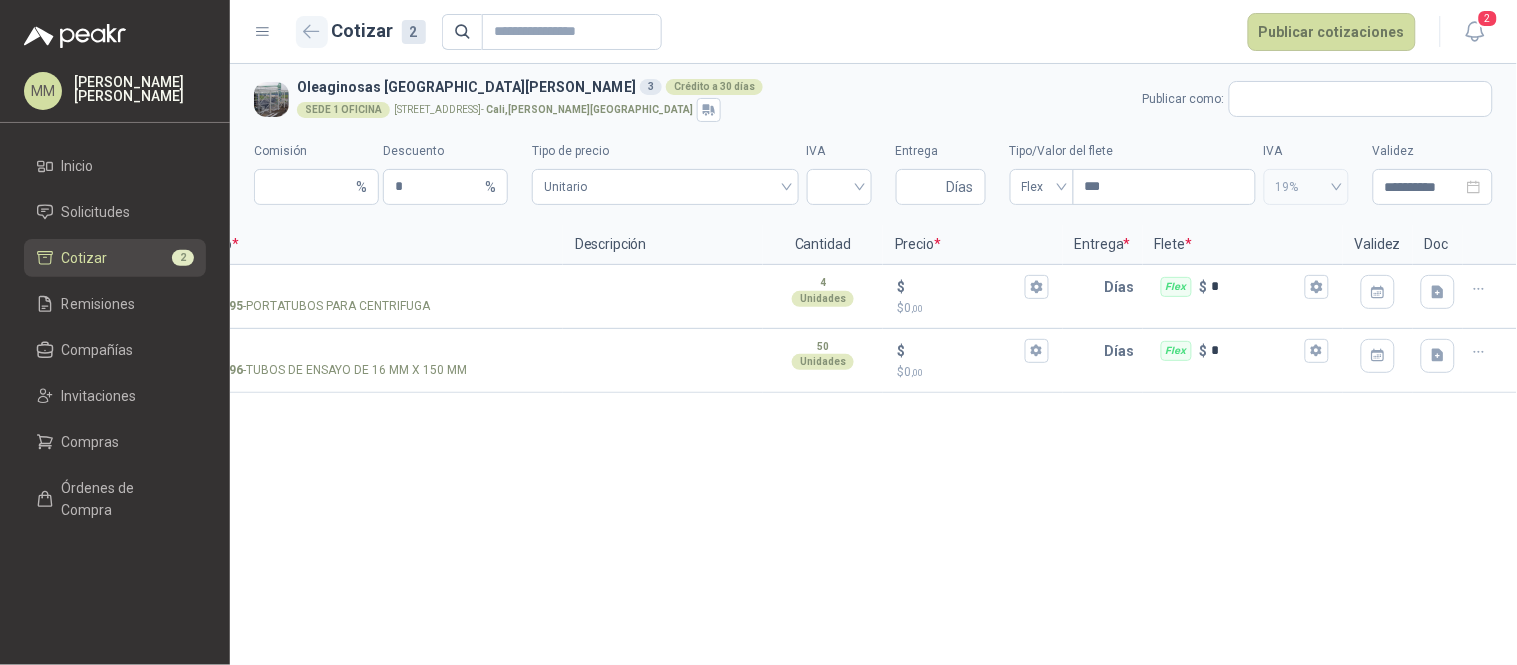 click 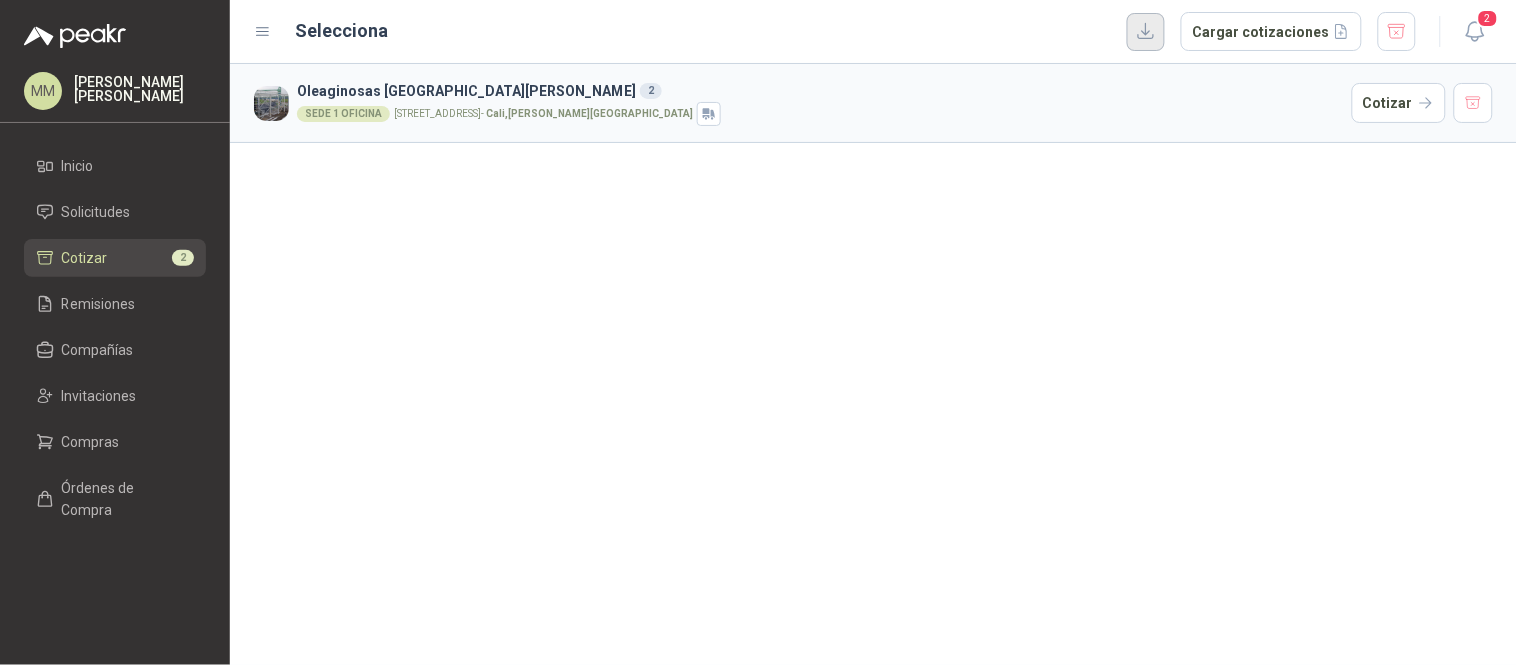 click at bounding box center (1146, 32) 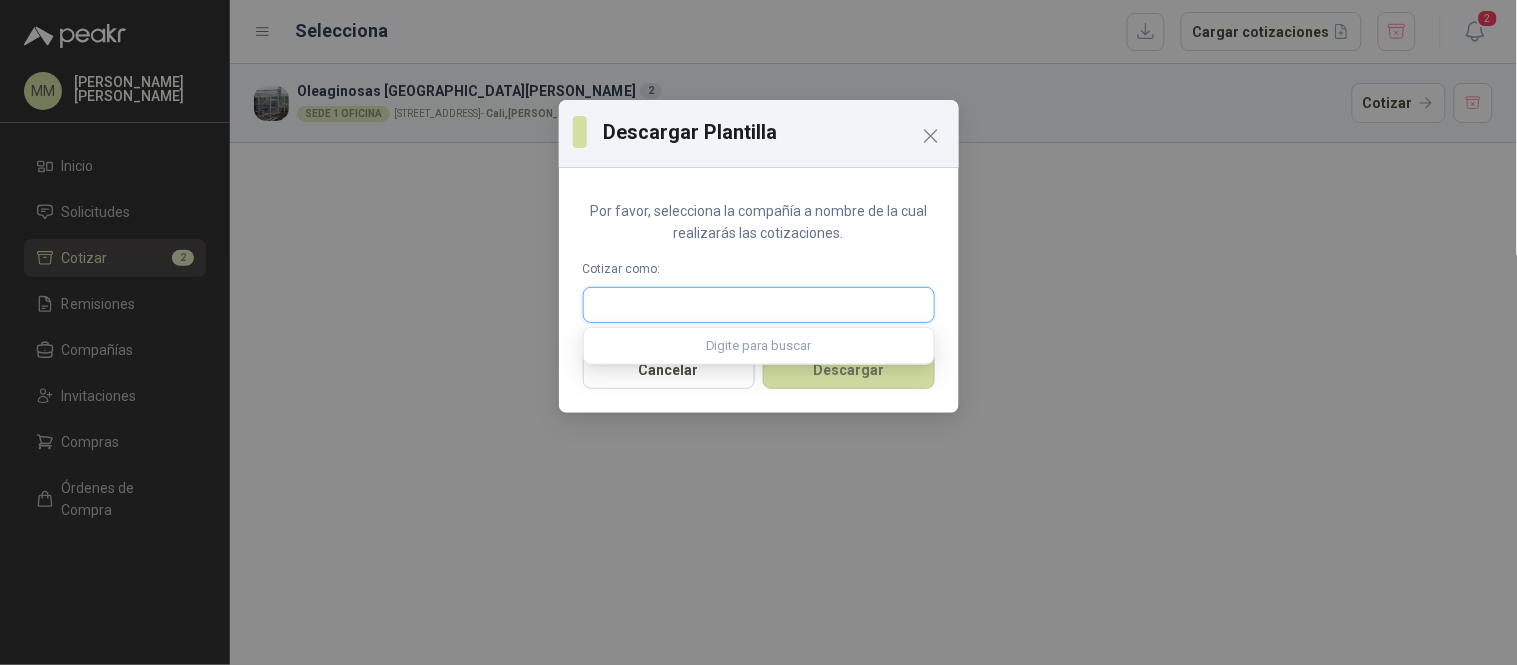 drag, startPoint x: 668, startPoint y: 290, endPoint x: 690, endPoint y: 273, distance: 27.802877 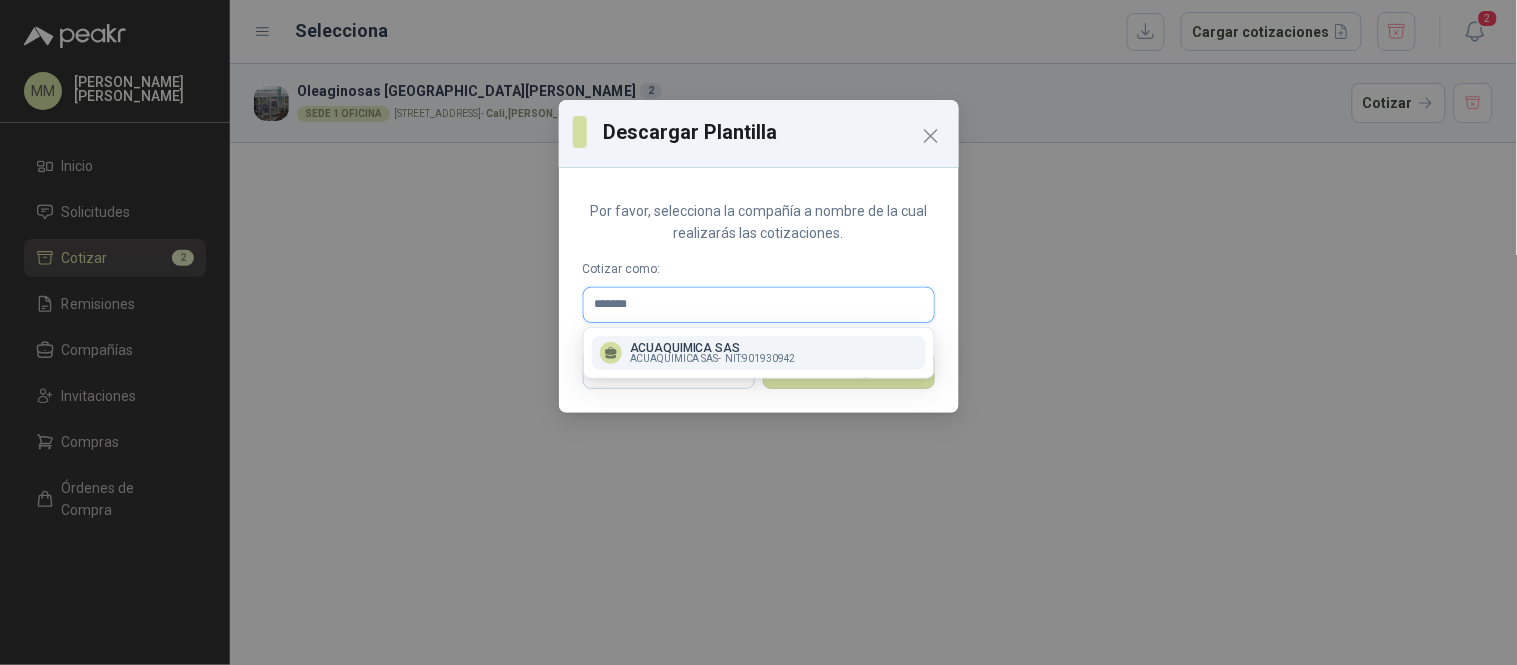 type on "*******" 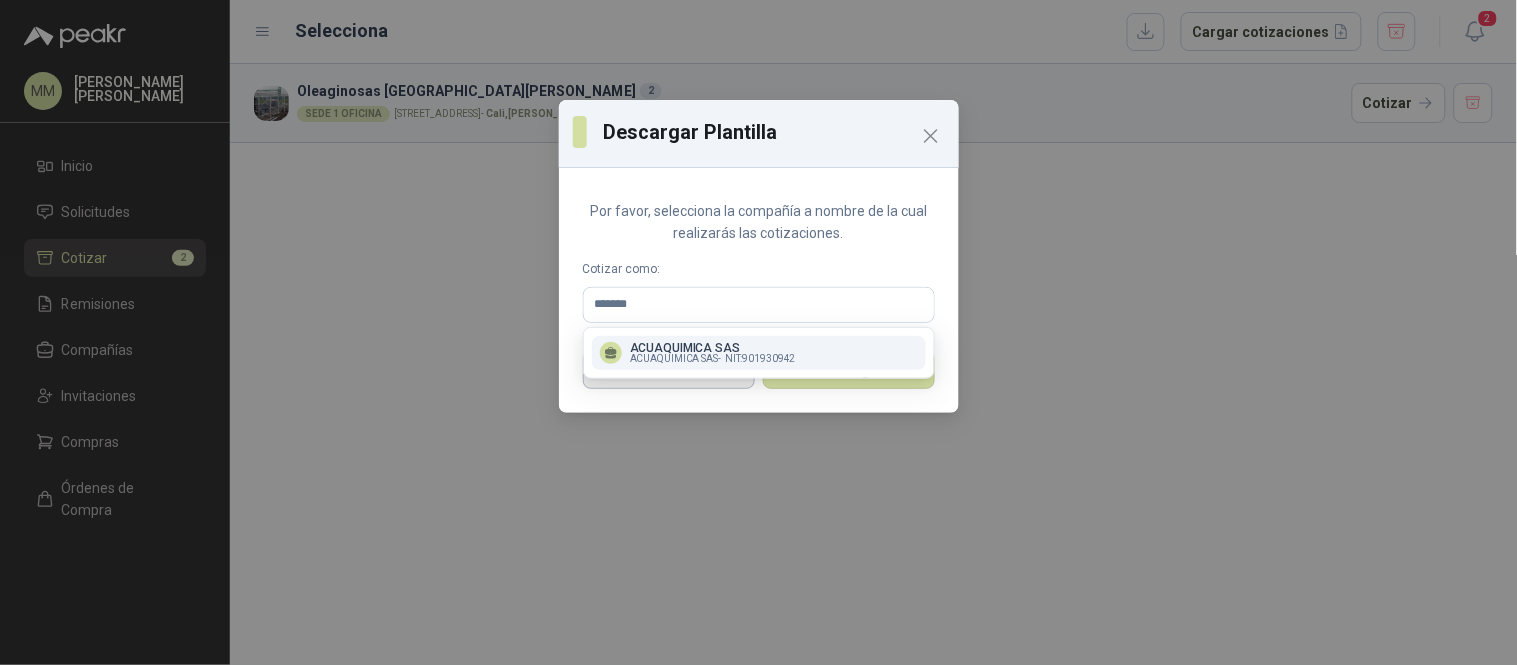 click on "ACUAQUIMICA SAS  - NIT :  901930942" at bounding box center (713, 359) 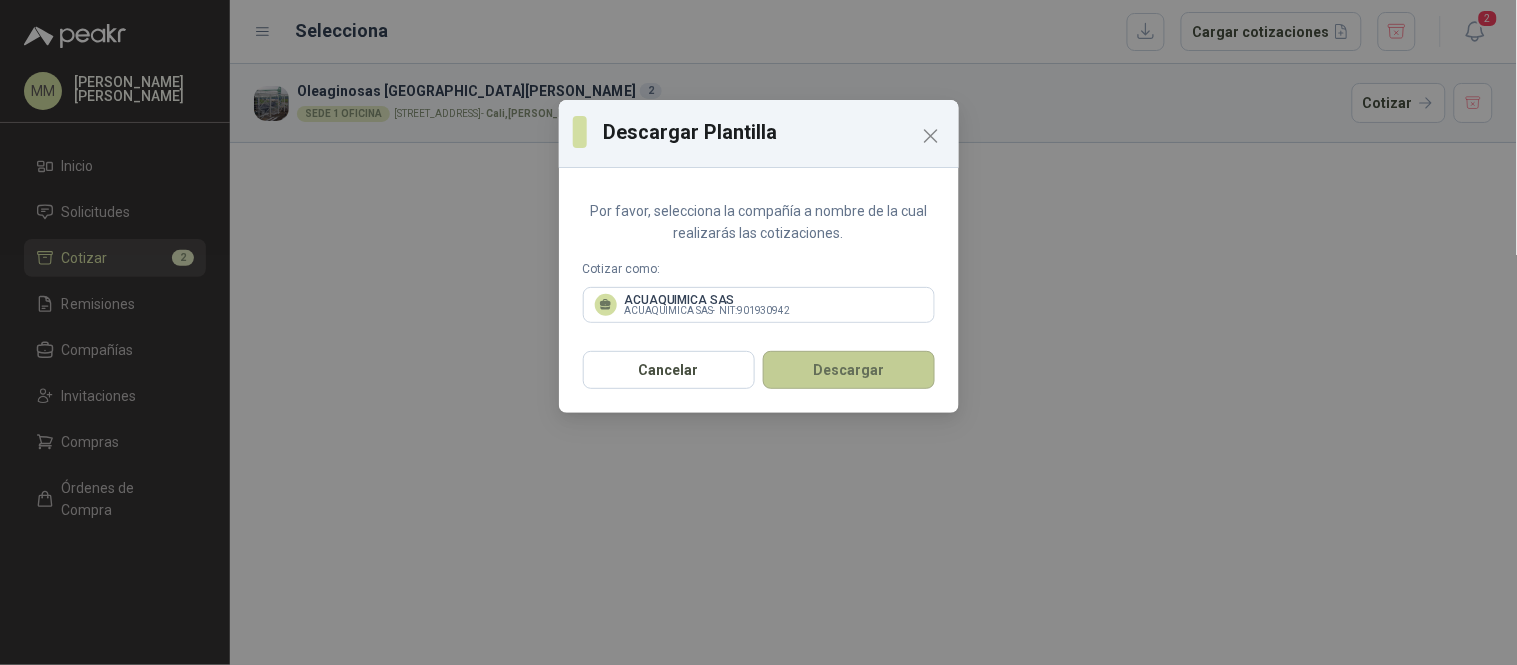 click on "Descargar" at bounding box center (849, 370) 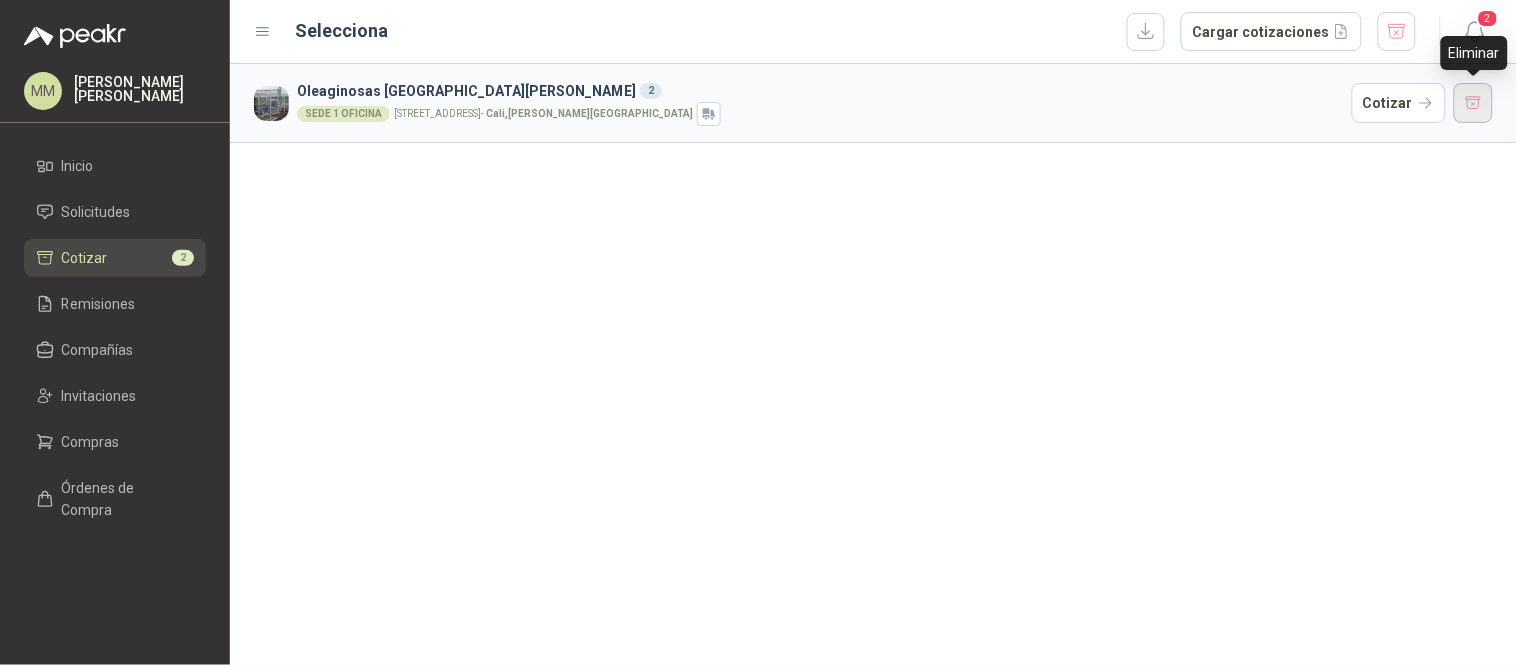 click at bounding box center [1474, 103] 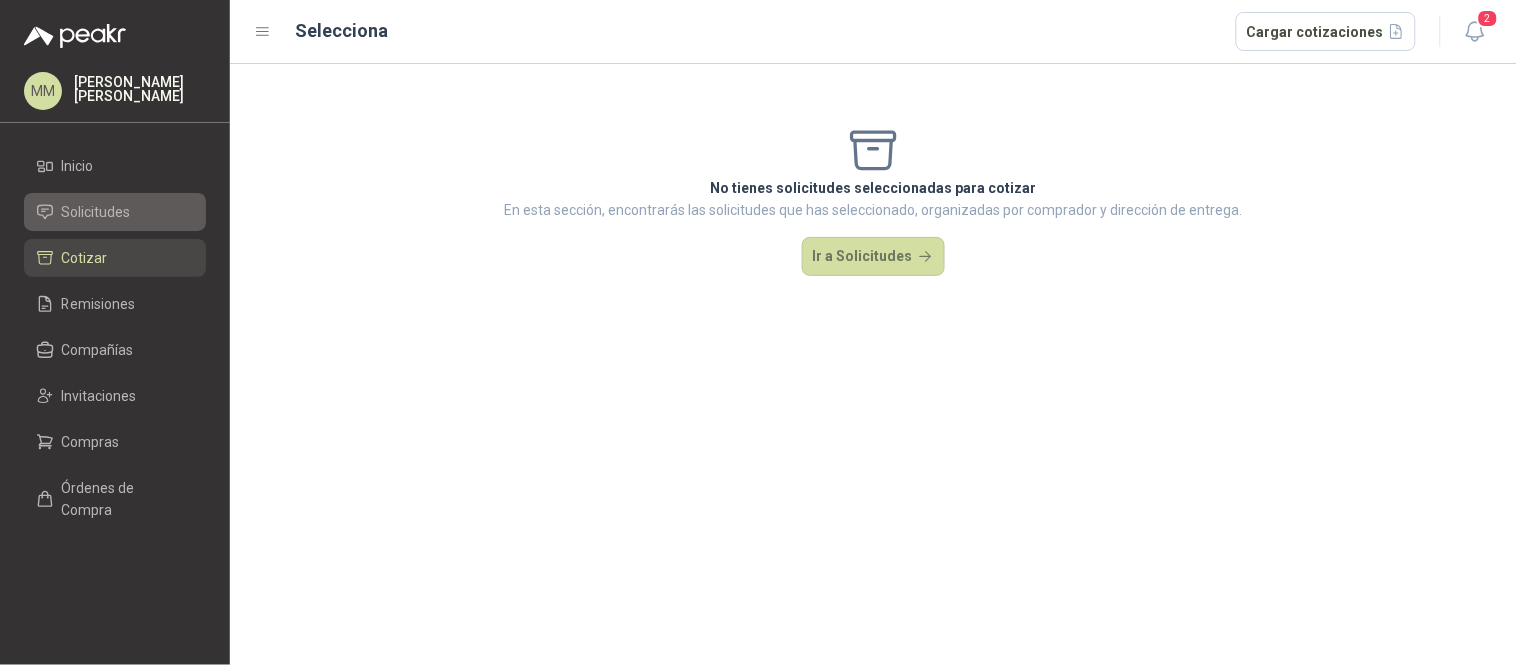 click on "Solicitudes" at bounding box center (115, 212) 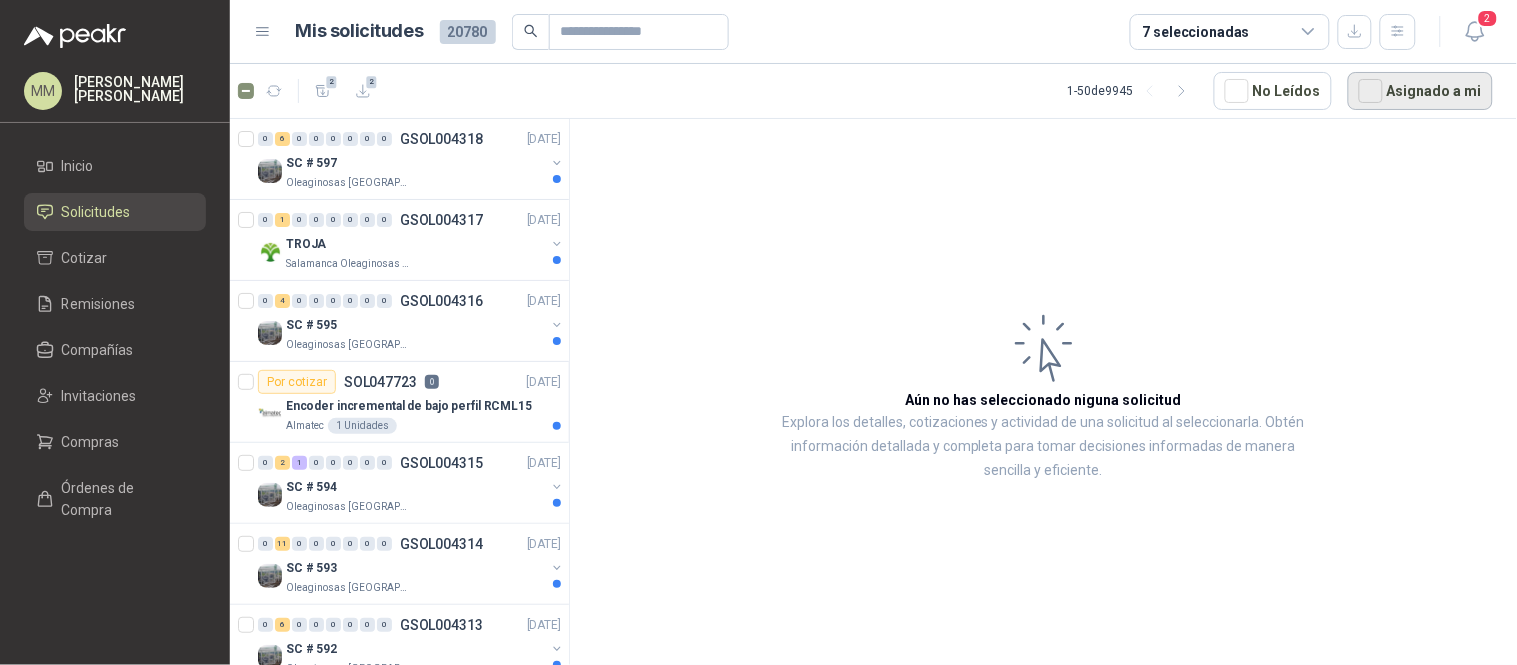 click on "Asignado a mi" at bounding box center [1420, 91] 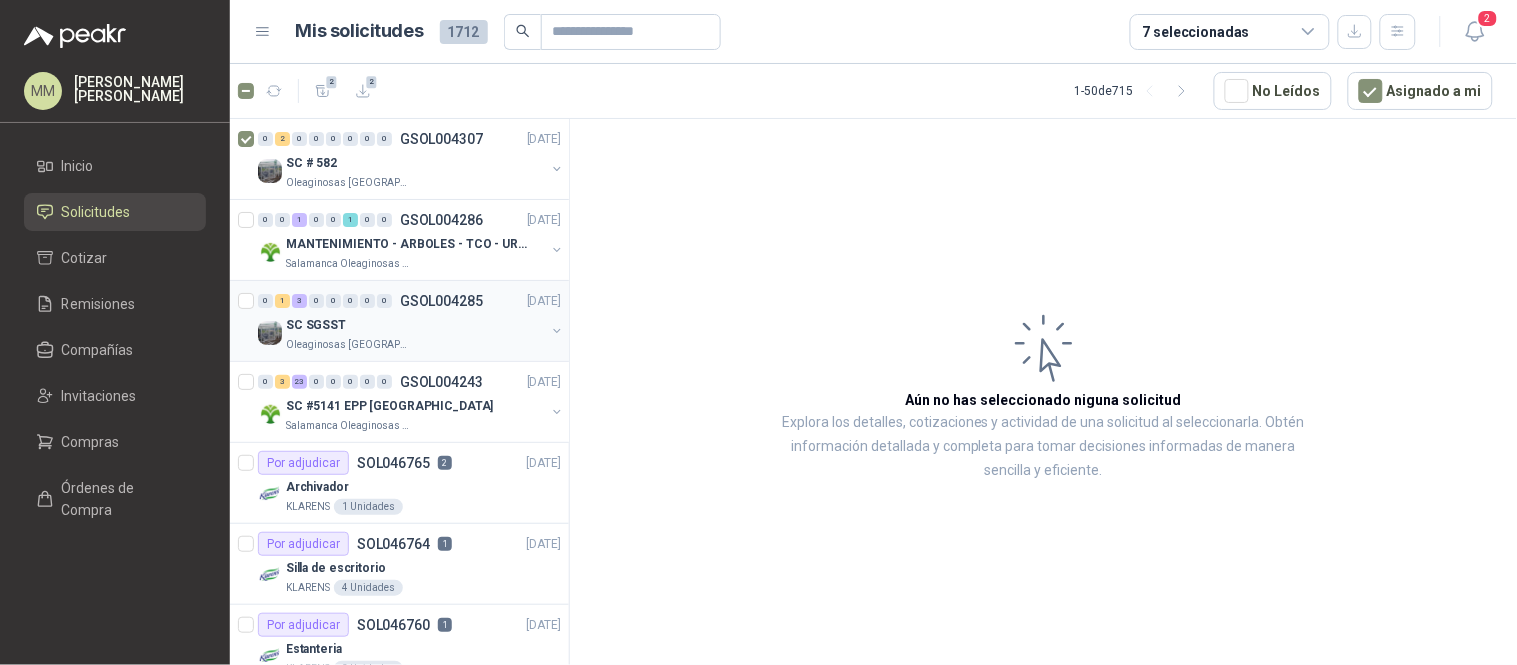 click at bounding box center (557, 331) 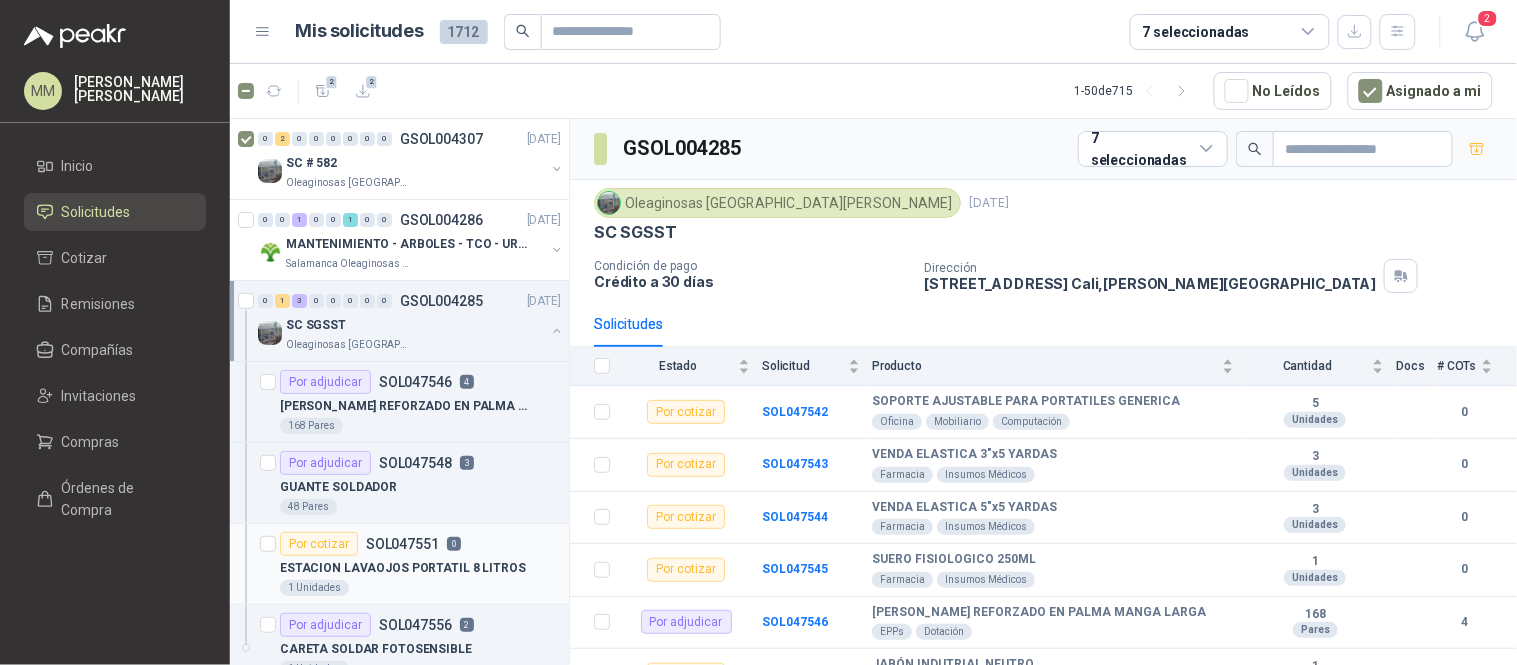 click on "ESTACION LAVAOJOS PORTATIL 8 LITROS" at bounding box center (403, 568) 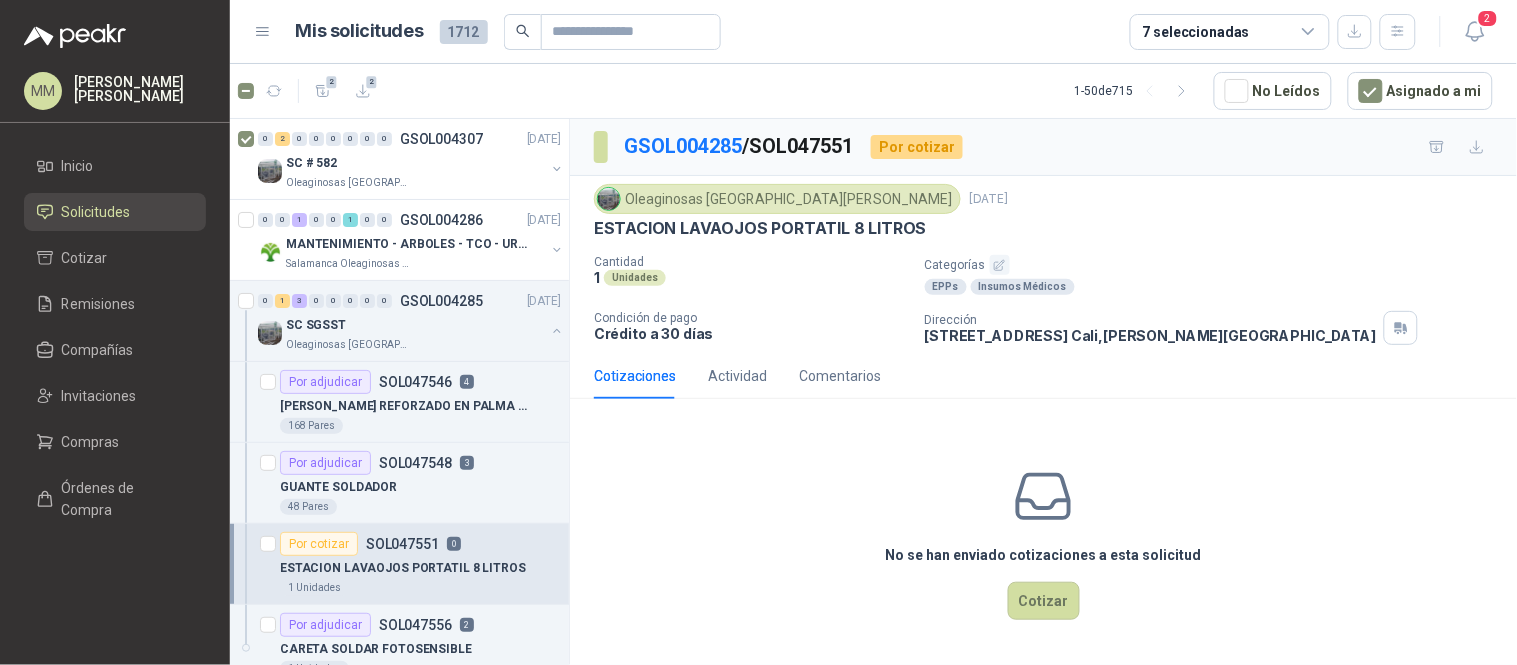 click on "ESTACION LAVAOJOS PORTATIL 8 LITROS" at bounding box center [760, 228] 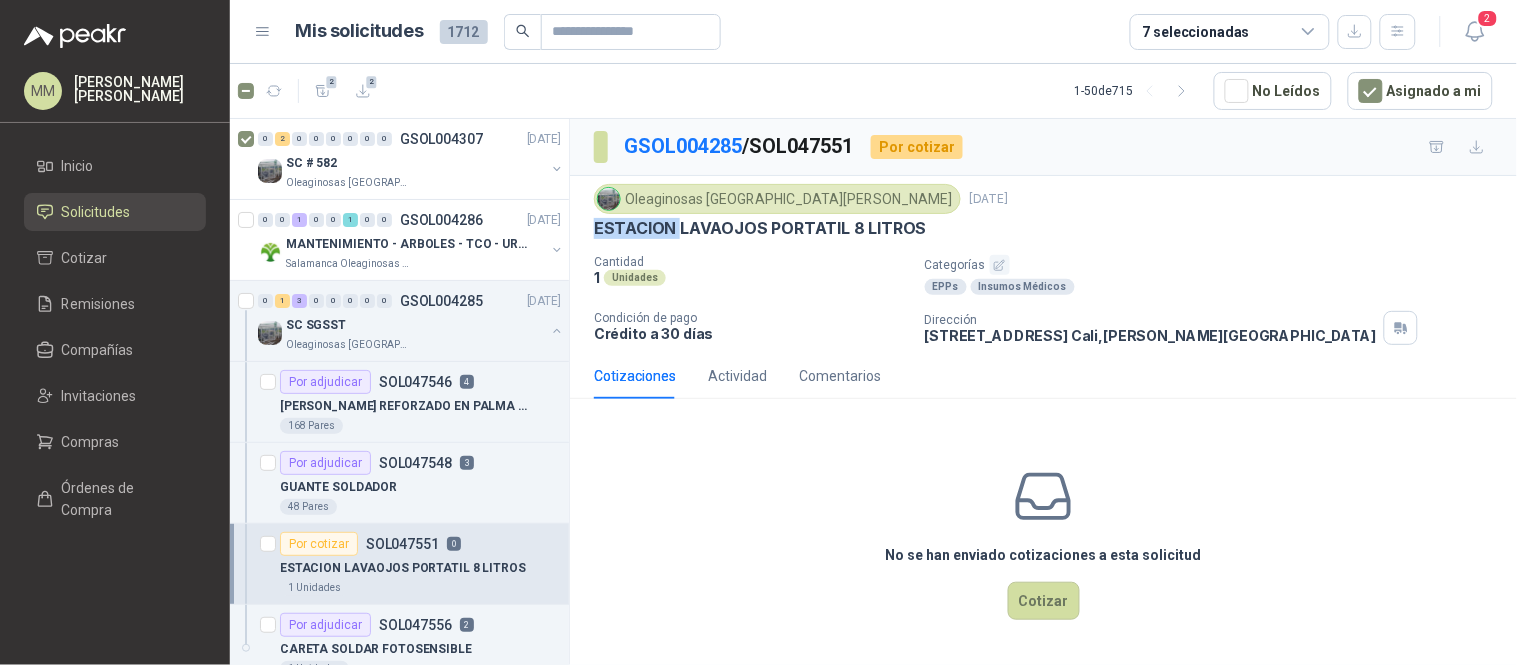 click on "ESTACION LAVAOJOS PORTATIL 8 LITROS" at bounding box center (760, 228) 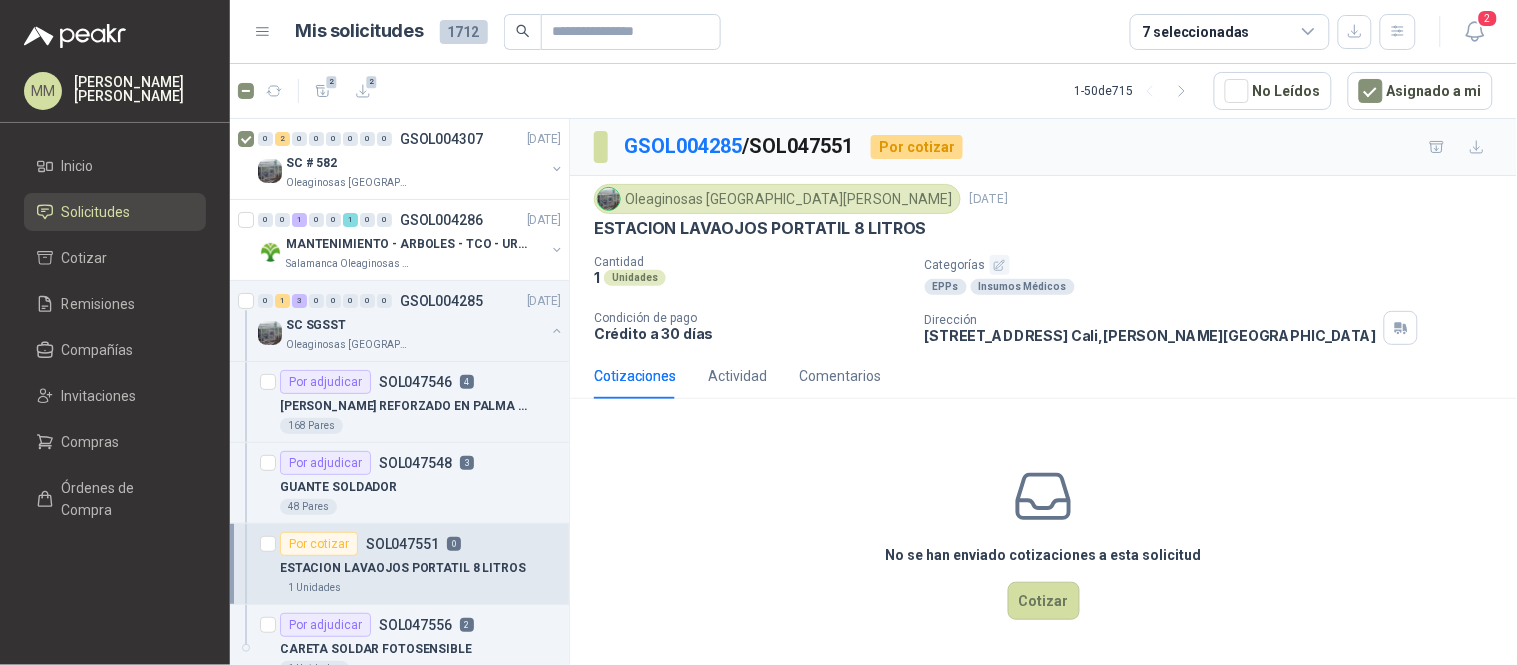 click on "ESTACION LAVAOJOS PORTATIL 8 LITROS" at bounding box center [760, 228] 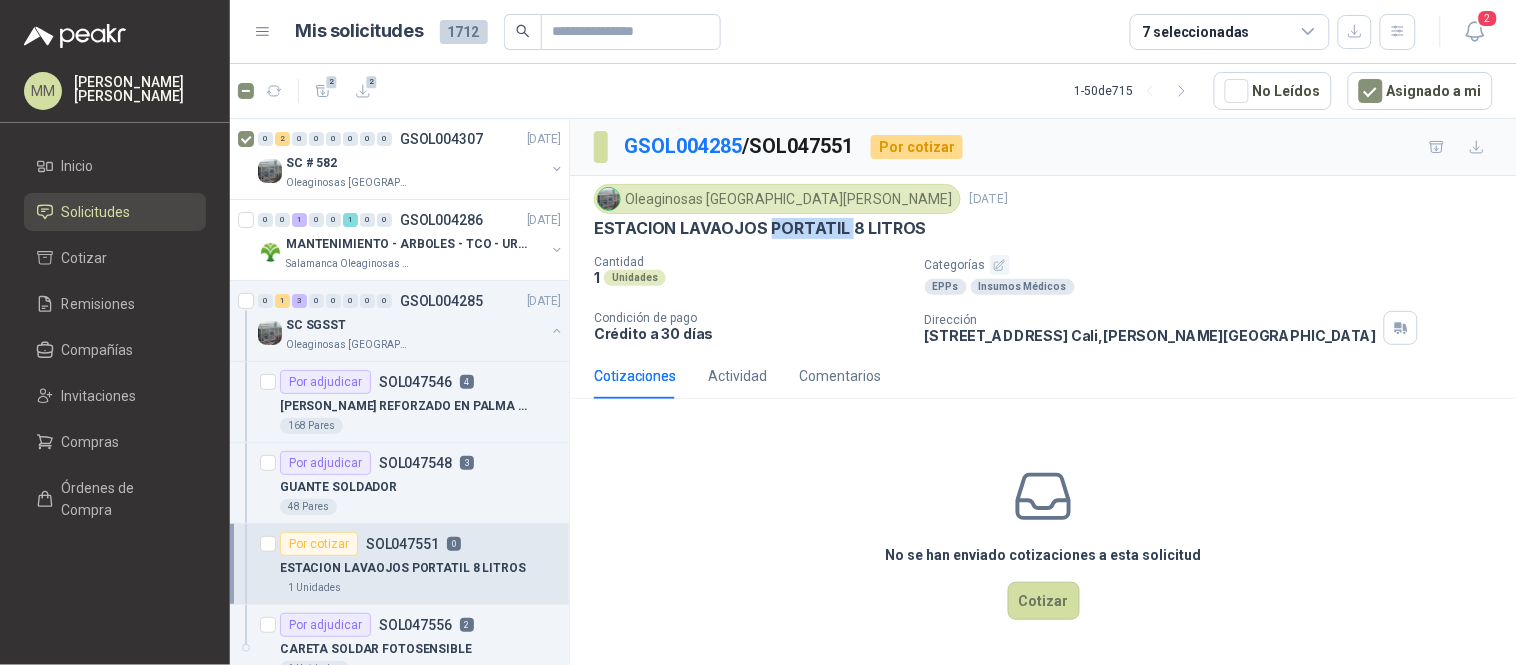 click on "ESTACION LAVAOJOS PORTATIL 8 LITROS" at bounding box center [760, 228] 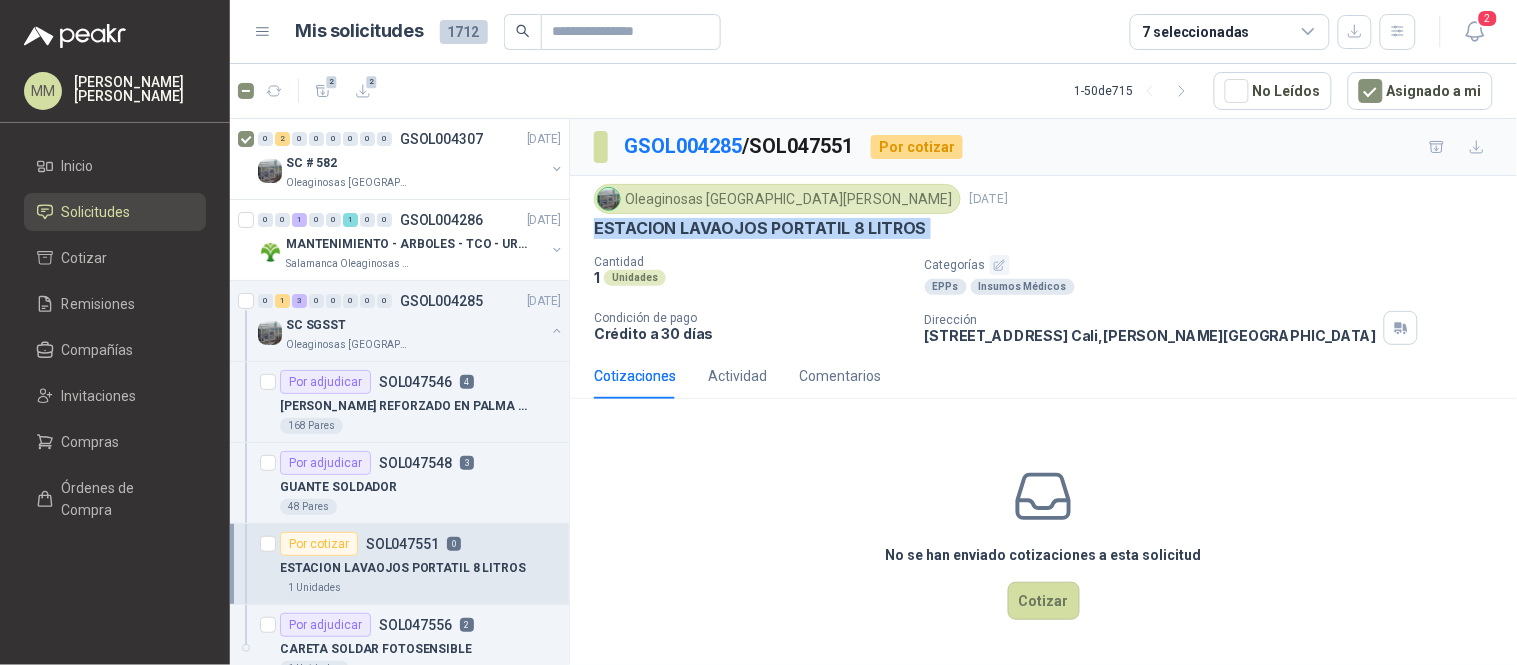 click on "ESTACION LAVAOJOS PORTATIL 8 LITROS" at bounding box center [760, 228] 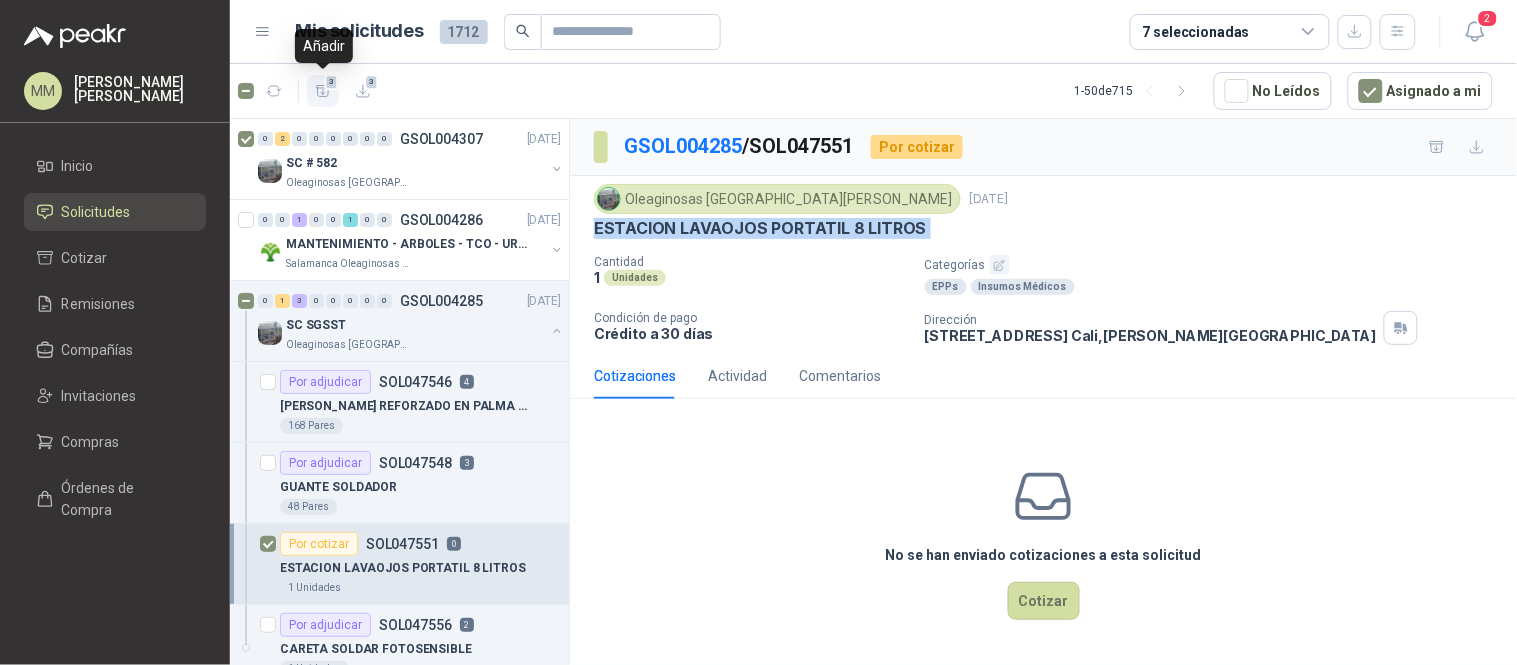click 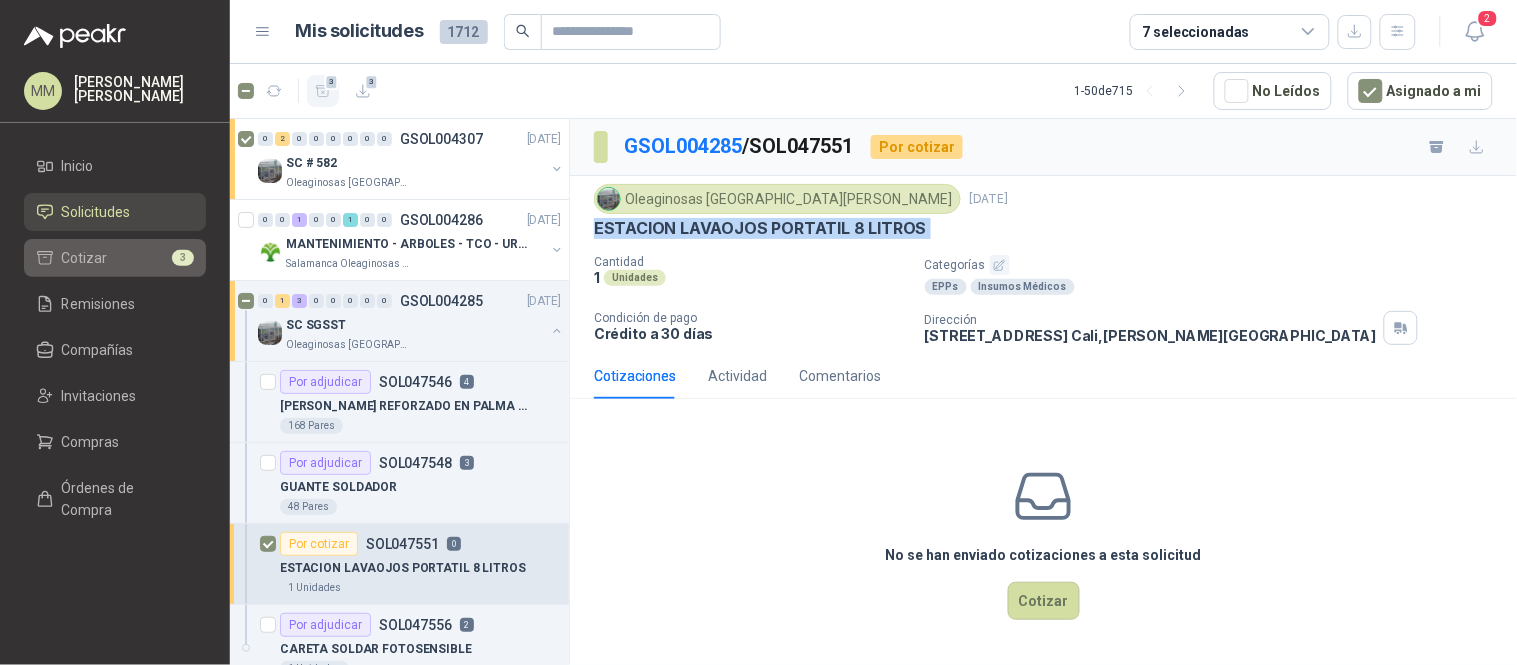 click on "Cotizar 3" at bounding box center (115, 258) 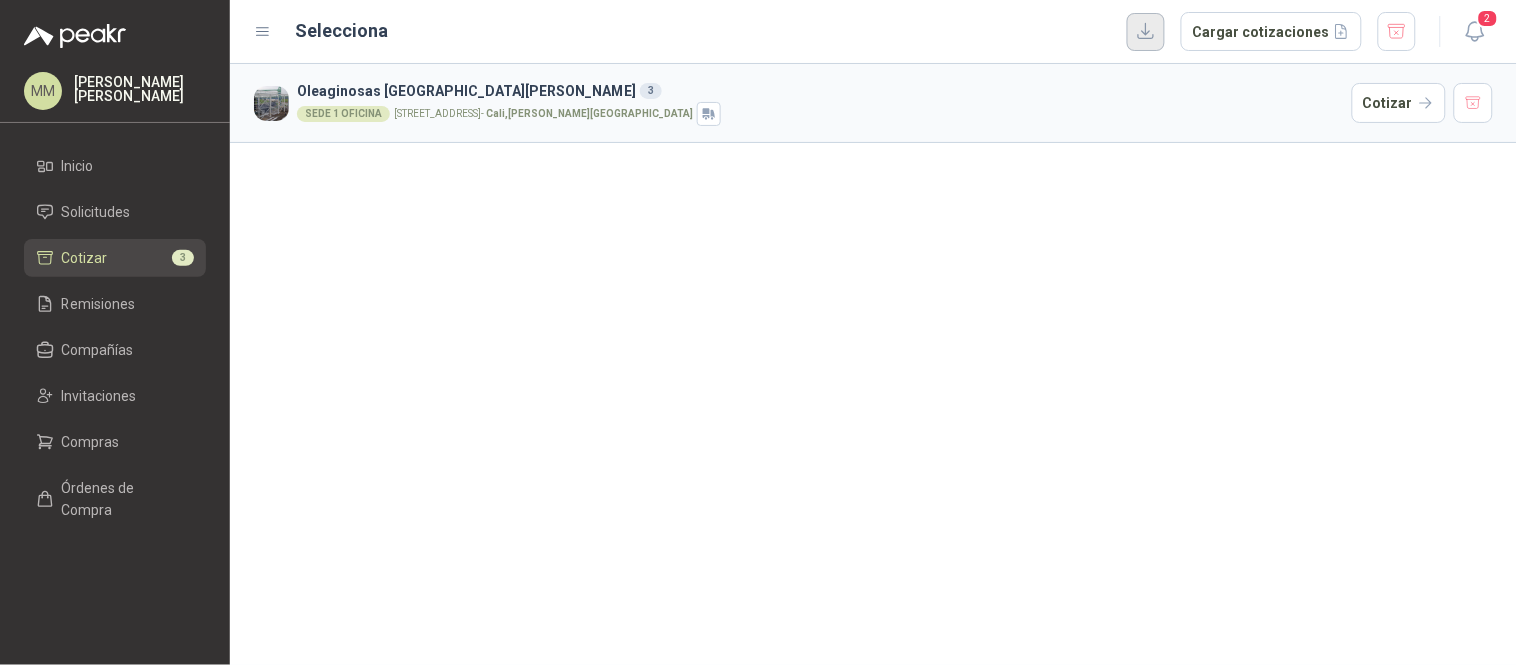 click at bounding box center [1146, 32] 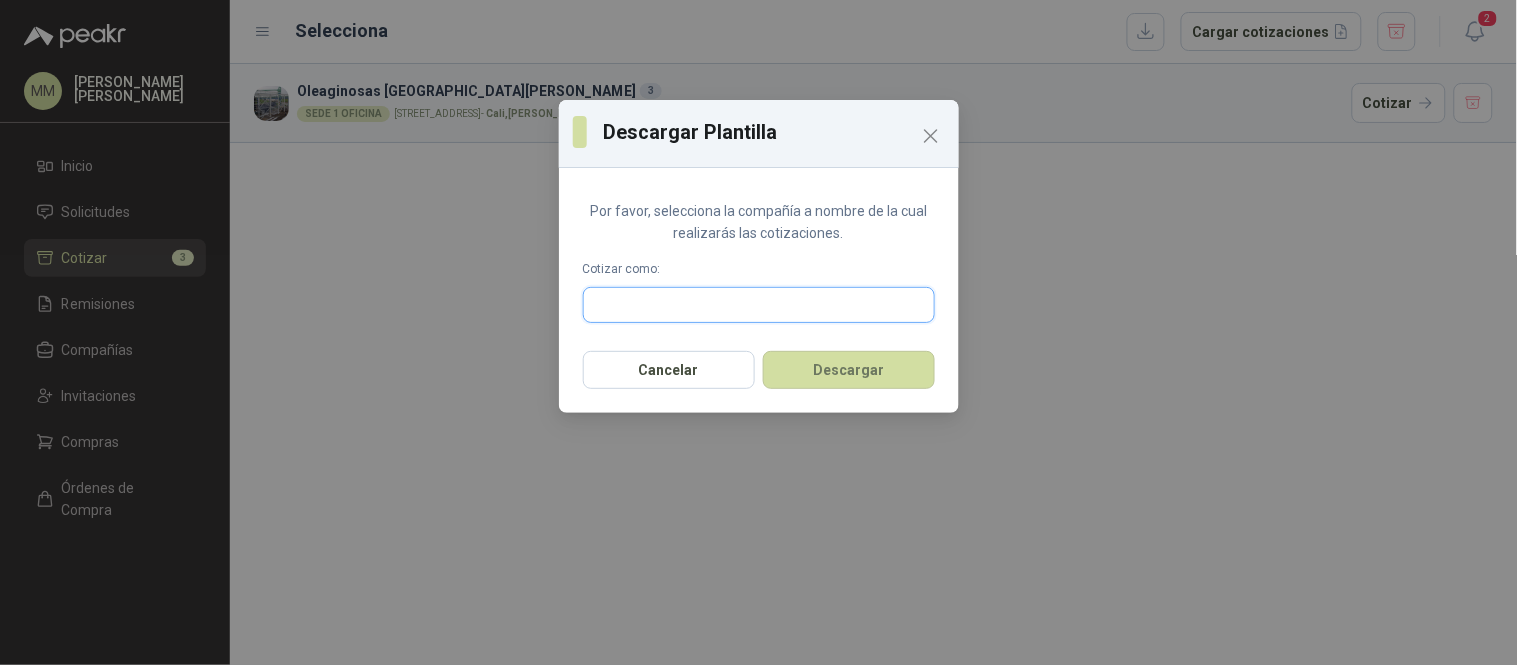 click at bounding box center (759, 305) 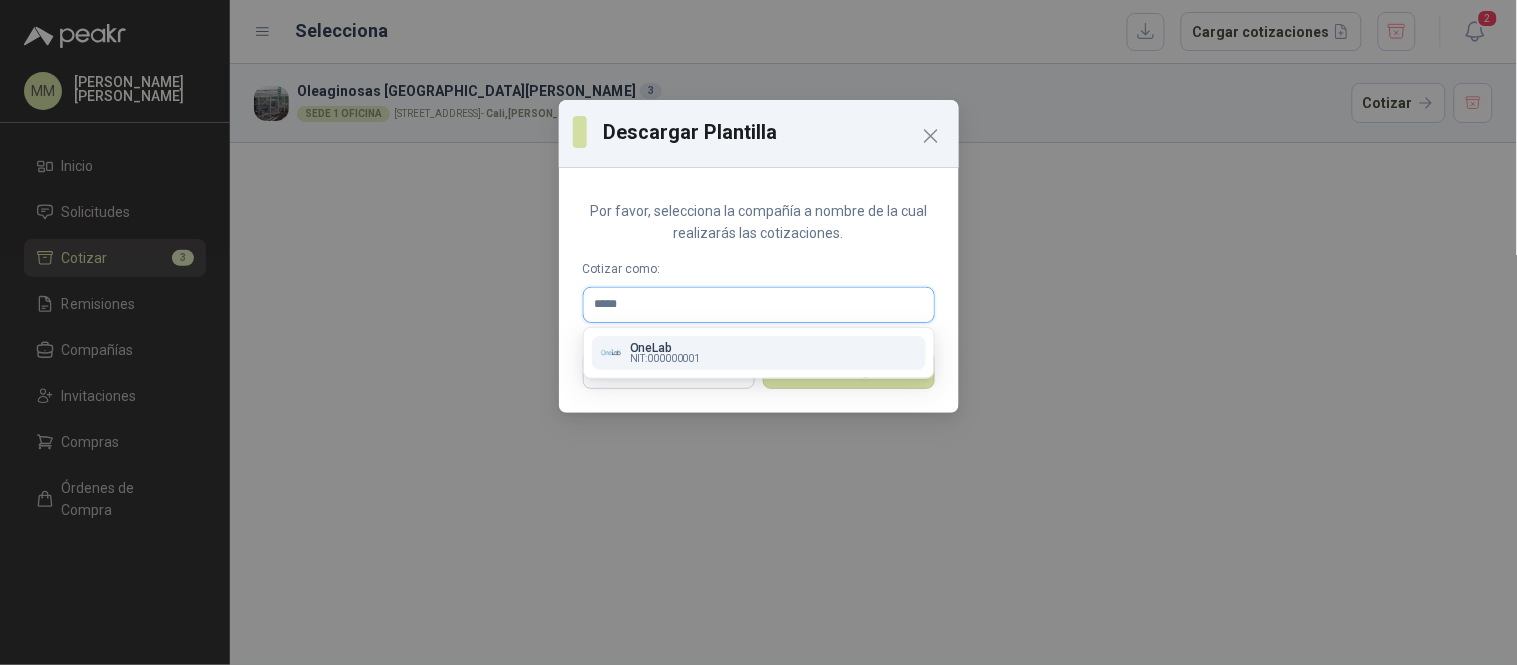 type on "*****" 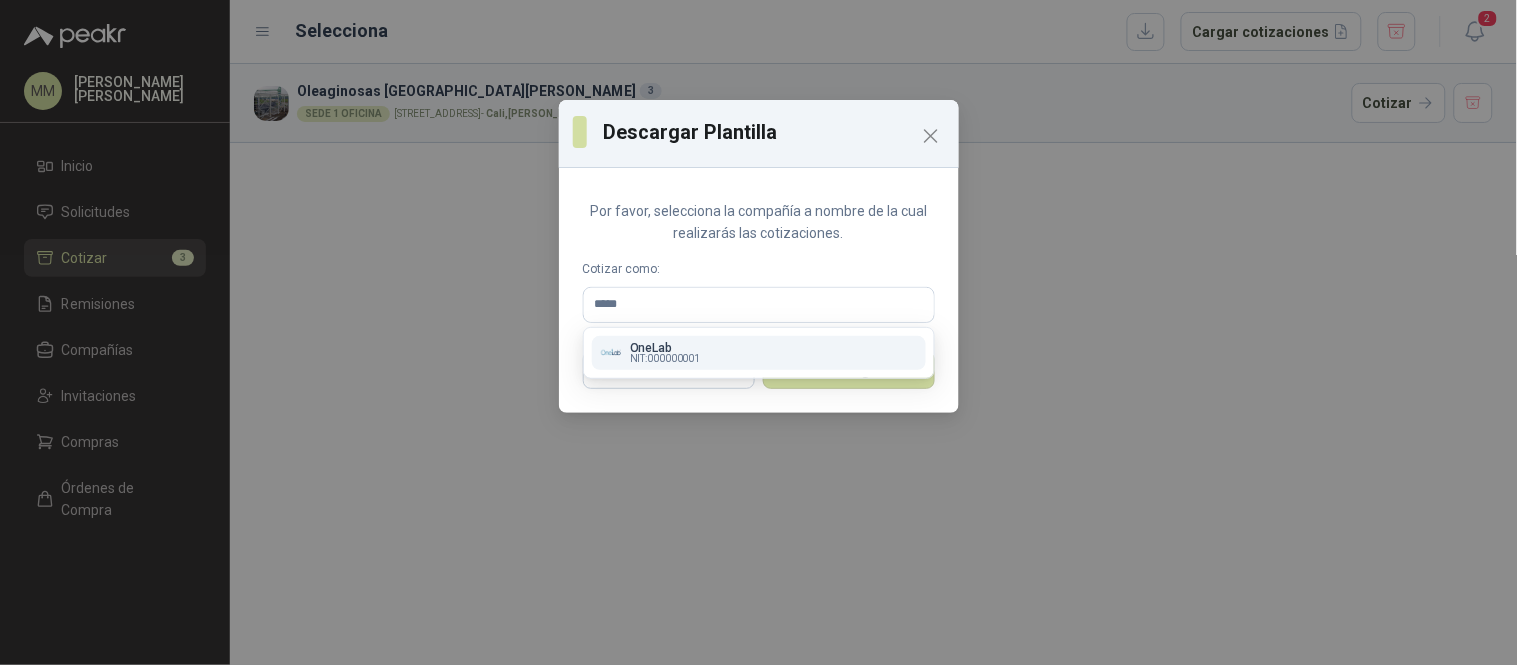click on "OneLab NIT :  000000001" at bounding box center (759, 353) 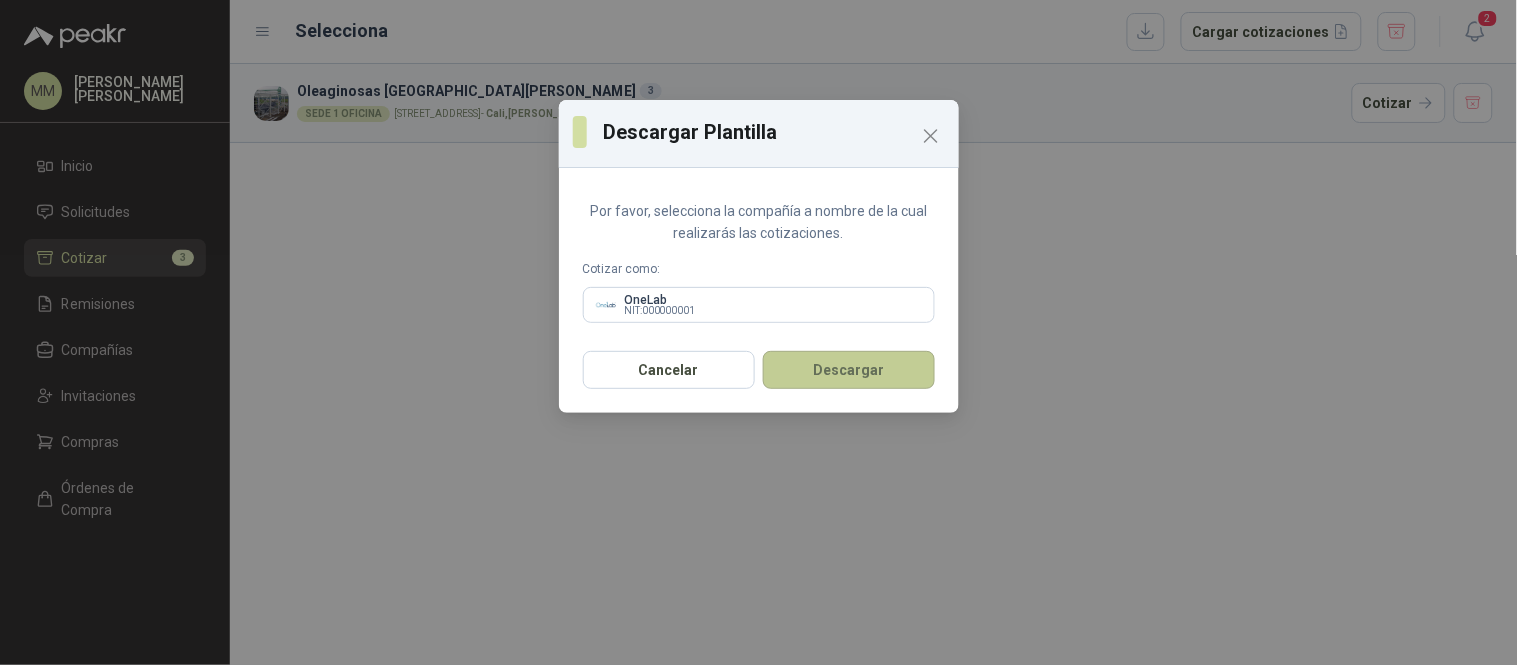 click on "Descargar" at bounding box center (849, 370) 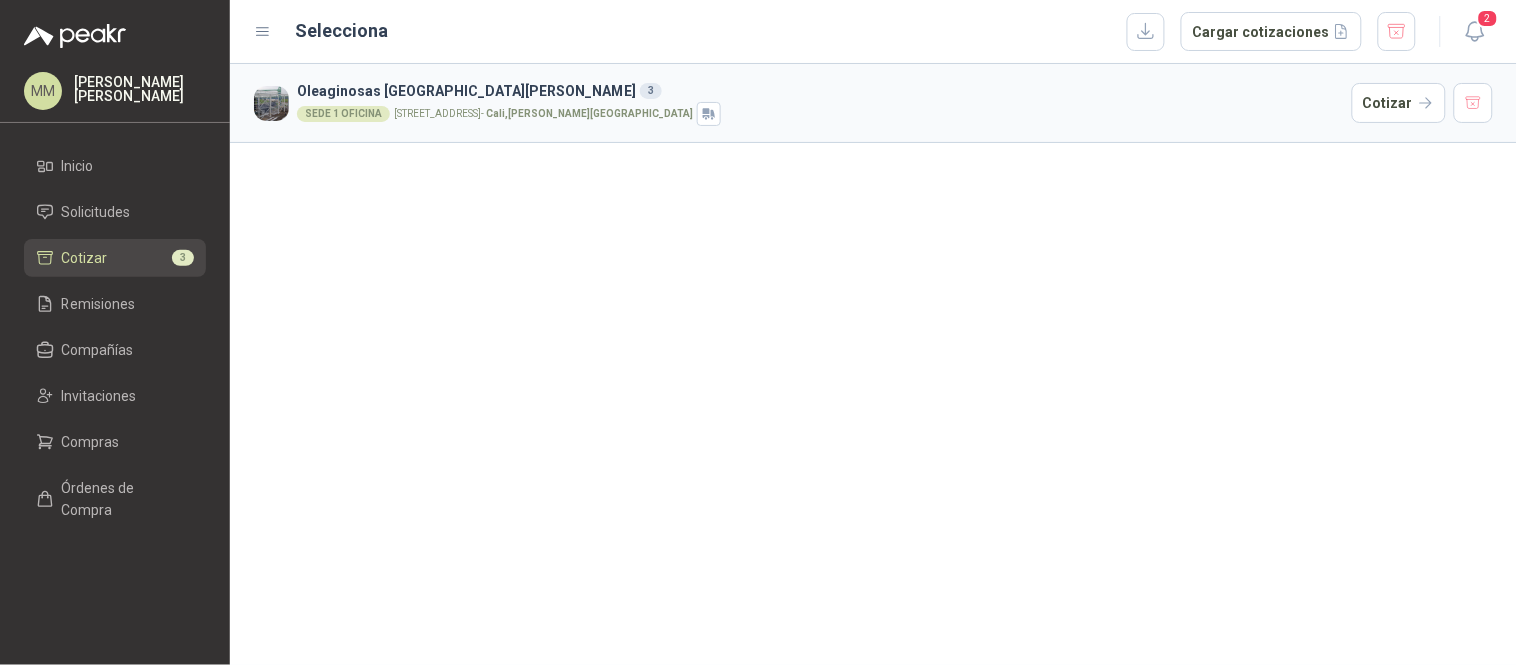 click on "Oleaginosas [GEOGRAPHIC_DATA][PERSON_NAME] 3 SEDE 1 OFICINA  [STREET_ADDRESS][PERSON_NAME]" at bounding box center (873, 364) 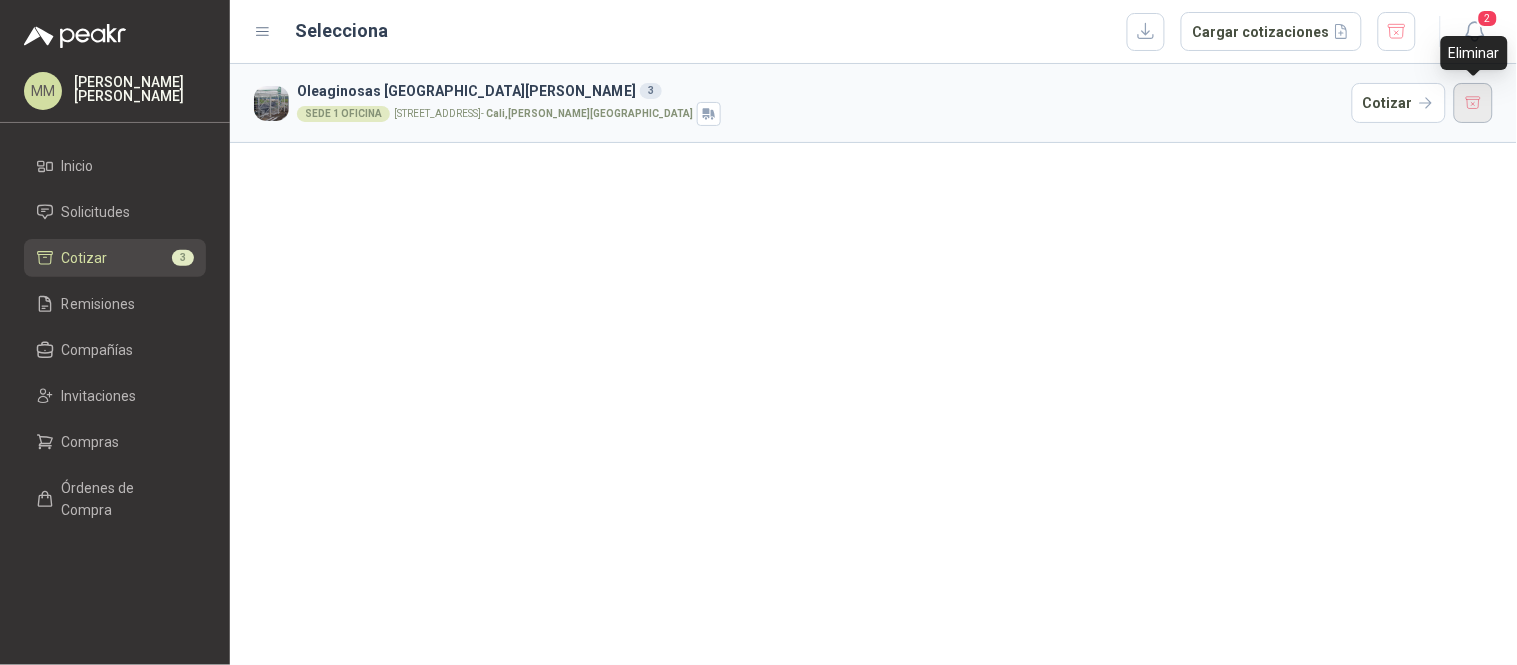 click at bounding box center (1474, 103) 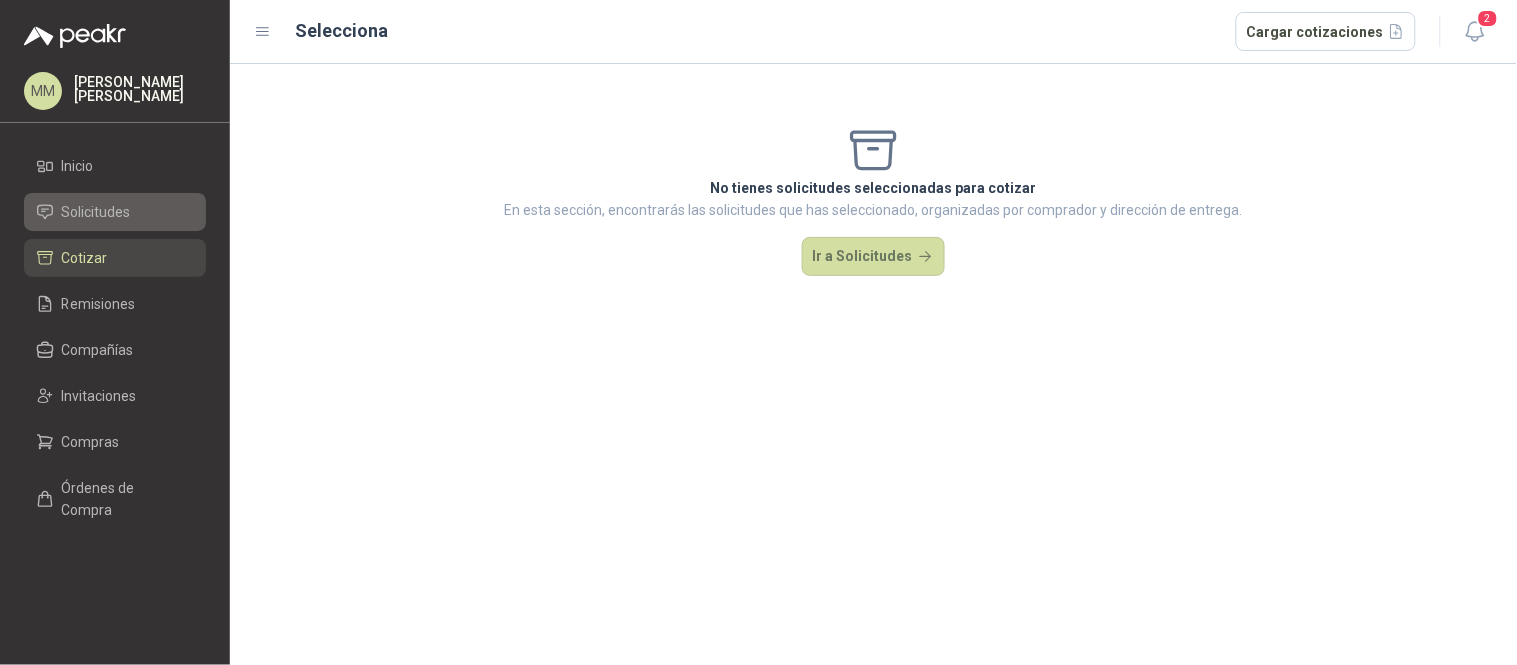 click on "Solicitudes" at bounding box center (115, 212) 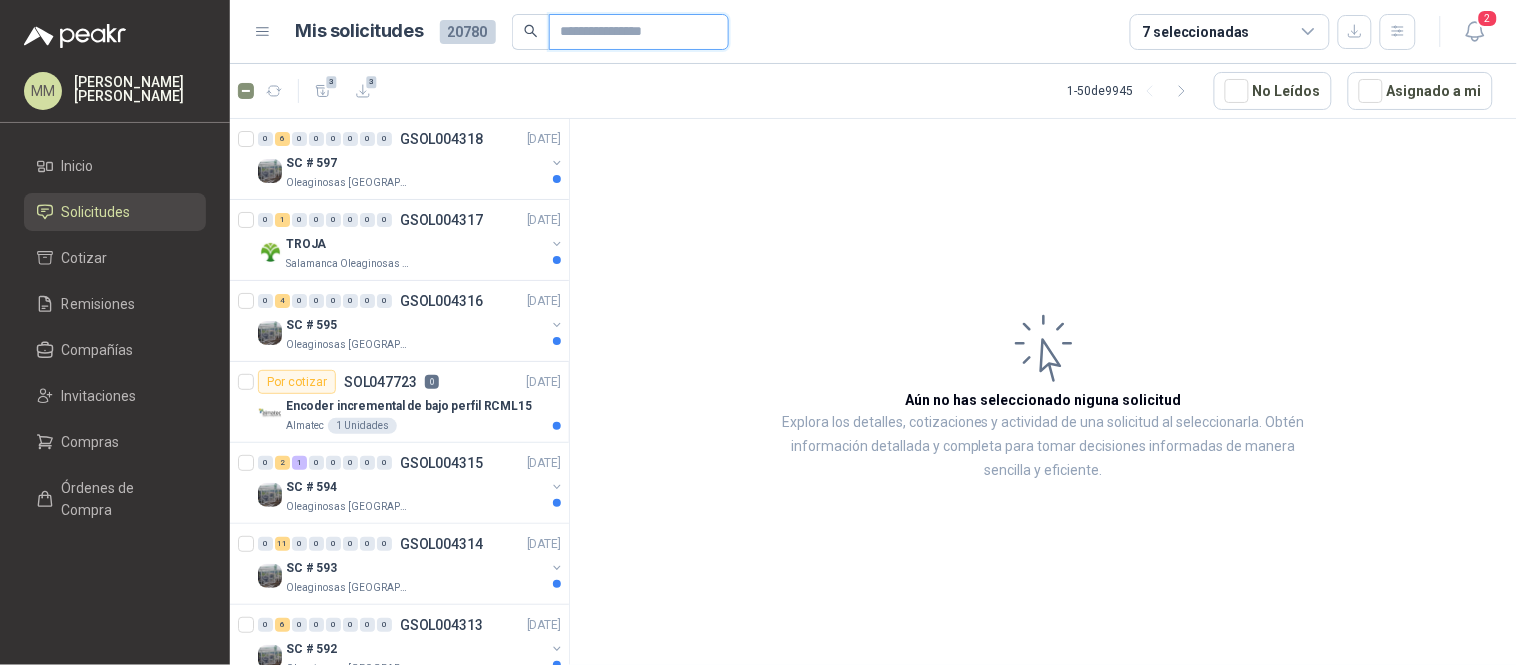 click at bounding box center (631, 32) 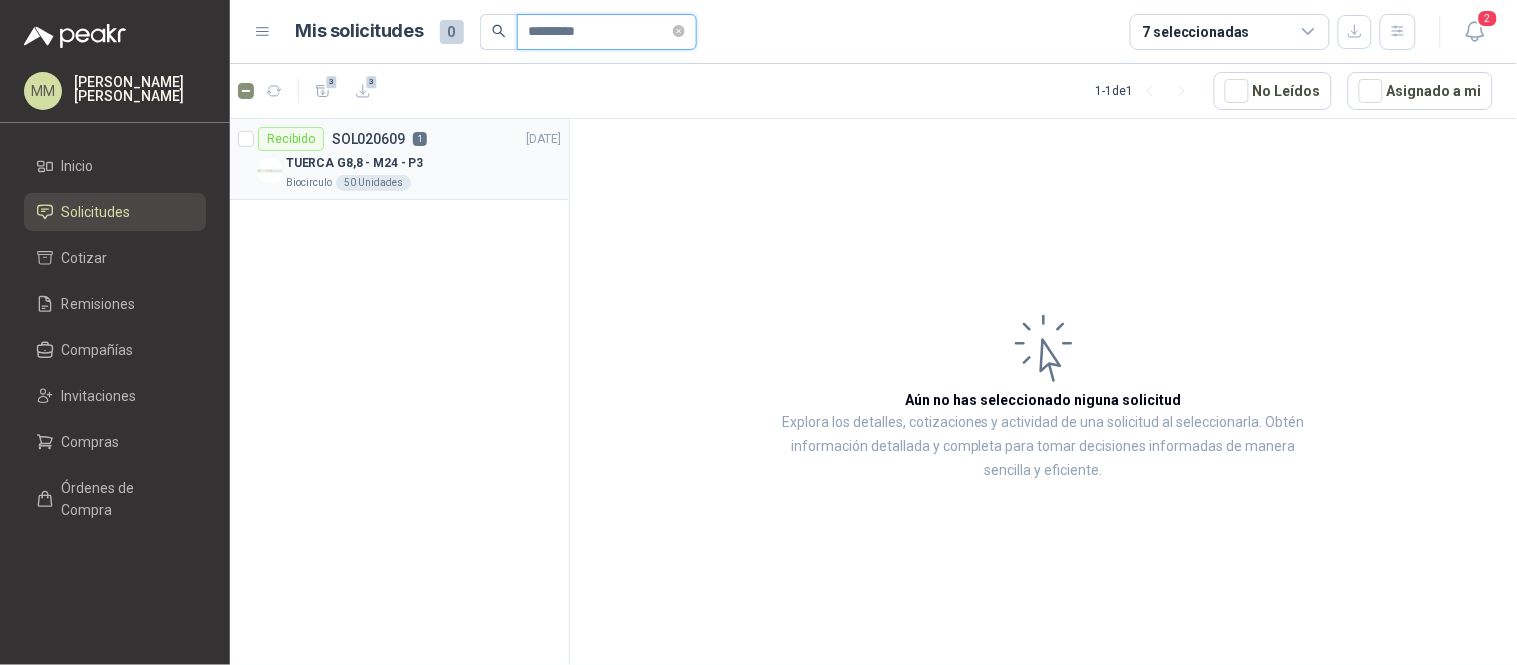 type on "*********" 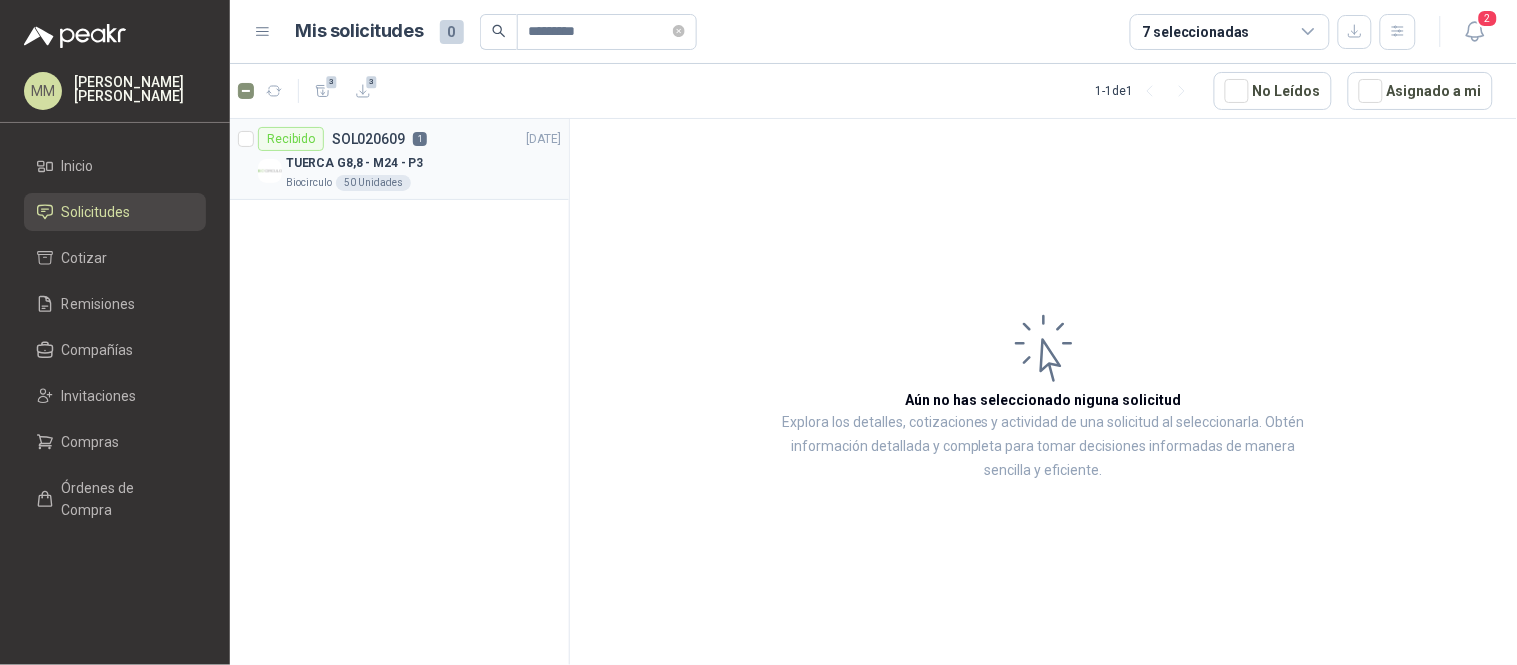 click on "TUERCA G8,8 - M24 - P3" at bounding box center [423, 163] 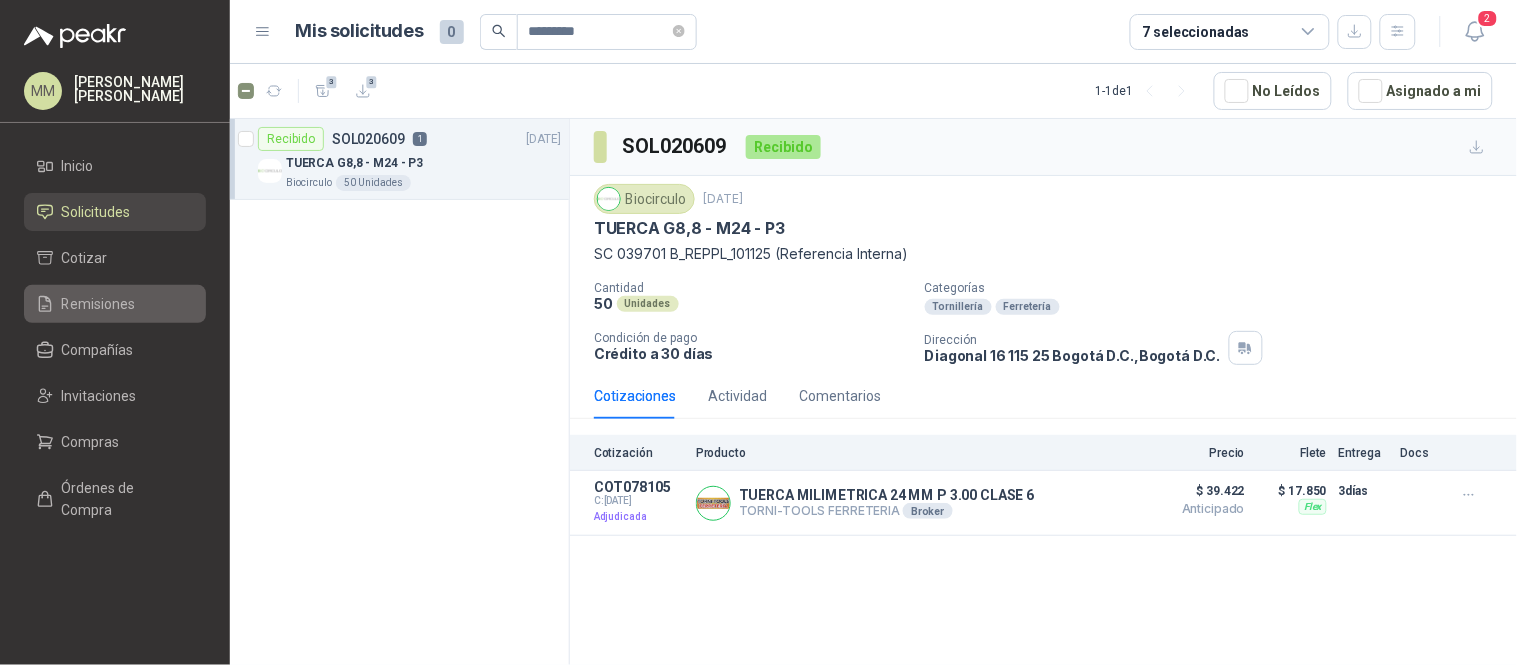 click on "Remisiones" at bounding box center [115, 304] 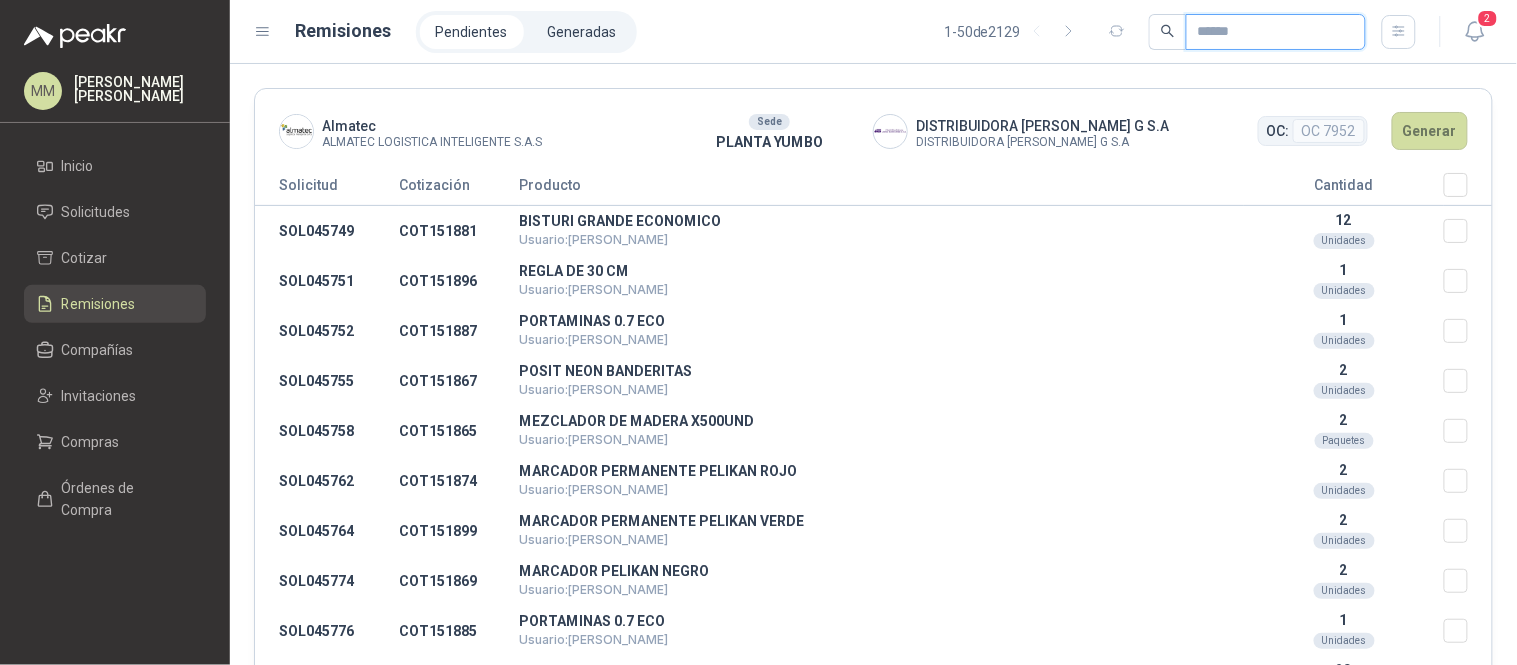 click at bounding box center [1268, 32] 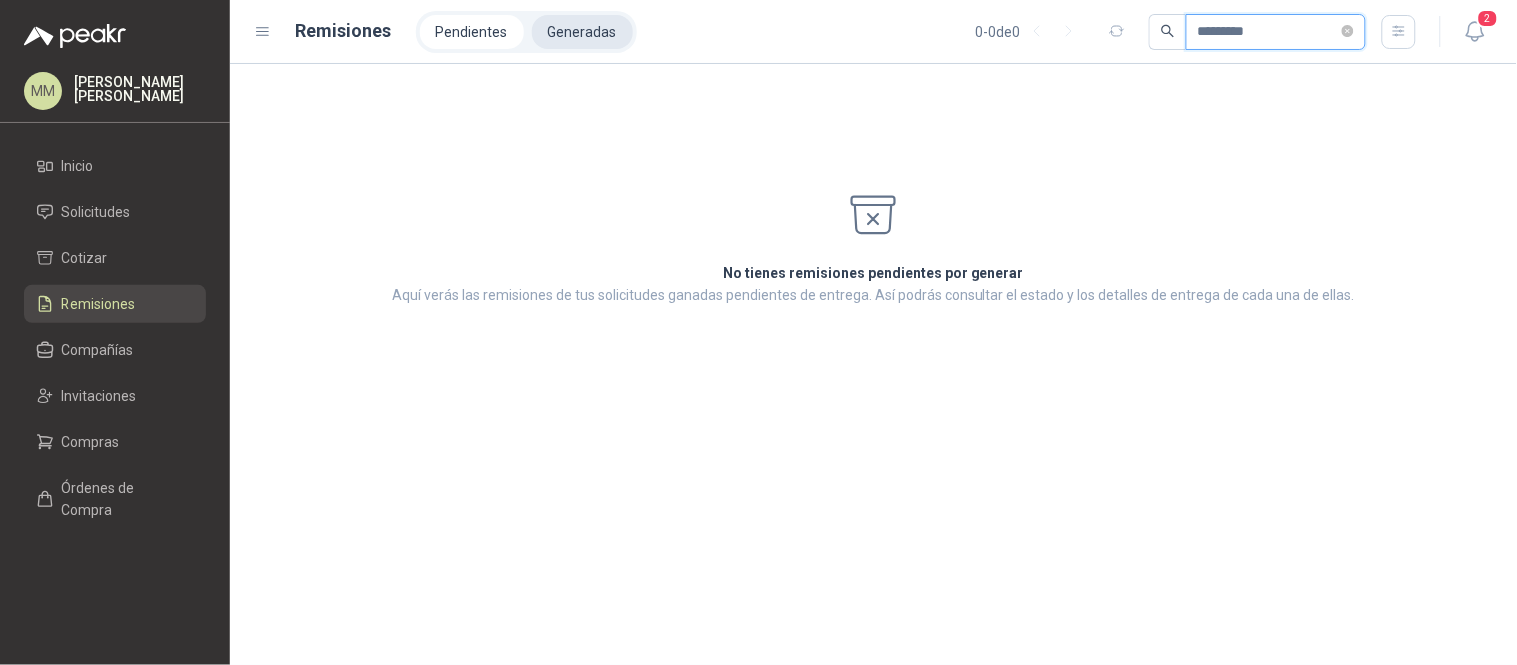 type on "*********" 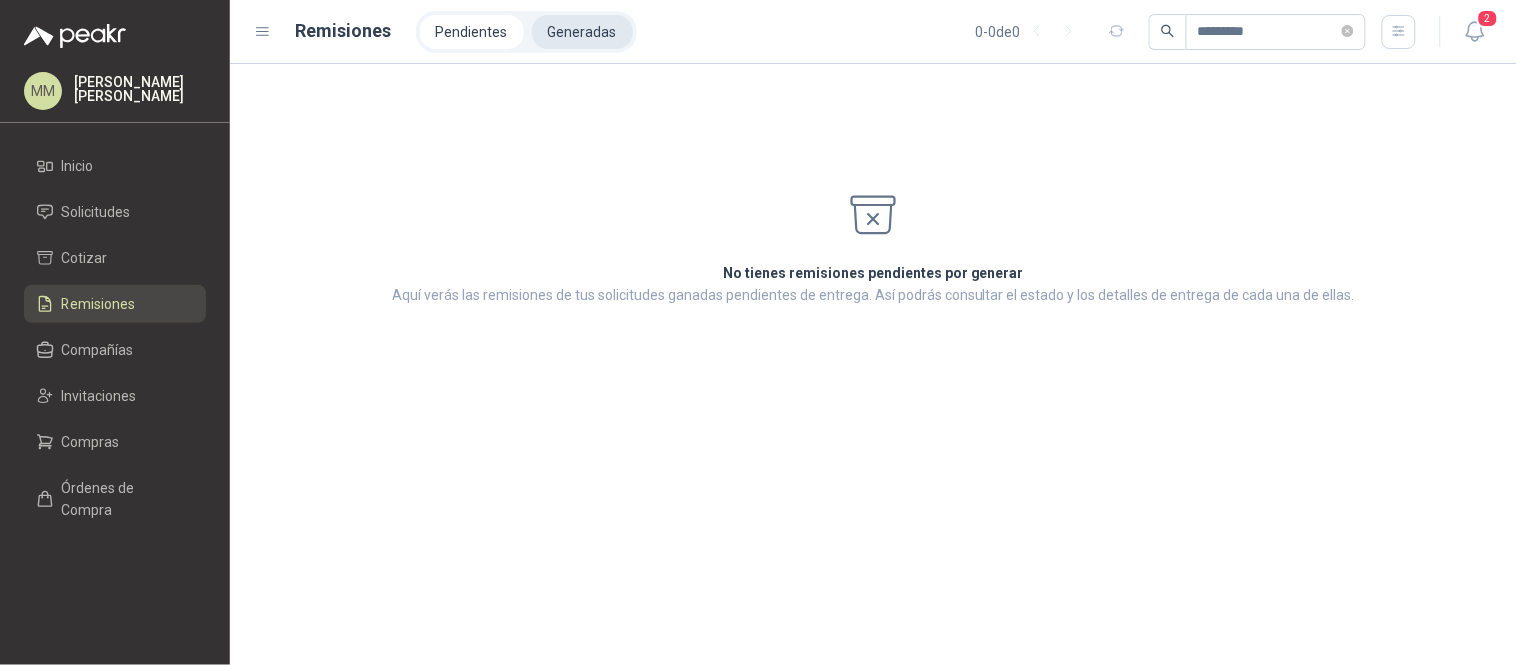 click on "Pendientes Generadas" at bounding box center [526, 32] 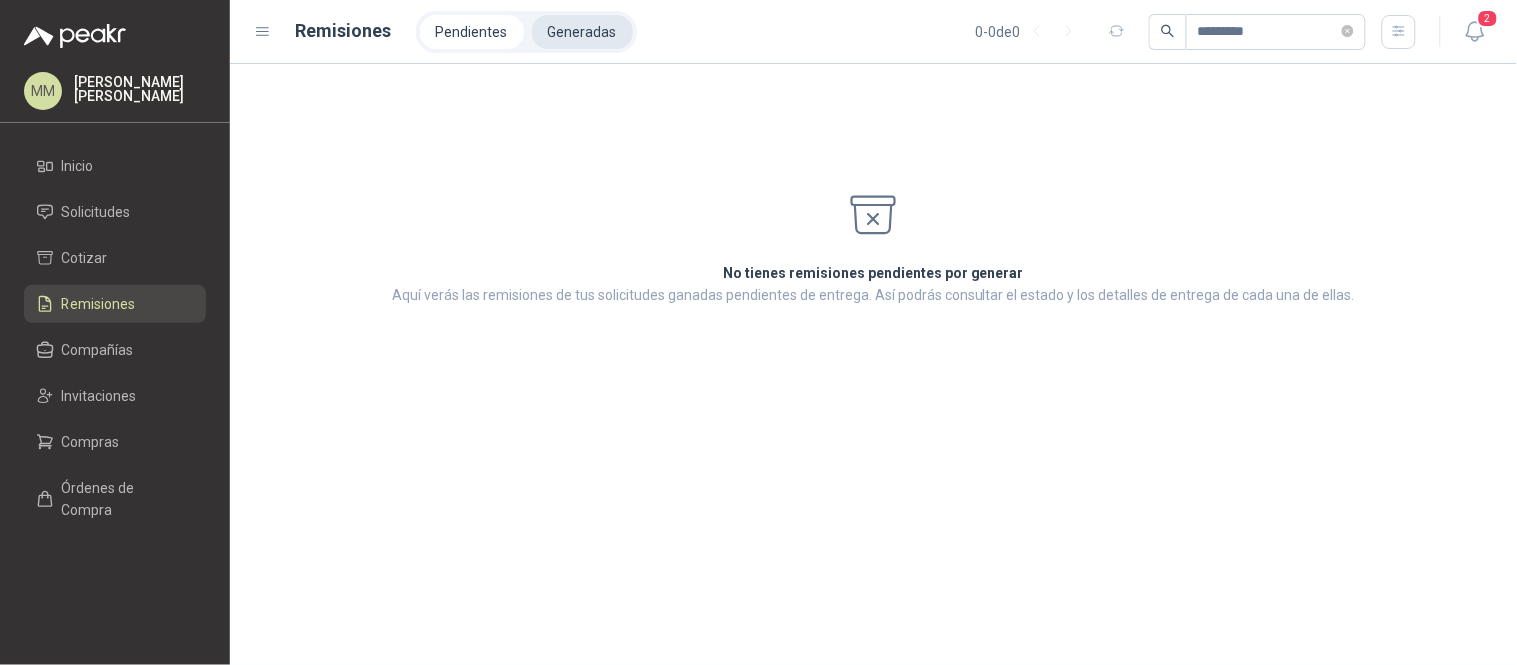 click on "Generadas" at bounding box center (582, 32) 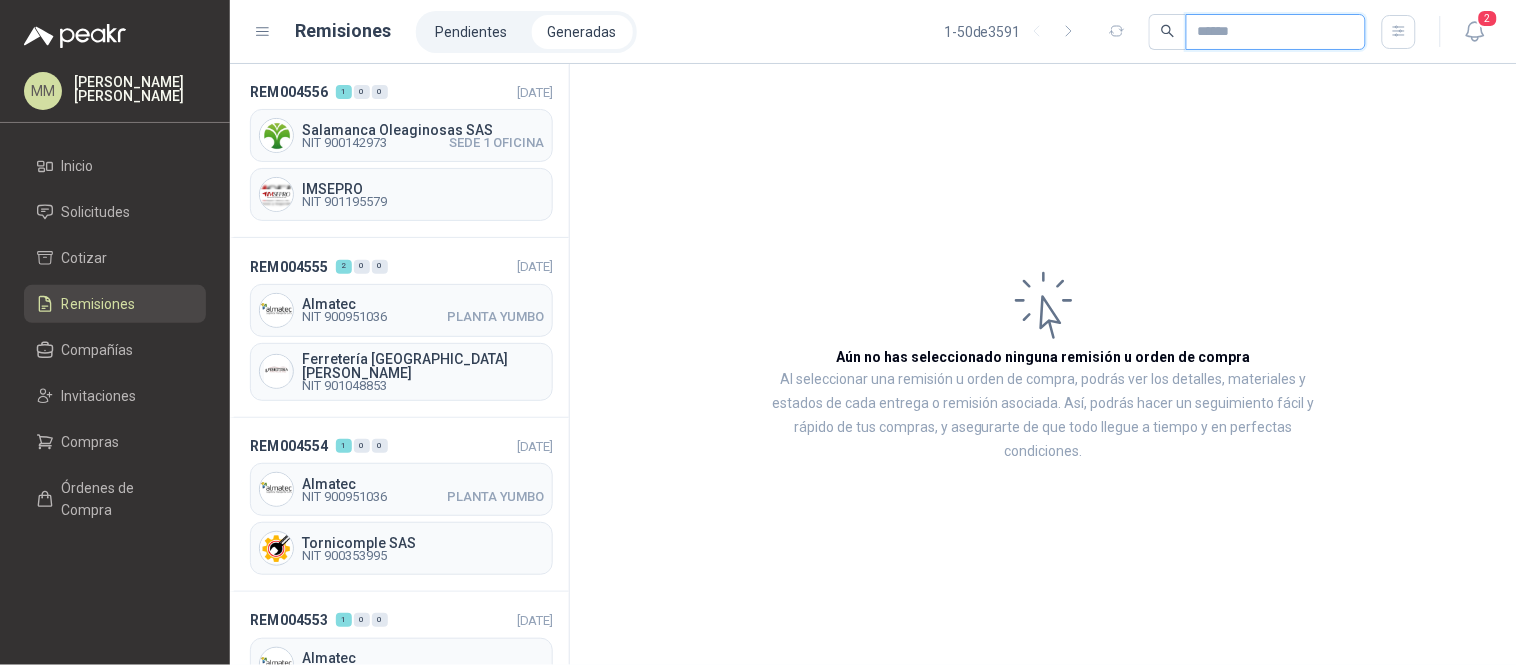 click at bounding box center [1268, 32] 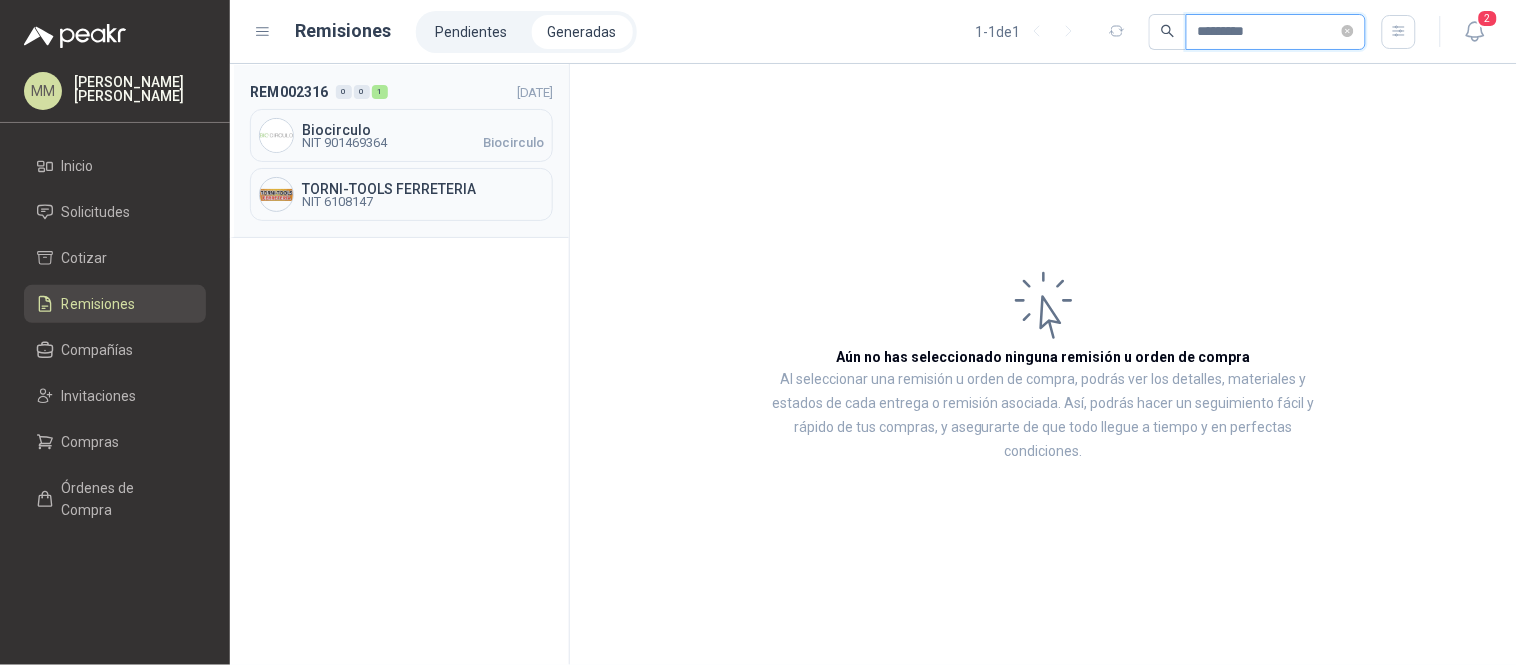 type on "*********" 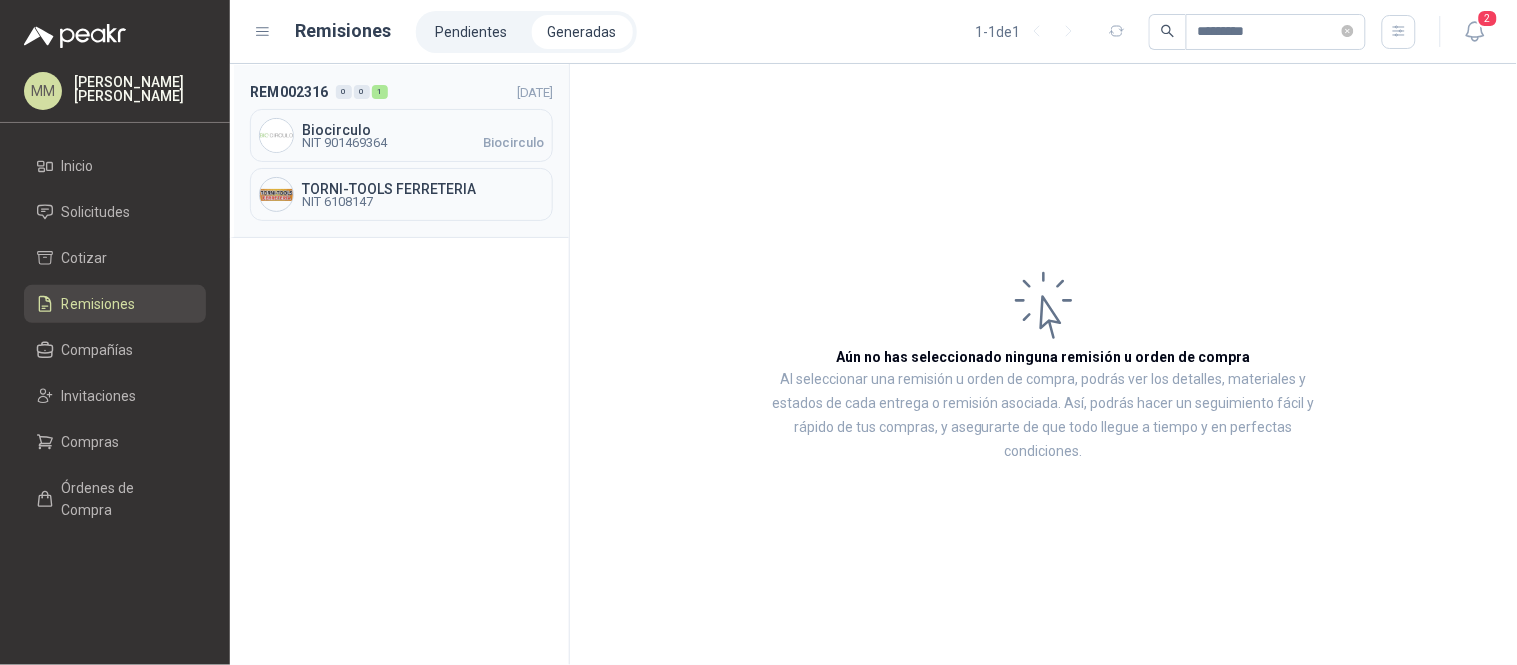 click on "Biocirculo  NIT   901469364 Biocirculo" at bounding box center (401, 135) 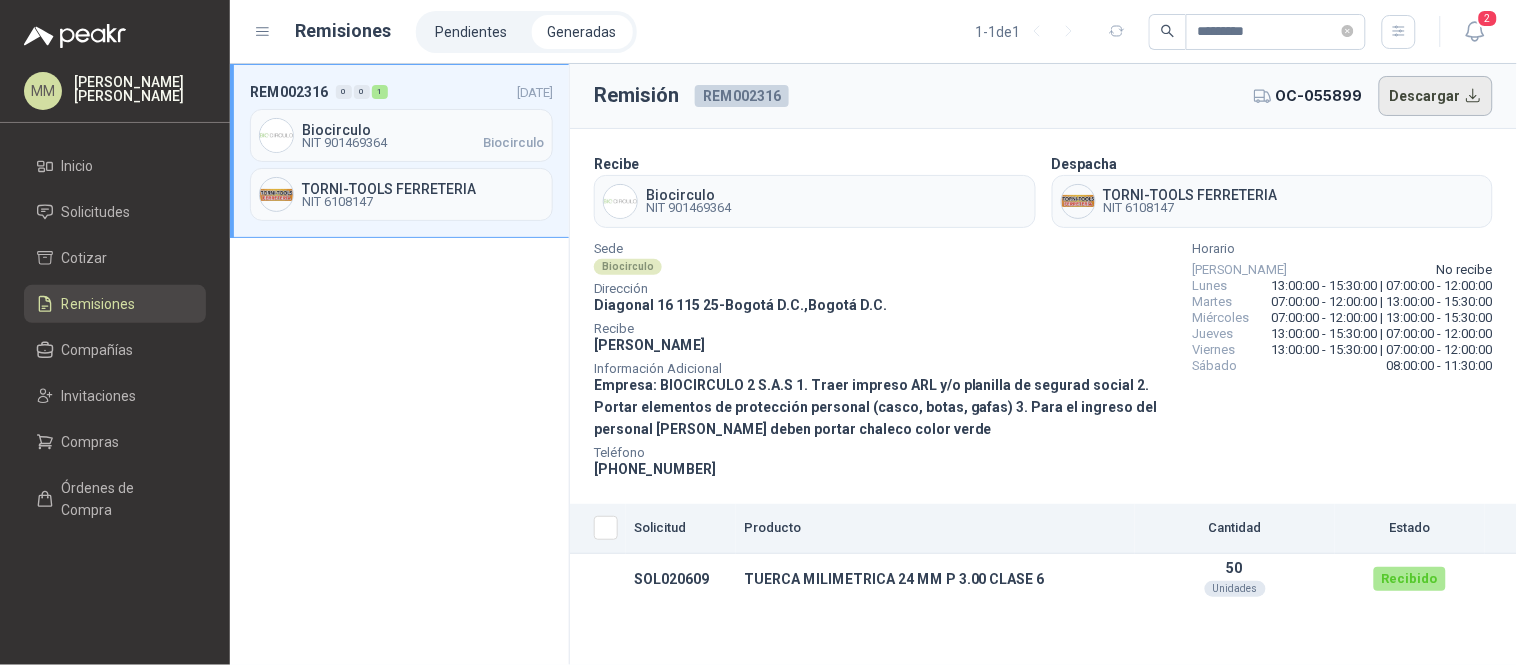 click on "Descargar" at bounding box center [1436, 96] 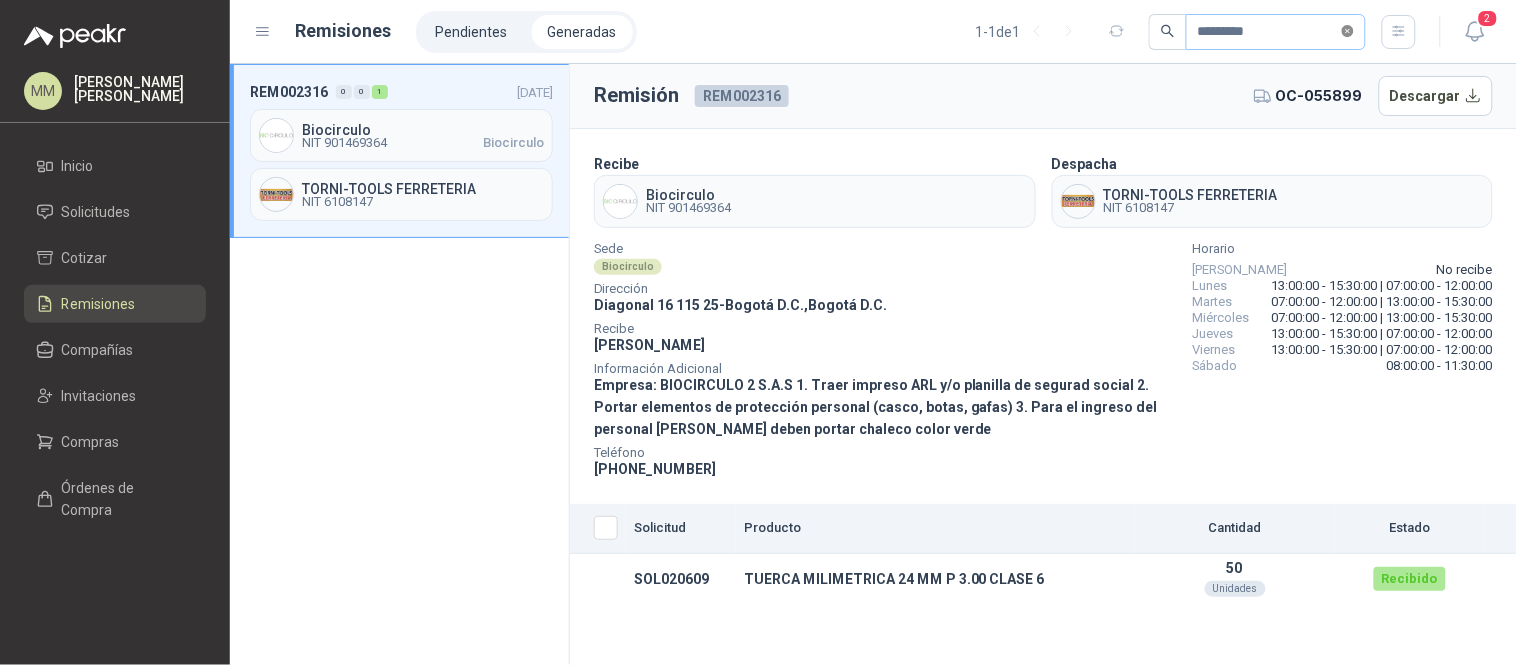 click at bounding box center [1348, 31] 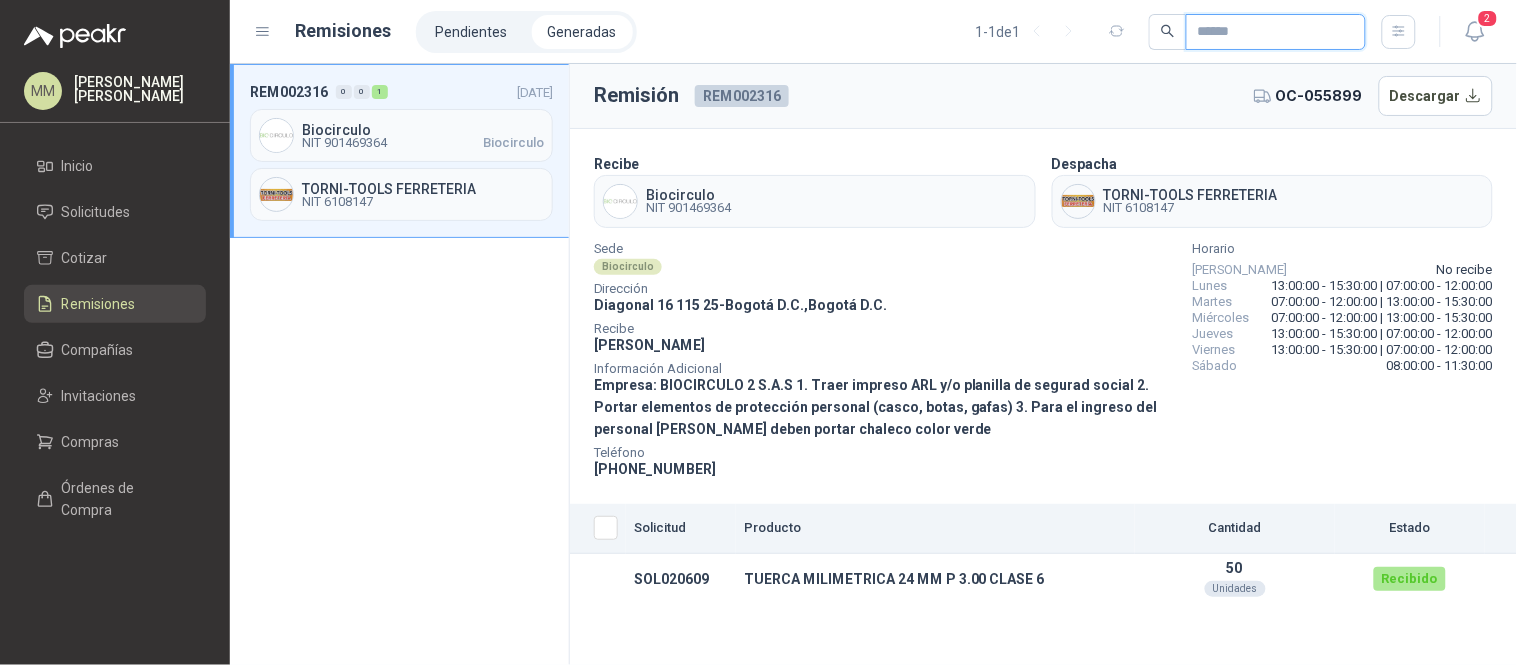 paste on "*********" 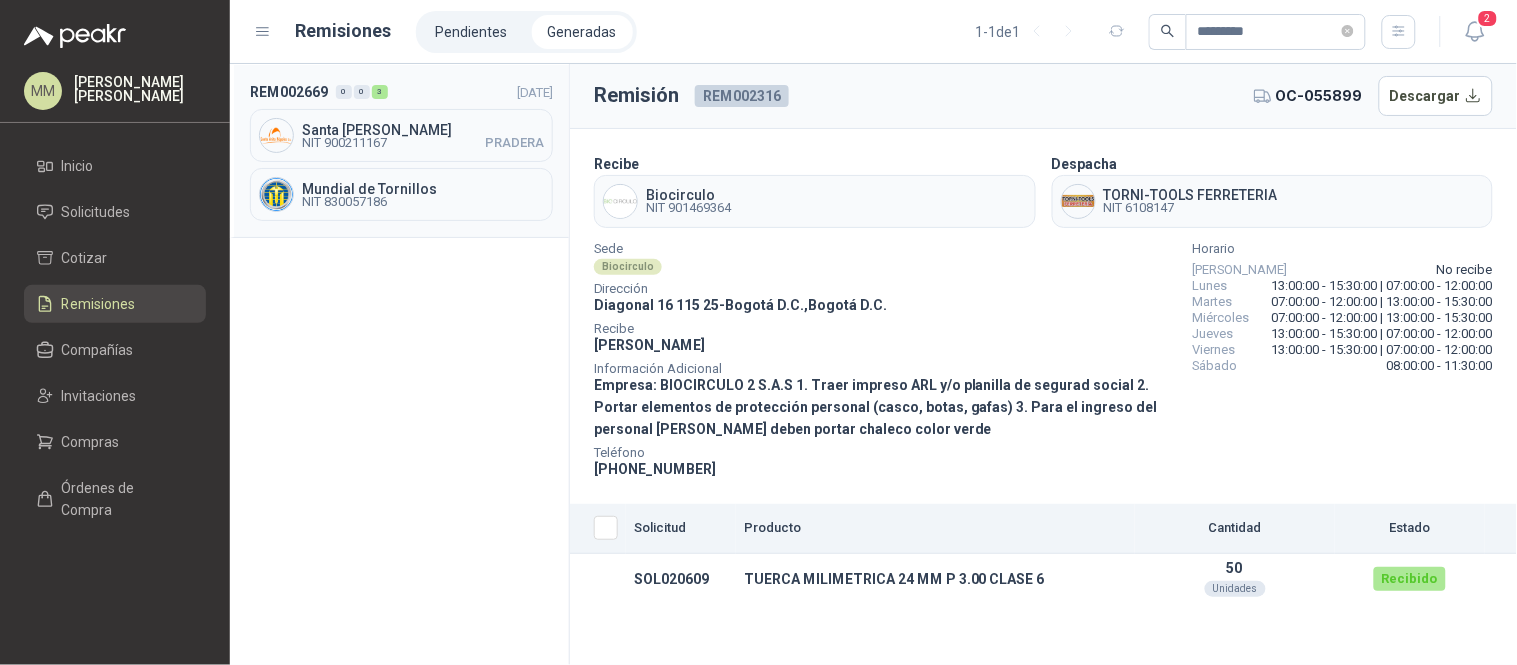 click on "Santa [PERSON_NAME] NIT   900211167 PRADERA" at bounding box center (401, 135) 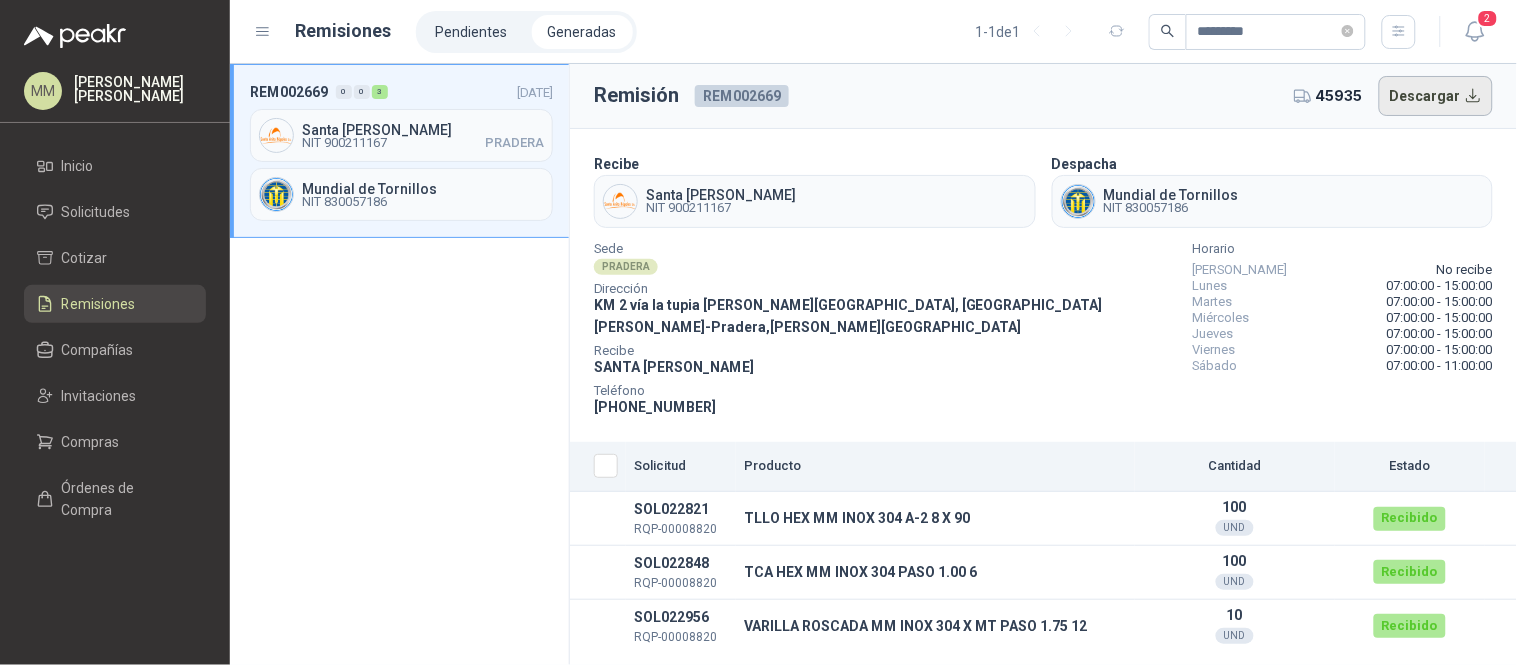 click on "Descargar" at bounding box center (1436, 96) 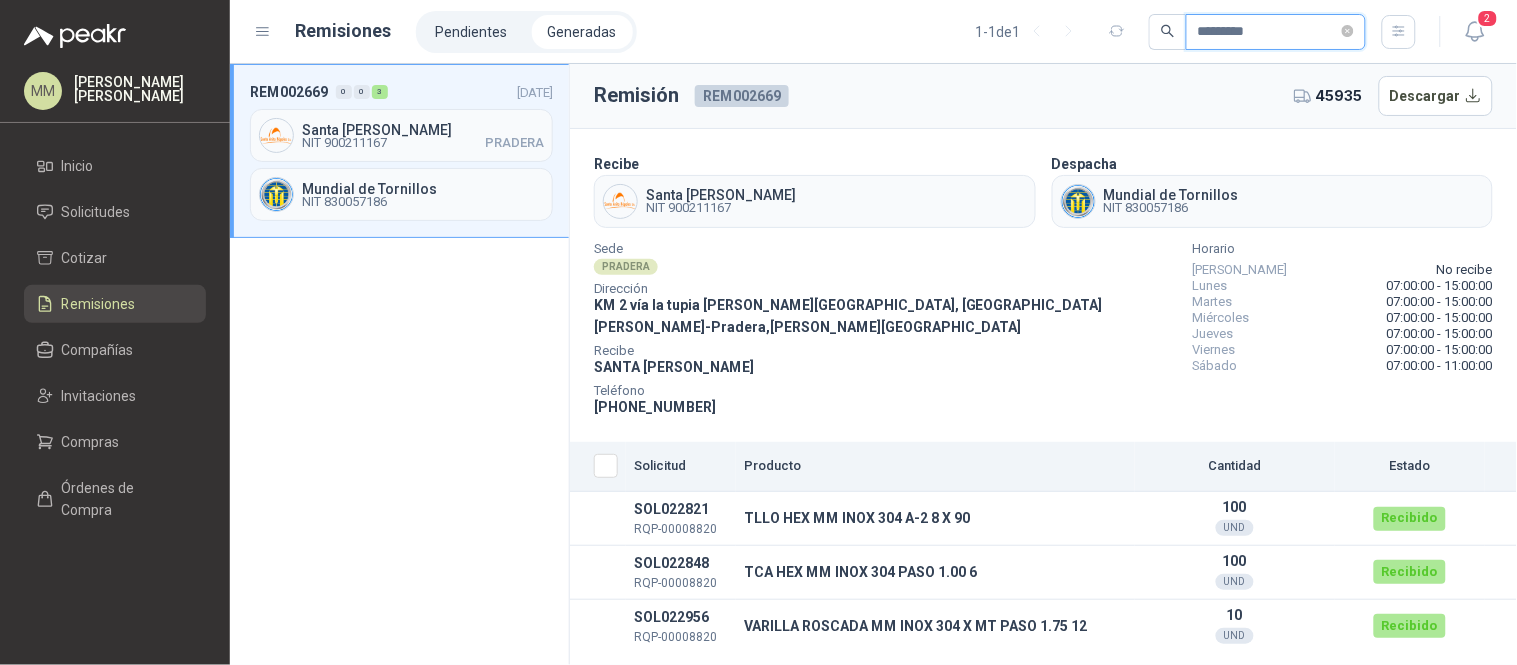 click on "*********" at bounding box center [1268, 32] 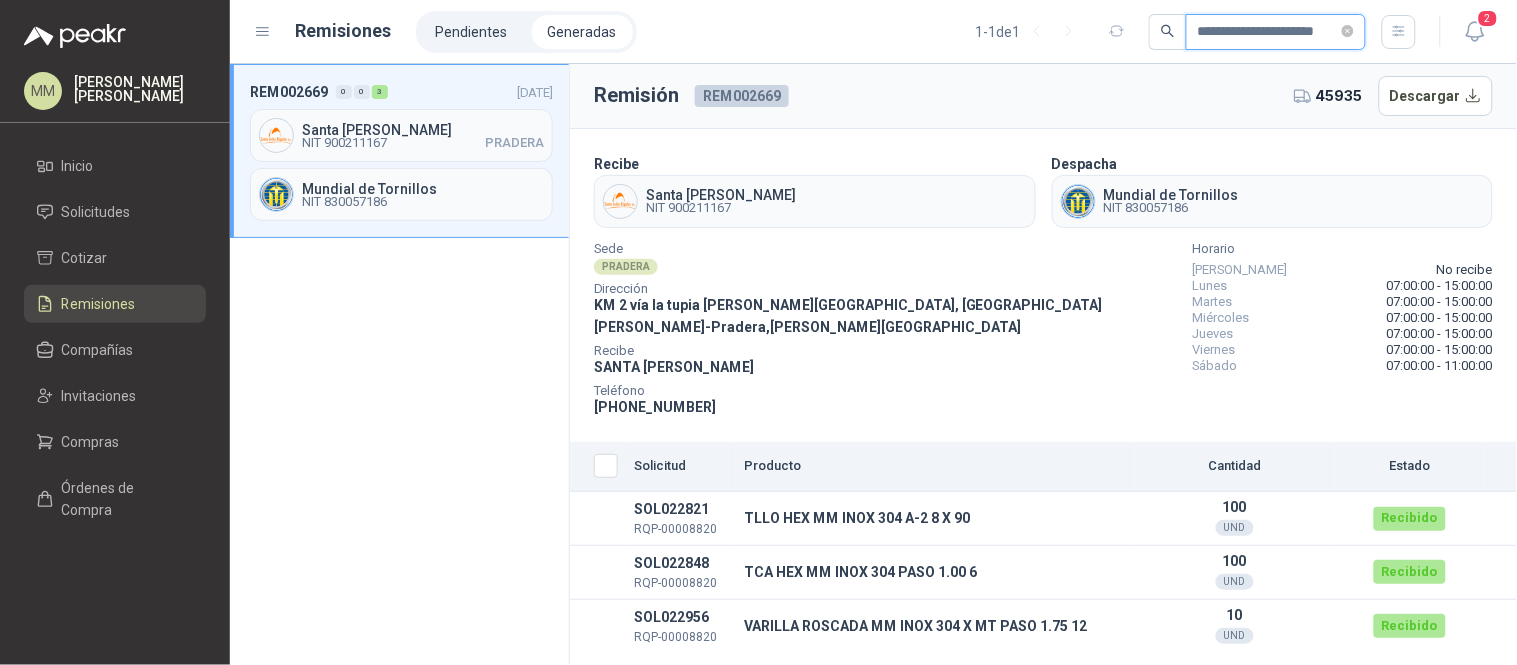 scroll, scrollTop: 0, scrollLeft: 10, axis: horizontal 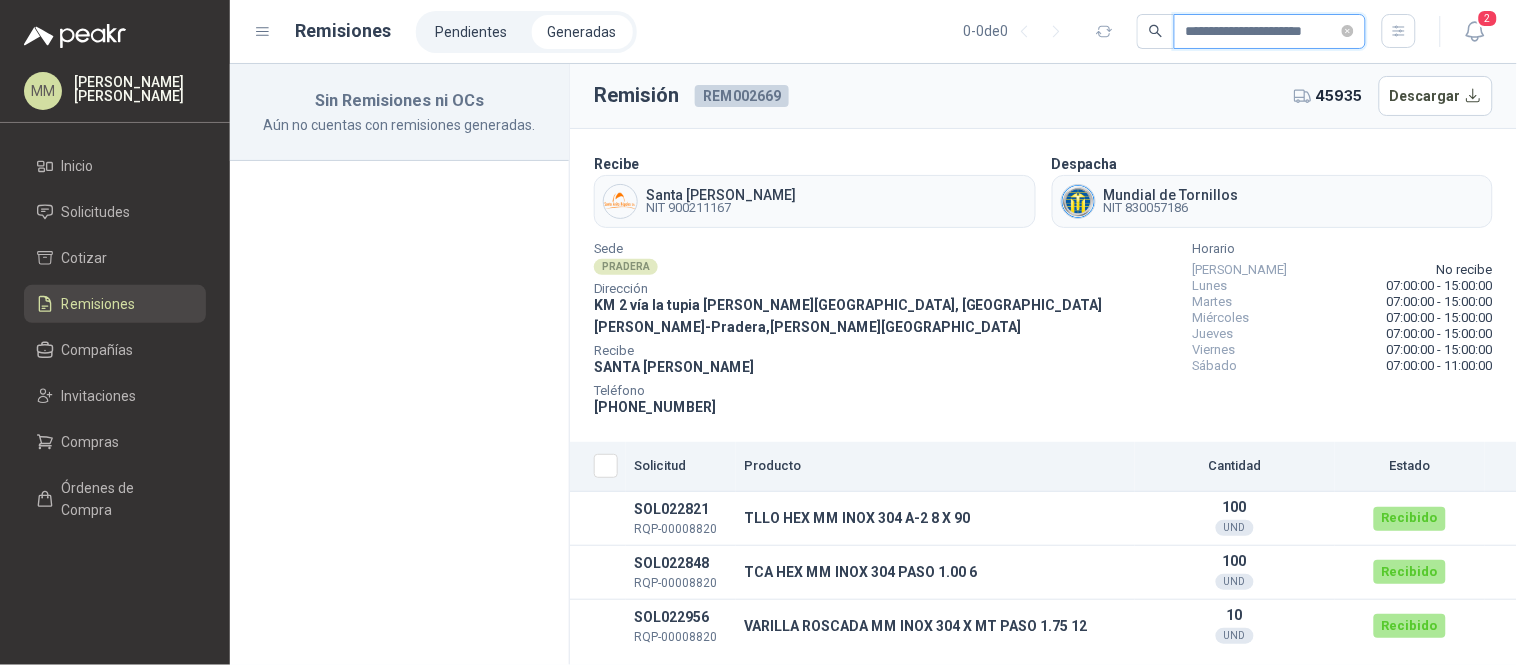 drag, startPoint x: 1286, startPoint y: 40, endPoint x: 1444, endPoint y: 40, distance: 158 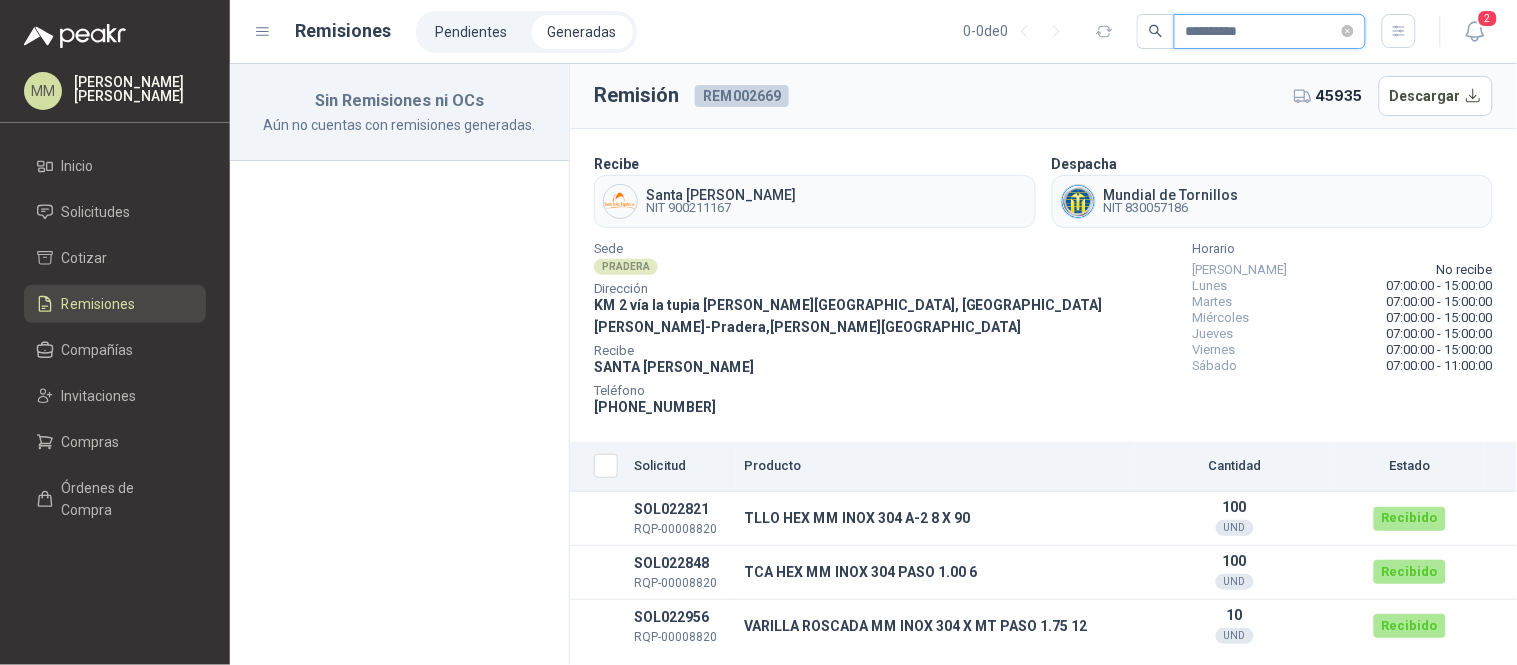 scroll, scrollTop: 0, scrollLeft: 0, axis: both 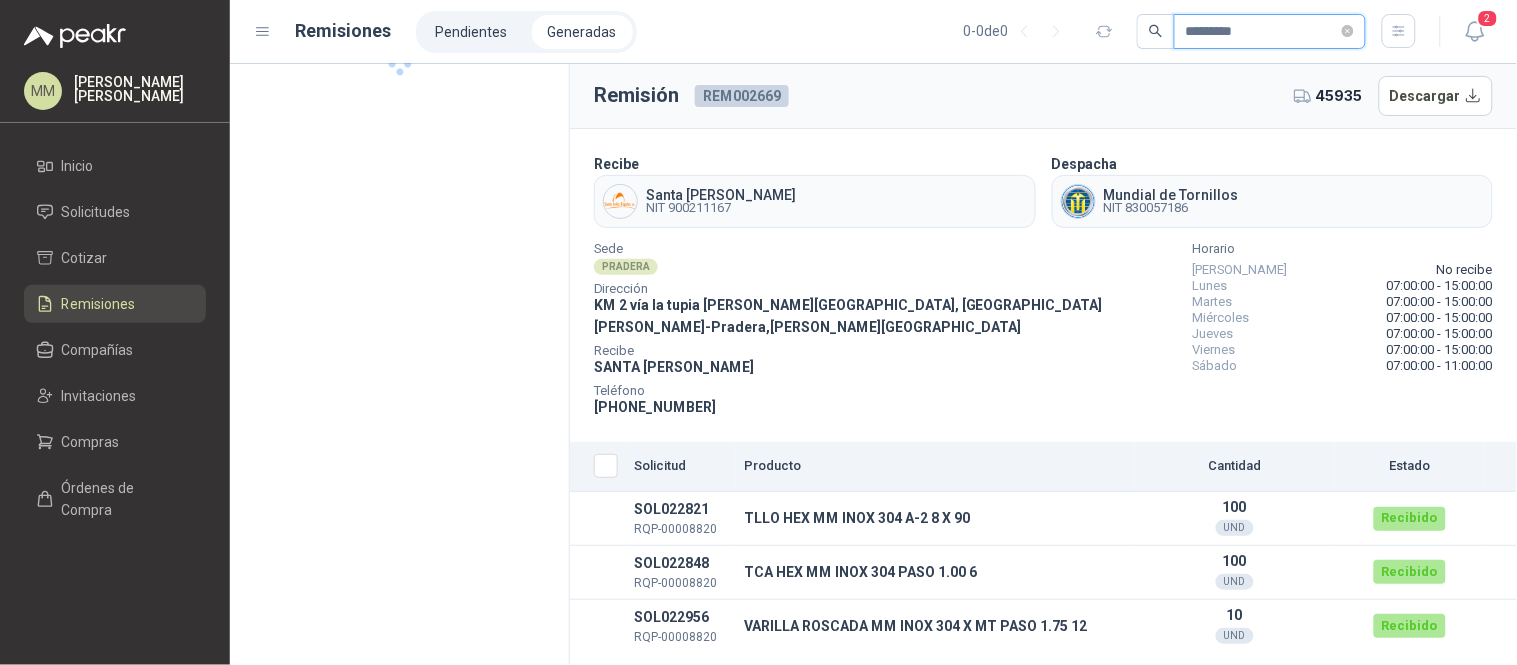 type on "*********" 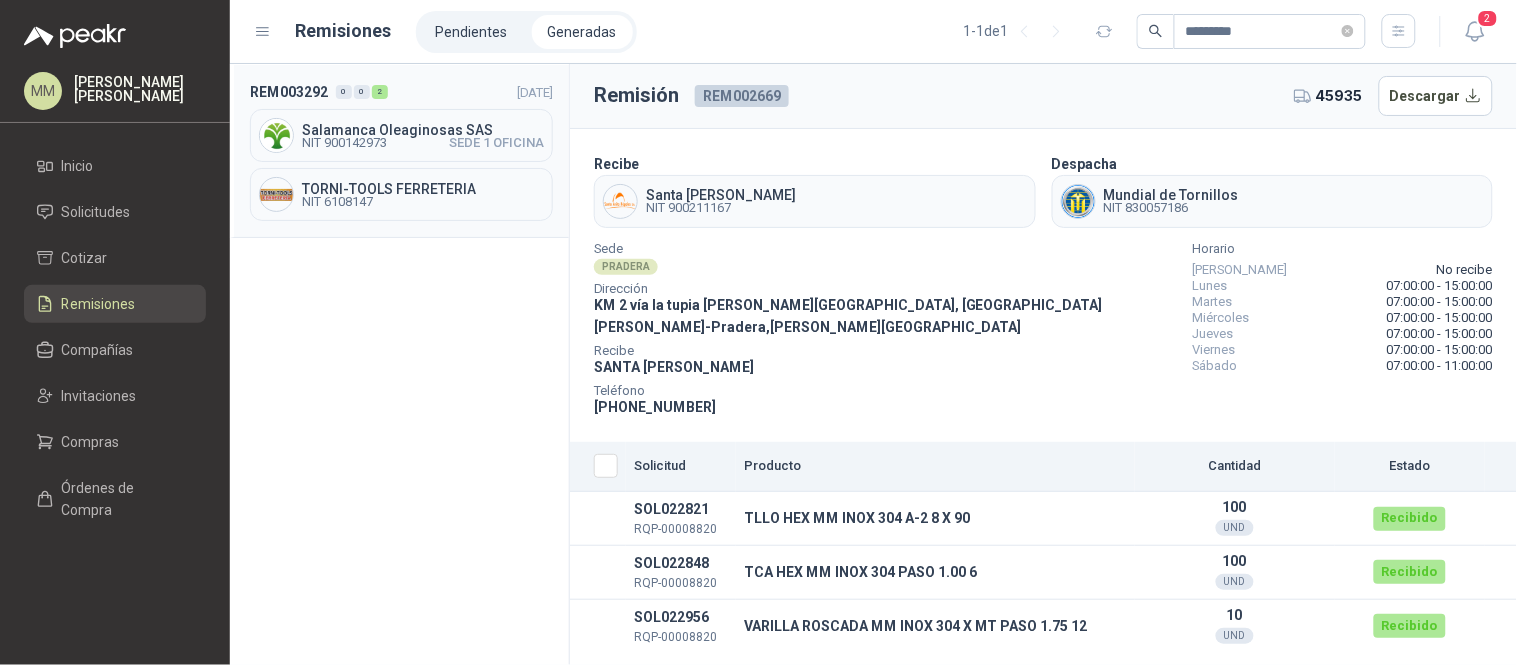 click on "NIT   6108147" at bounding box center [423, 202] 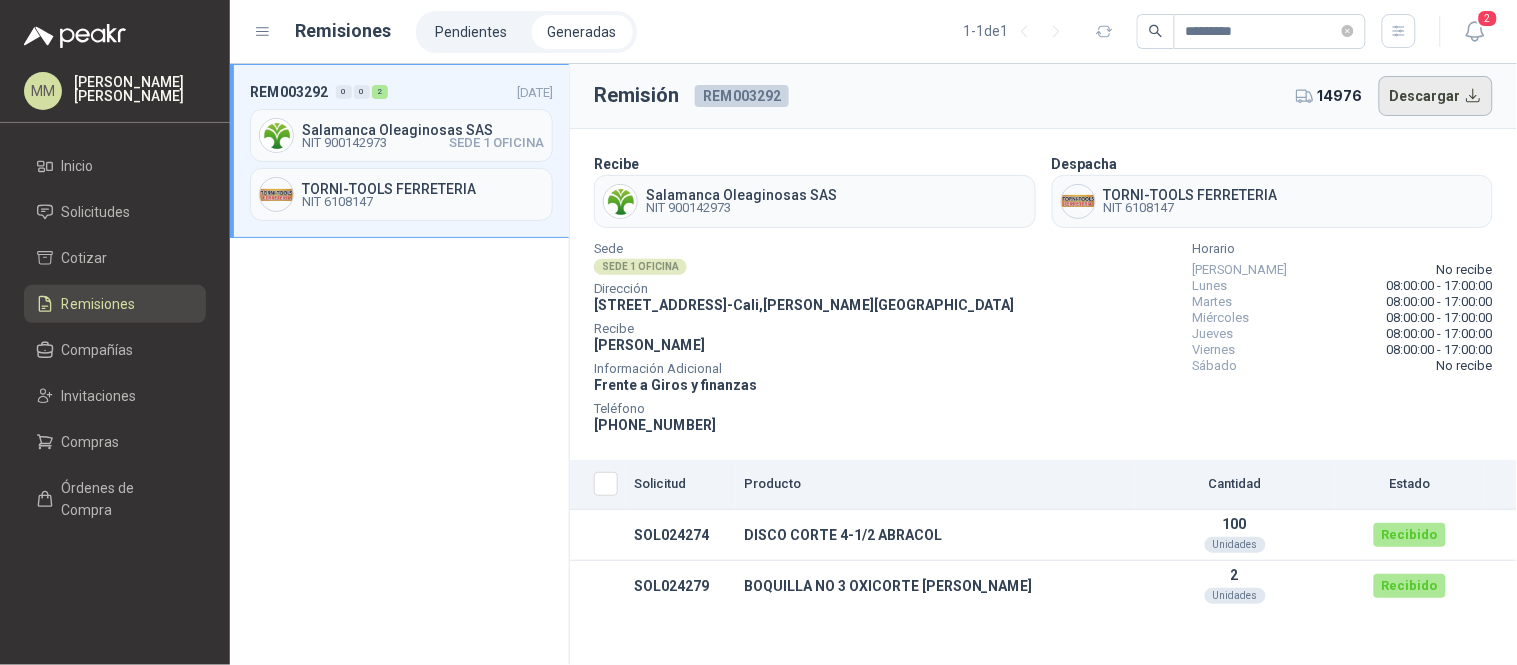 click on "Descargar" at bounding box center [1436, 96] 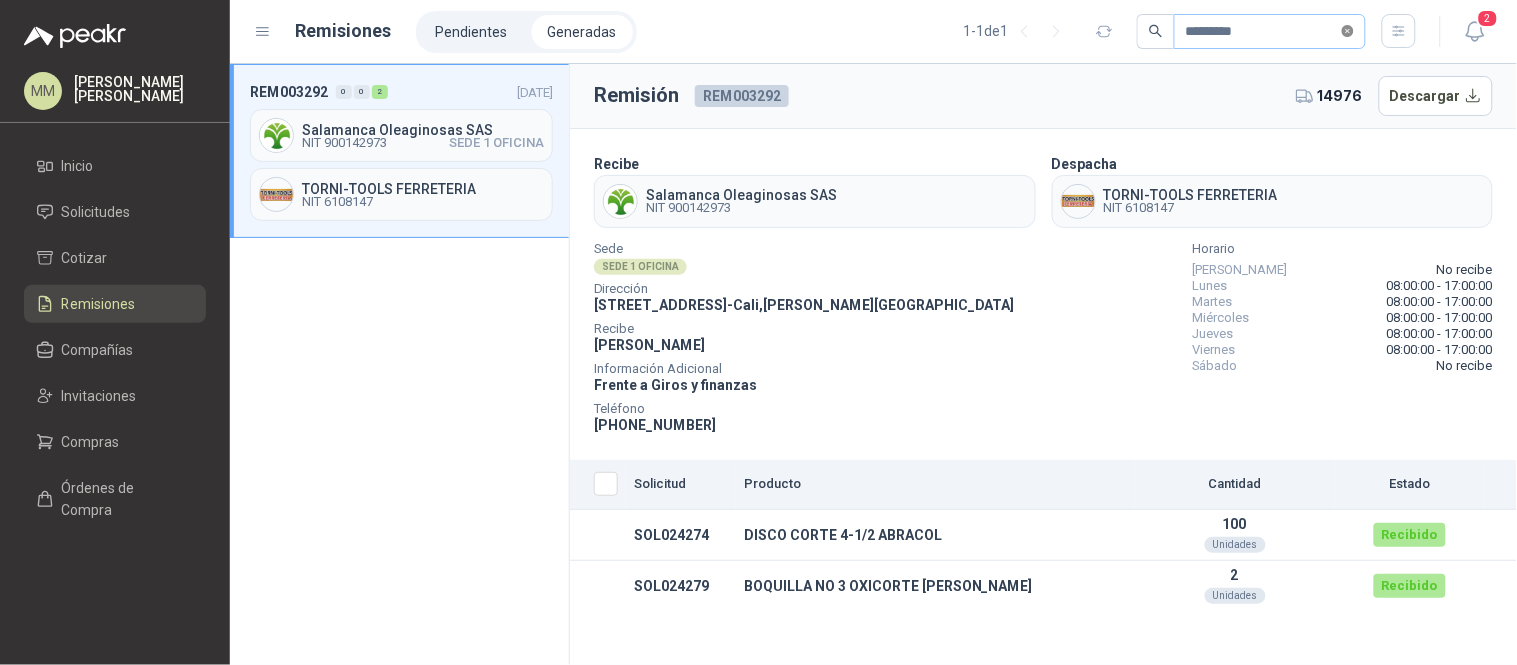 click 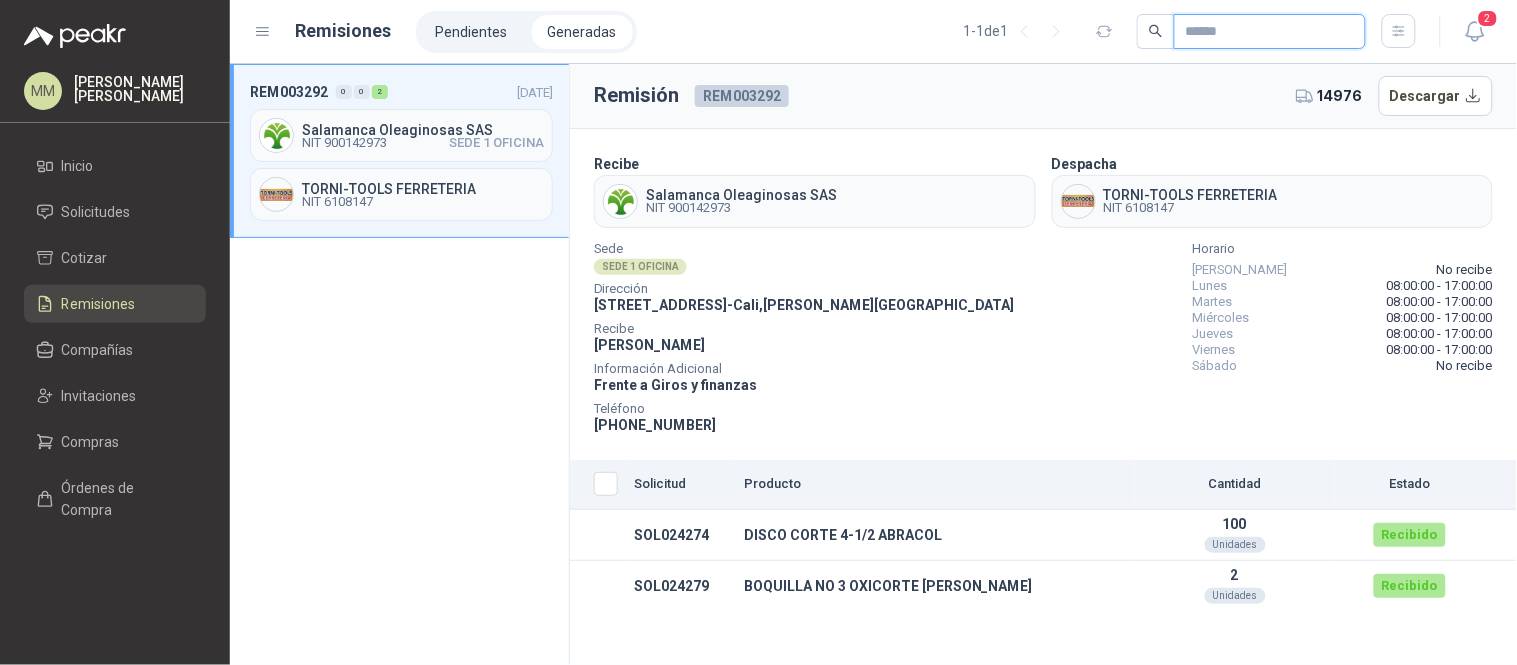 paste on "*********" 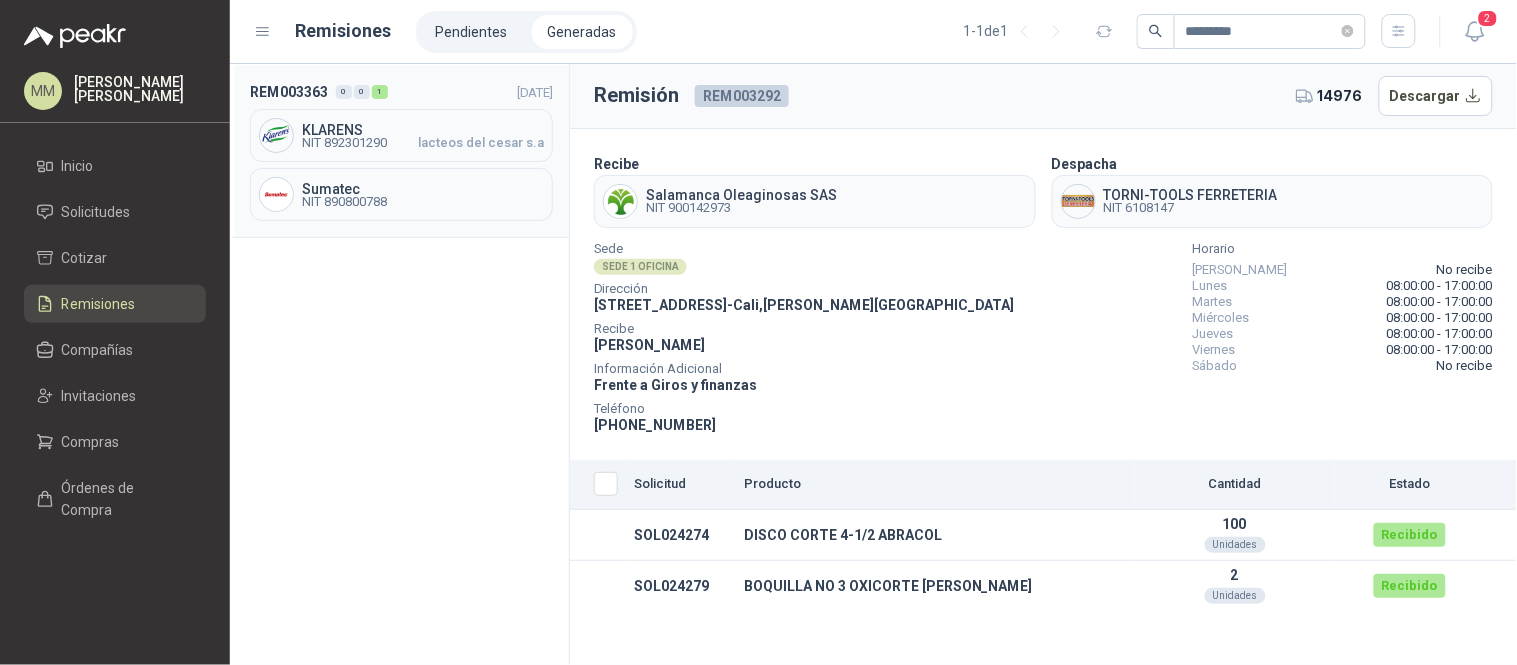 click on "KLARENS NIT   892301290 lacteos del [PERSON_NAME] s.a" at bounding box center (401, 135) 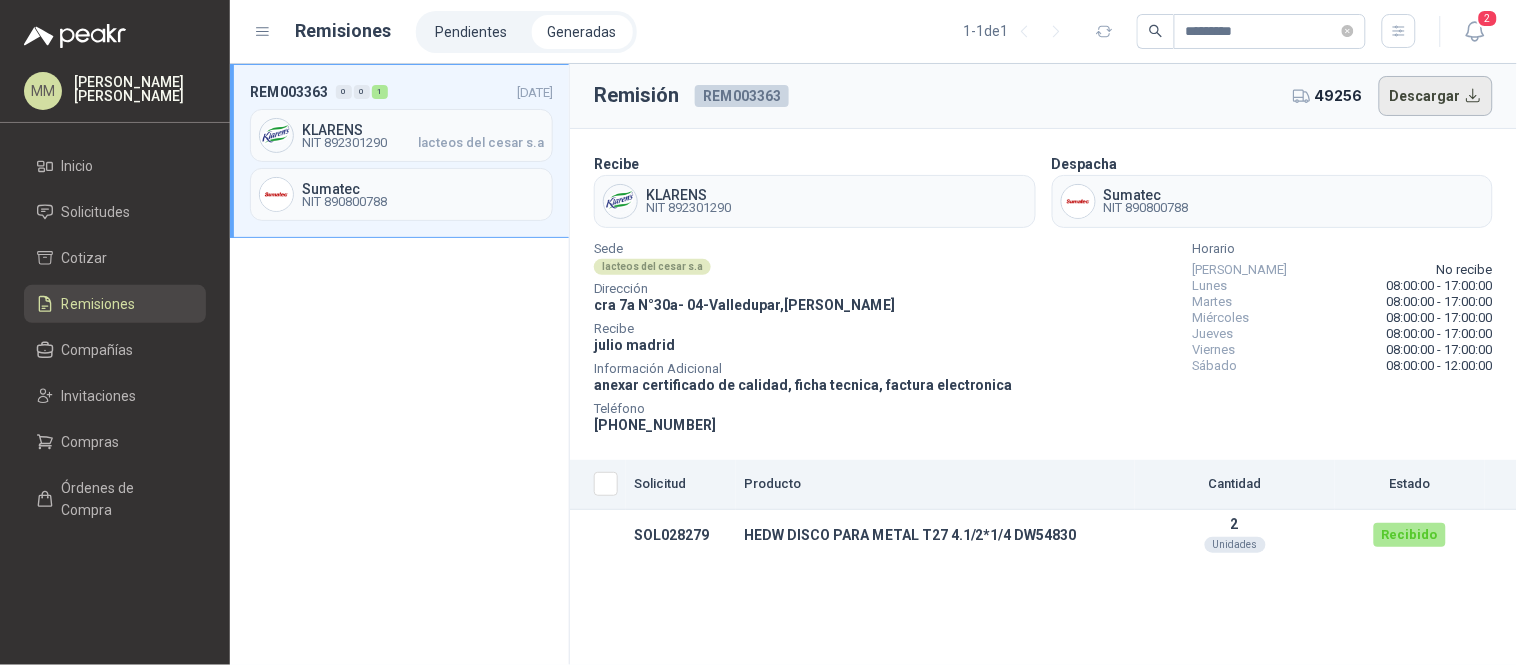 click on "Descargar" at bounding box center (1436, 96) 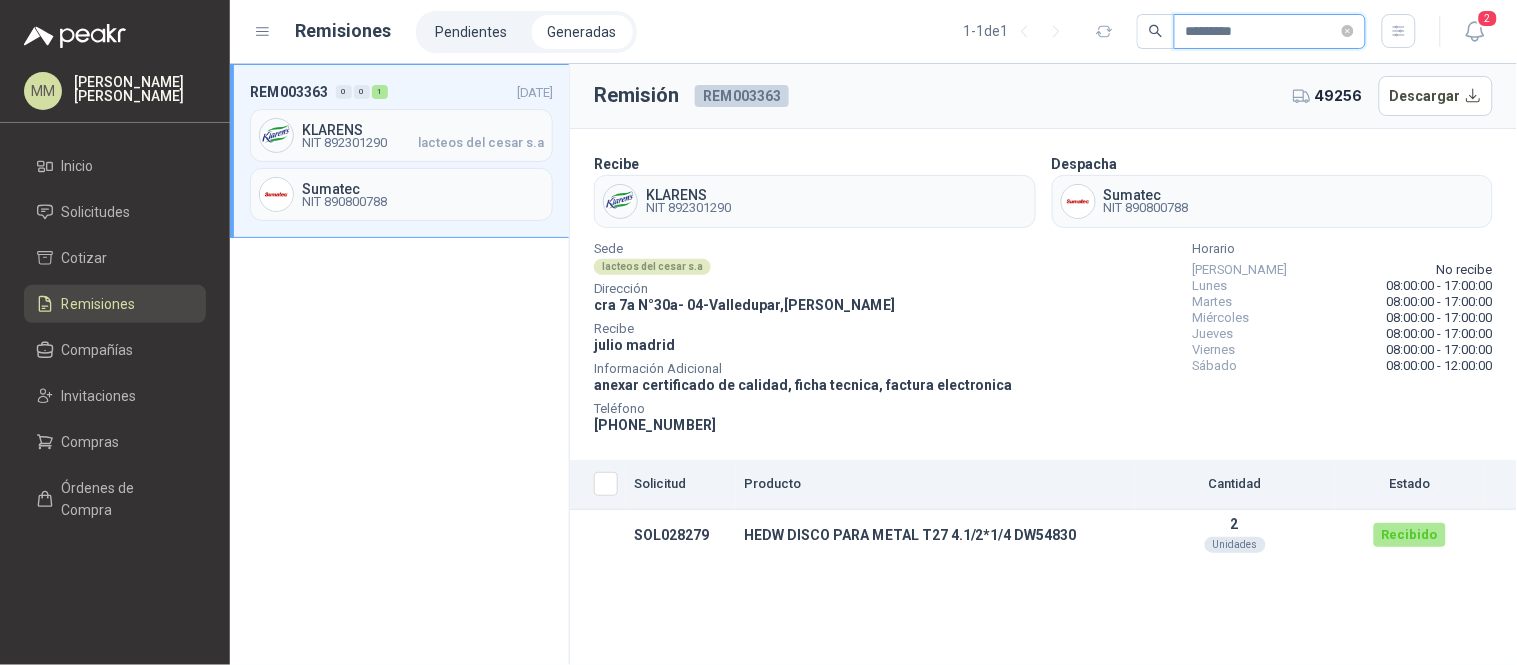 click on "*********" at bounding box center (1262, 32) 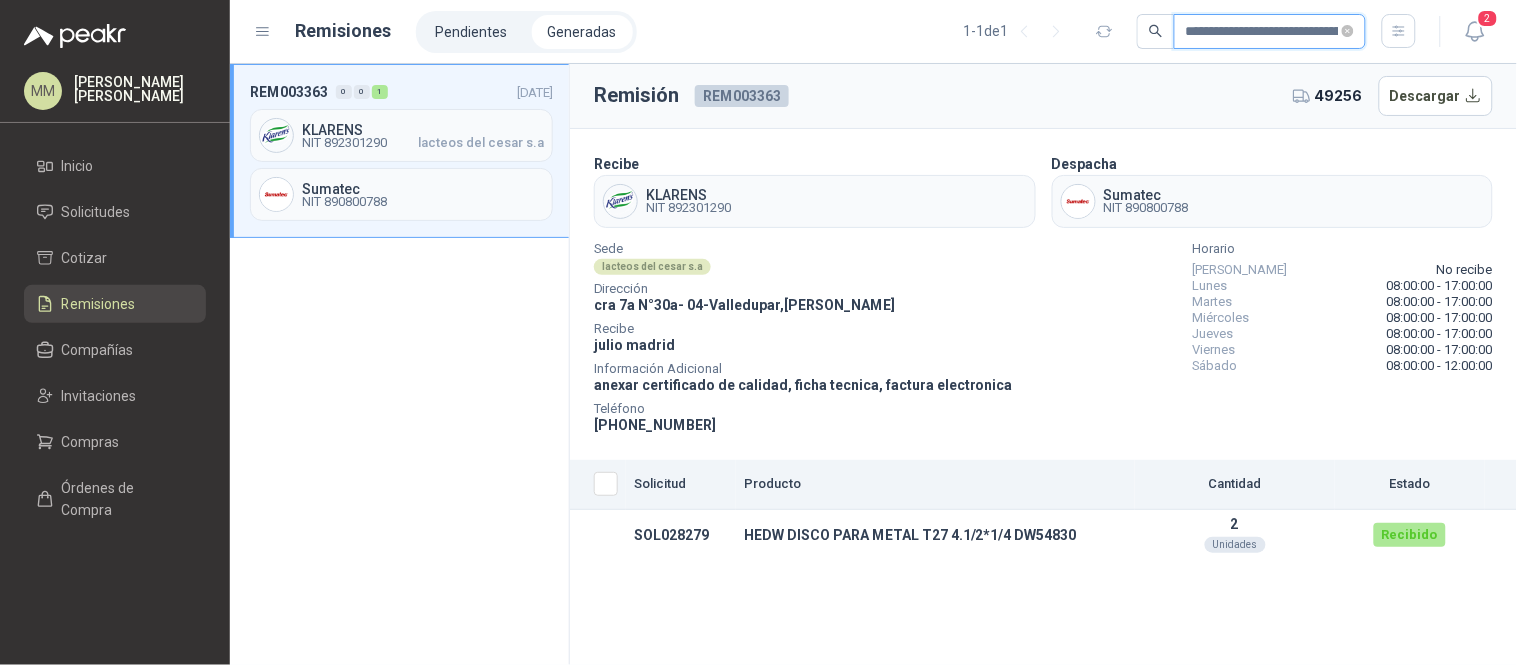 scroll, scrollTop: 0, scrollLeft: 144, axis: horizontal 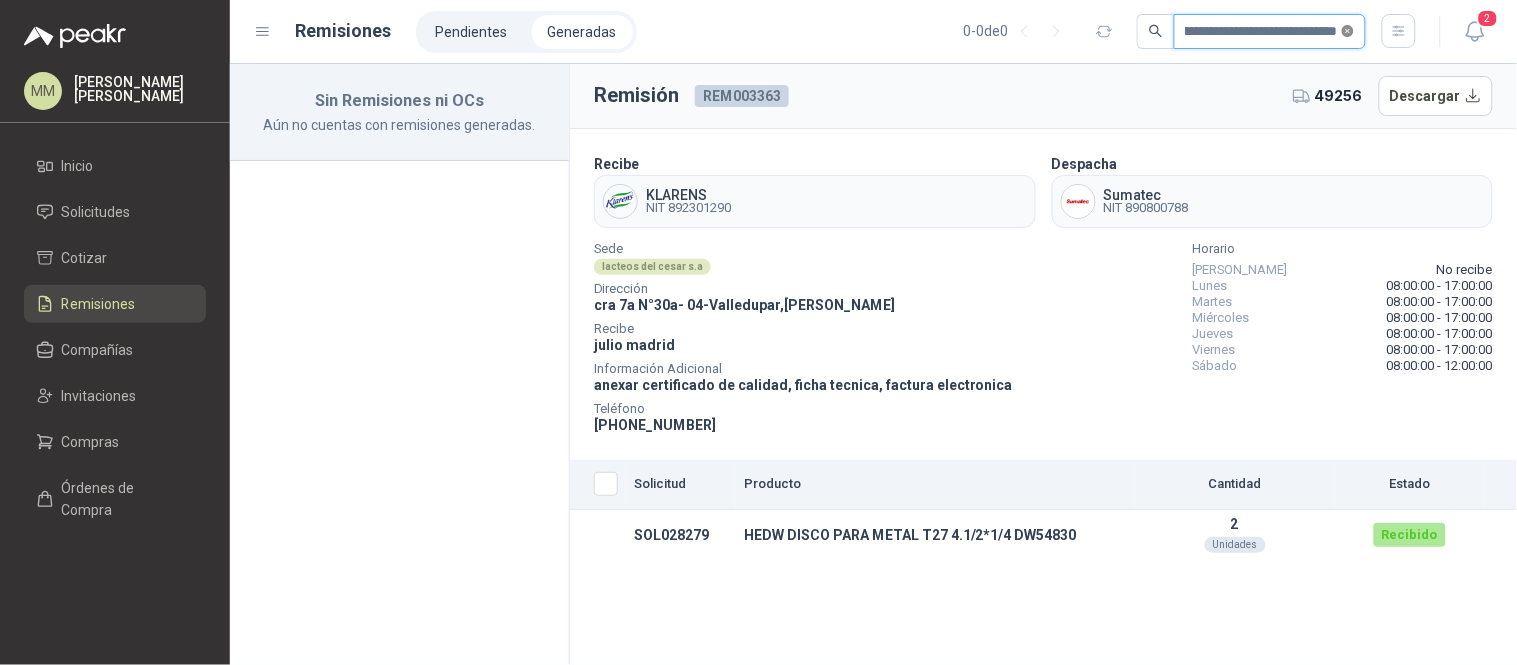 click 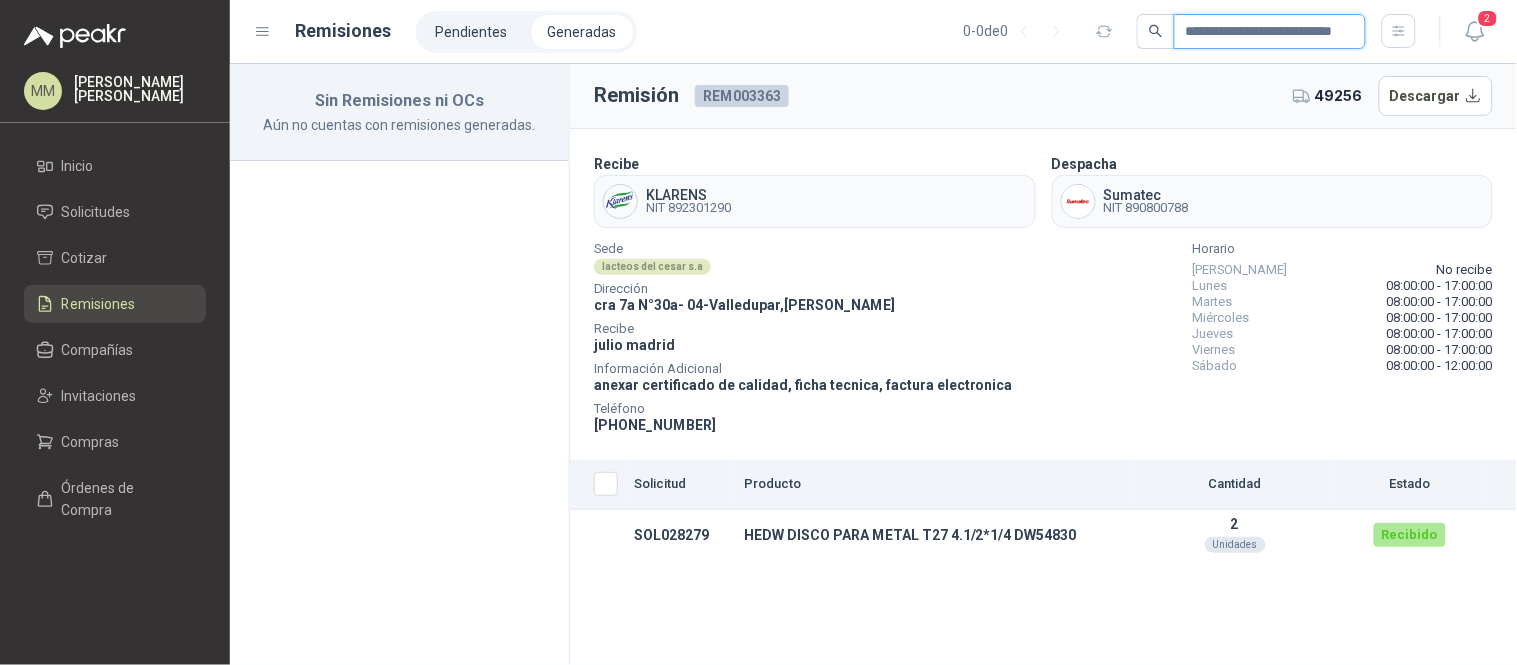 scroll, scrollTop: 0, scrollLeft: 72, axis: horizontal 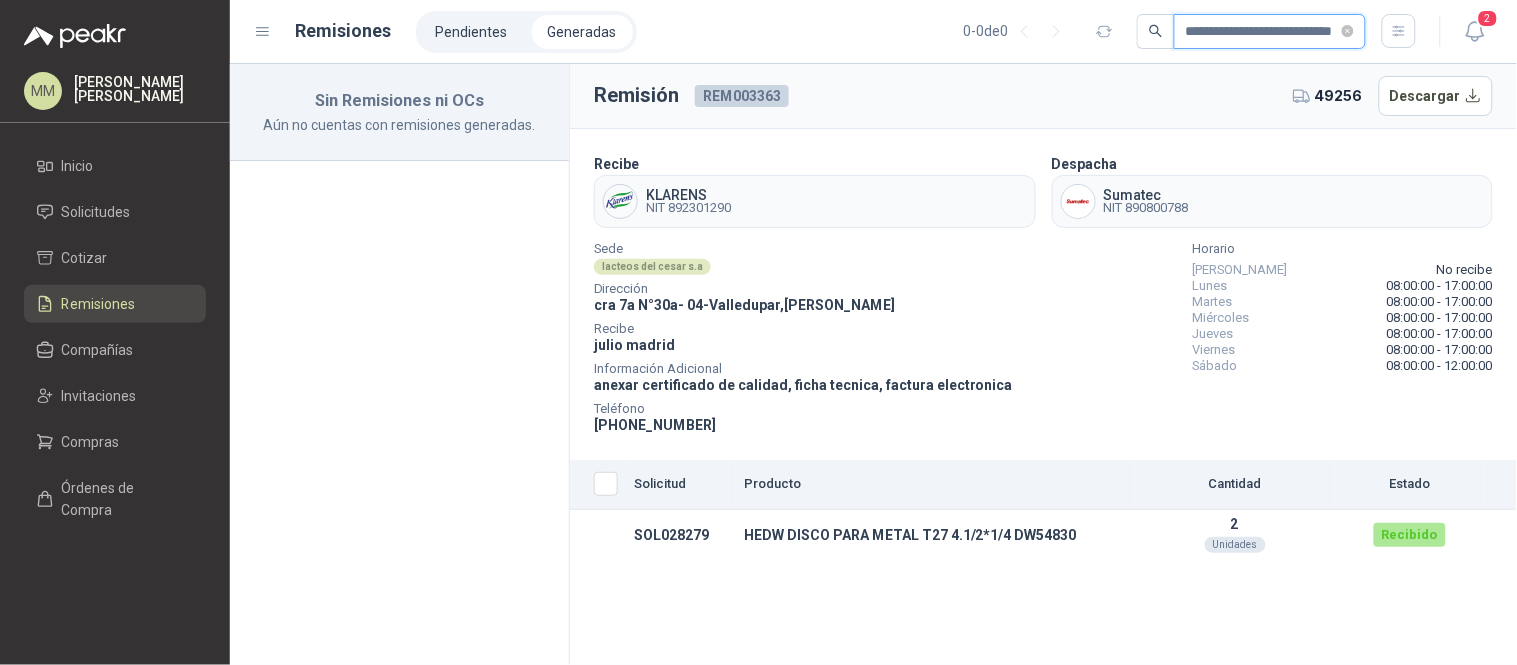 drag, startPoint x: 1260, startPoint y: 26, endPoint x: 1516, endPoint y: 26, distance: 256 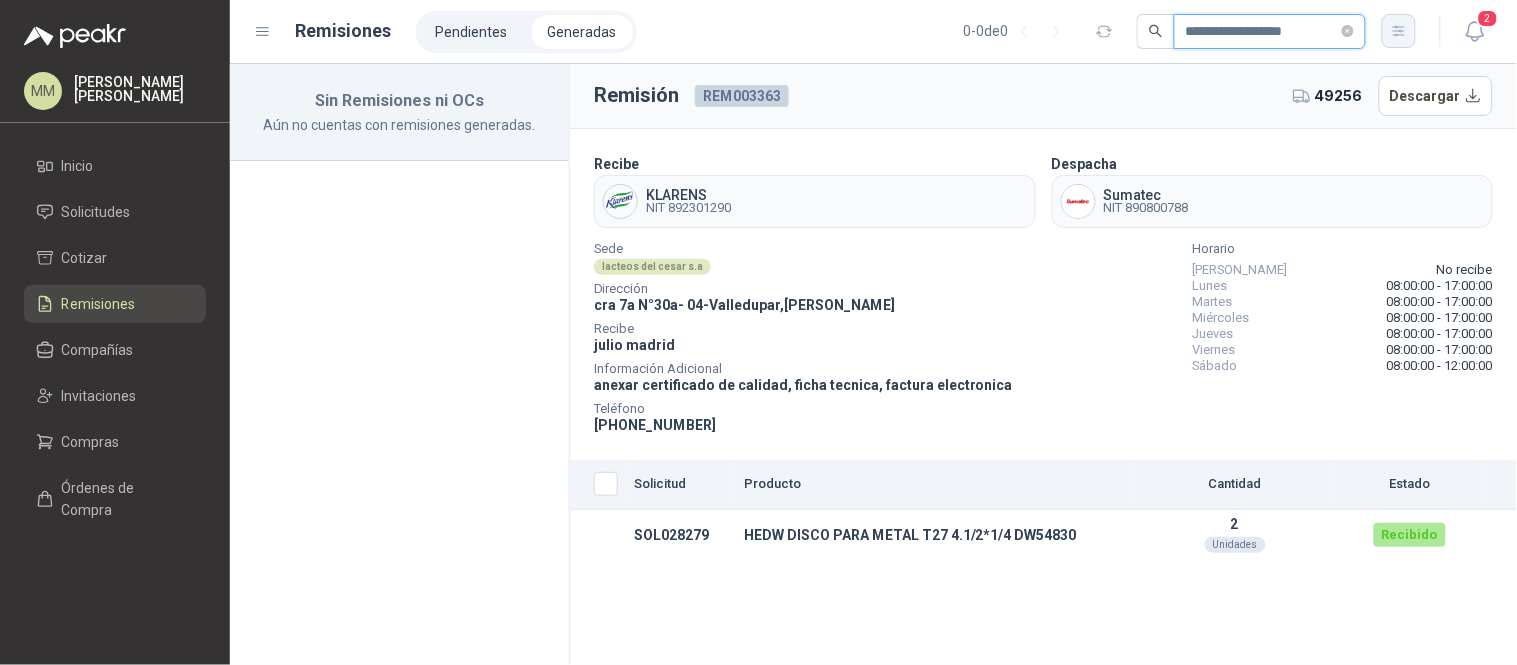 scroll, scrollTop: 0, scrollLeft: 0, axis: both 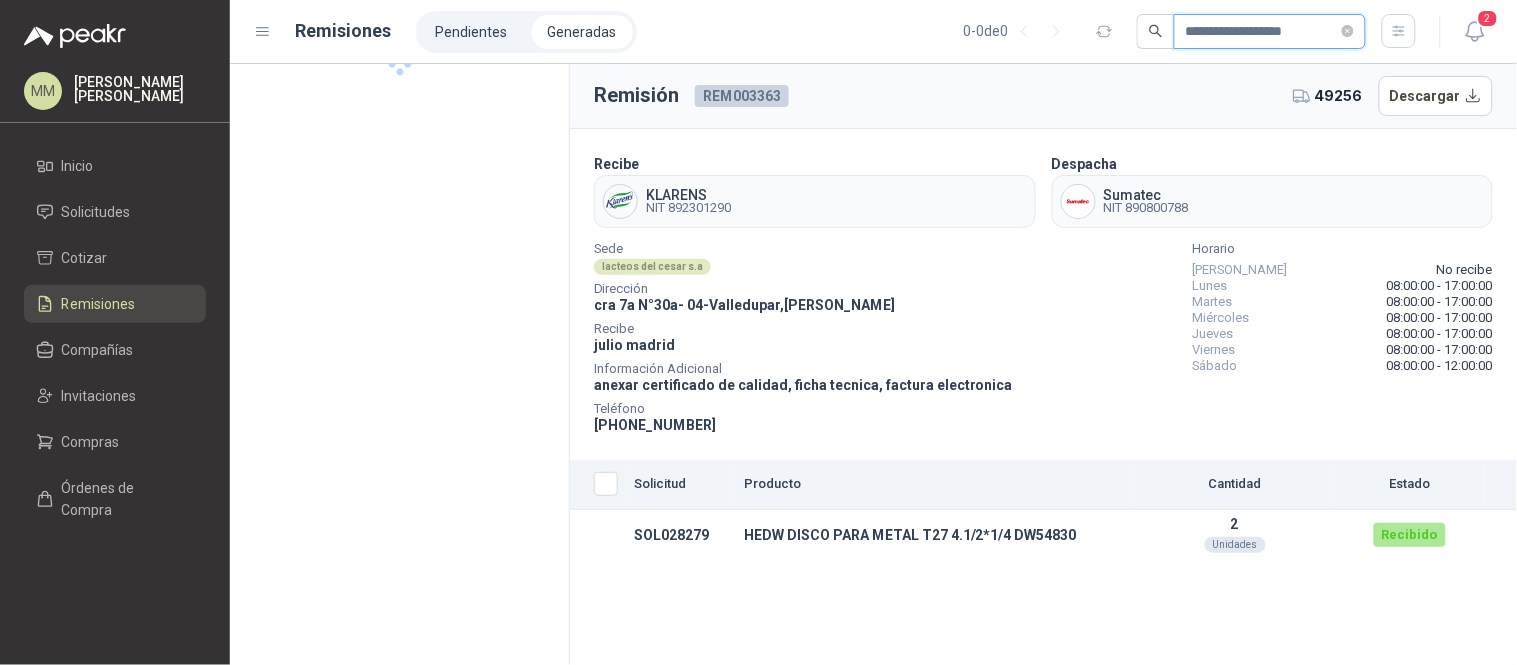 click on "**********" at bounding box center [1262, 32] 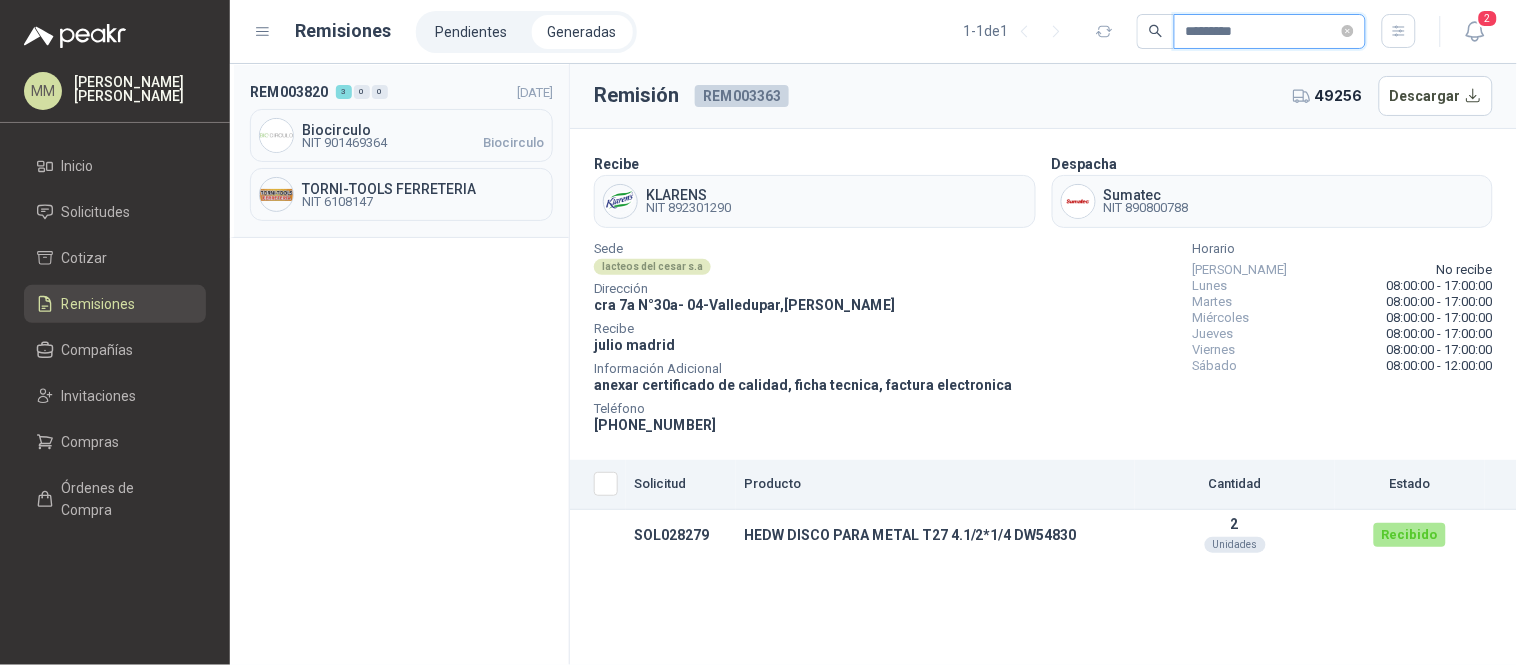 type on "*********" 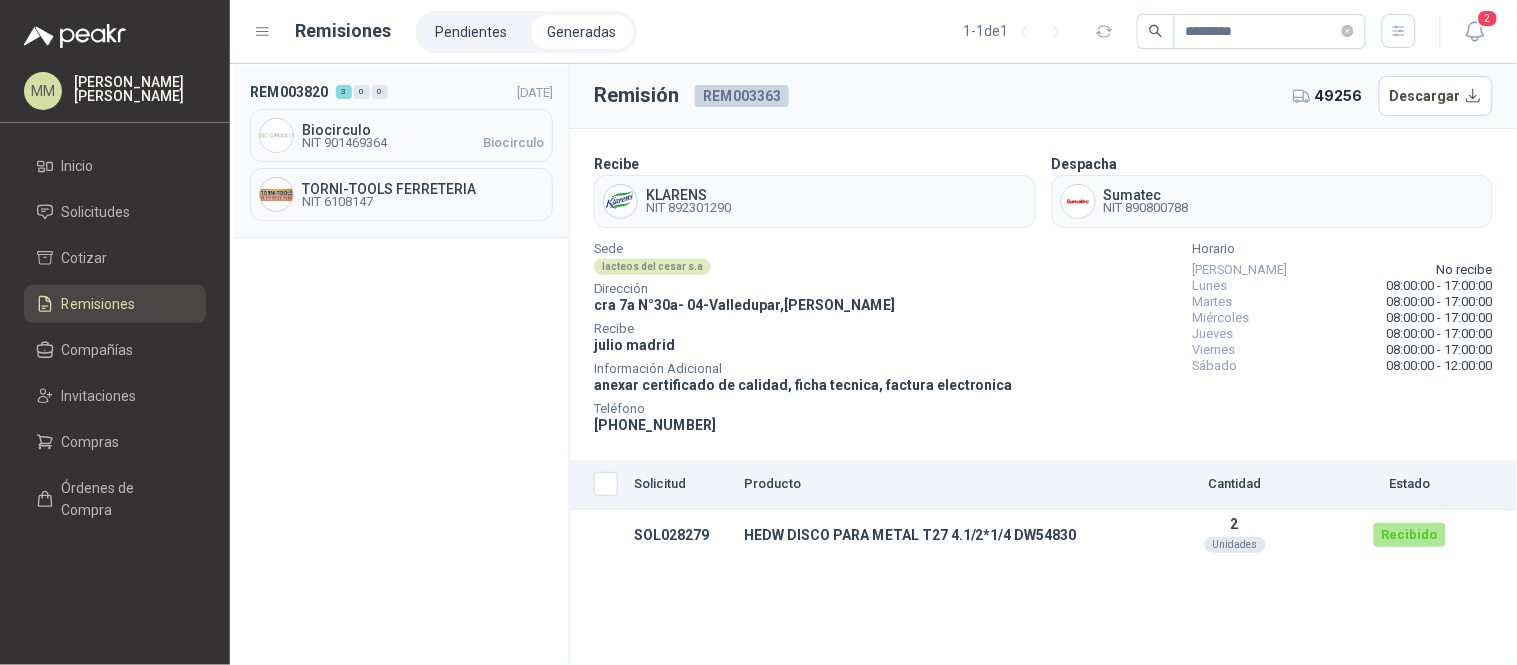 click on "NIT   901469364" at bounding box center [344, 143] 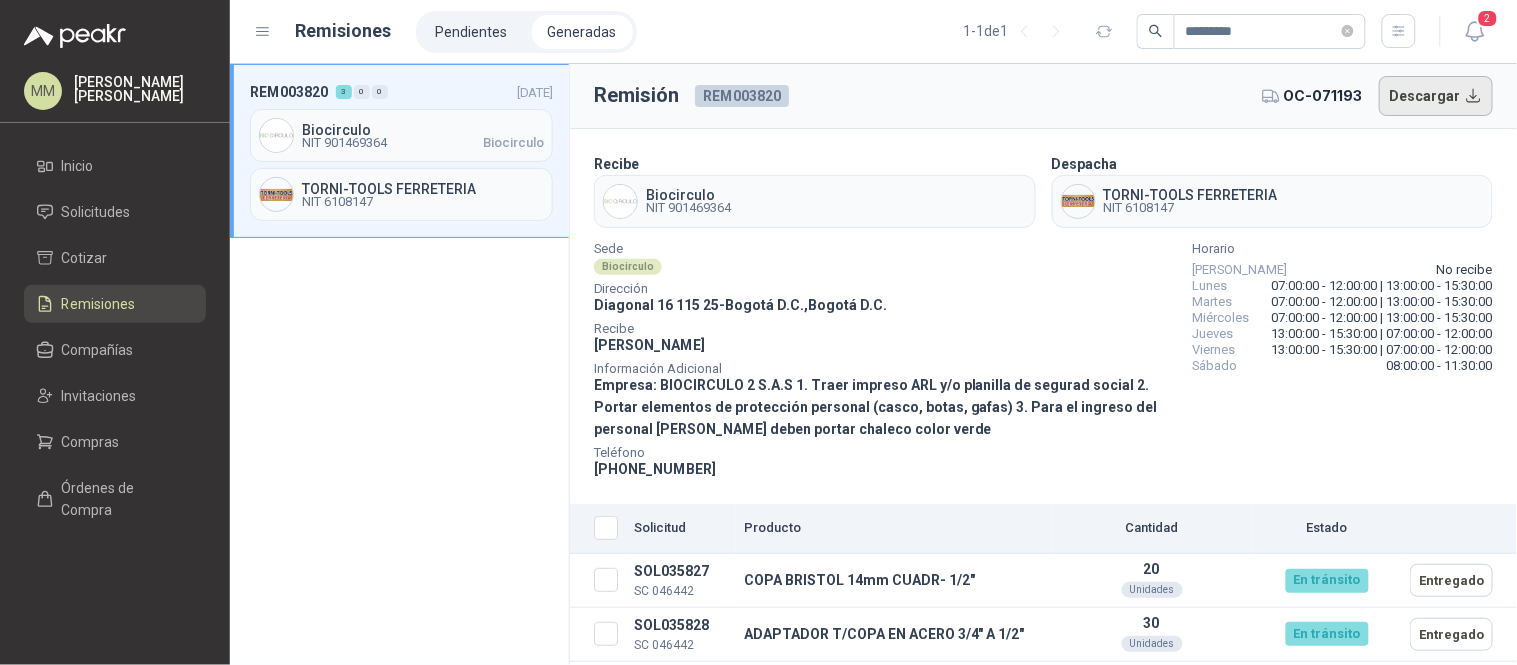 click on "Descargar" at bounding box center [1436, 96] 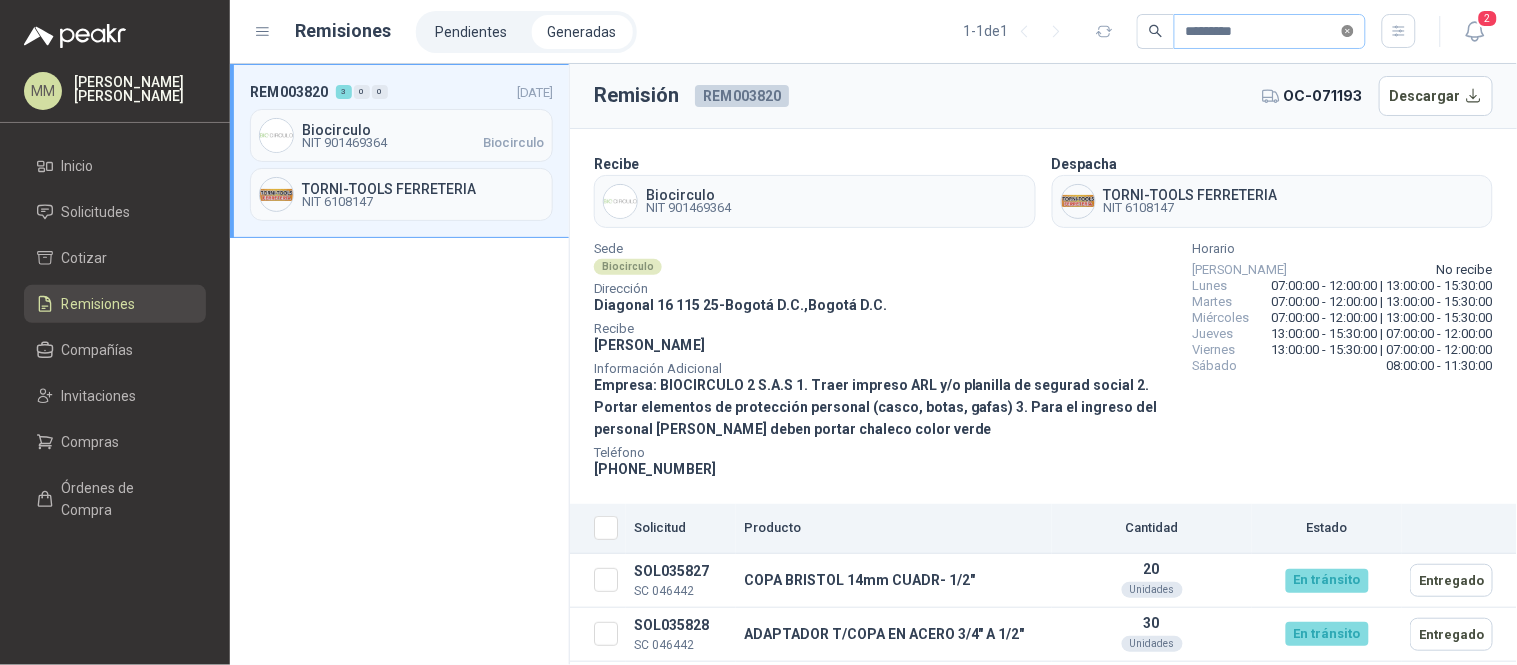 click 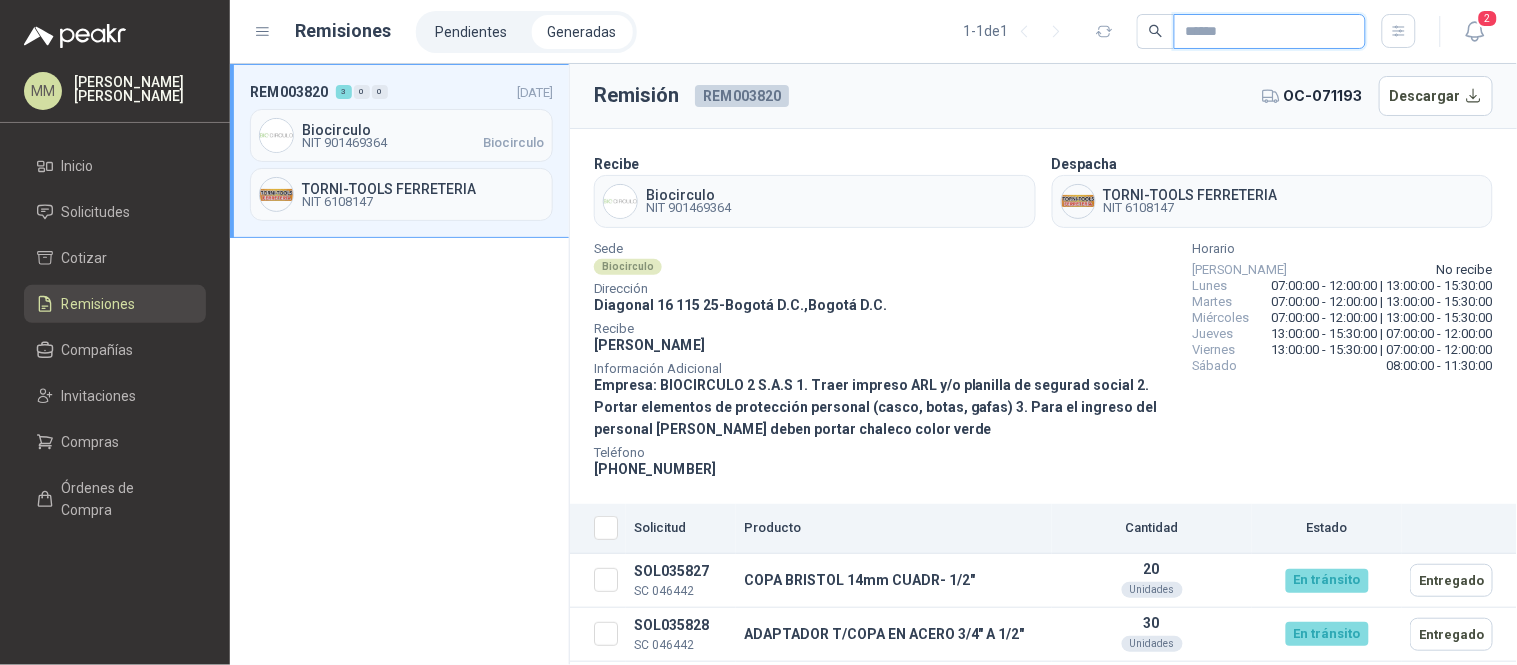 paste on "**********" 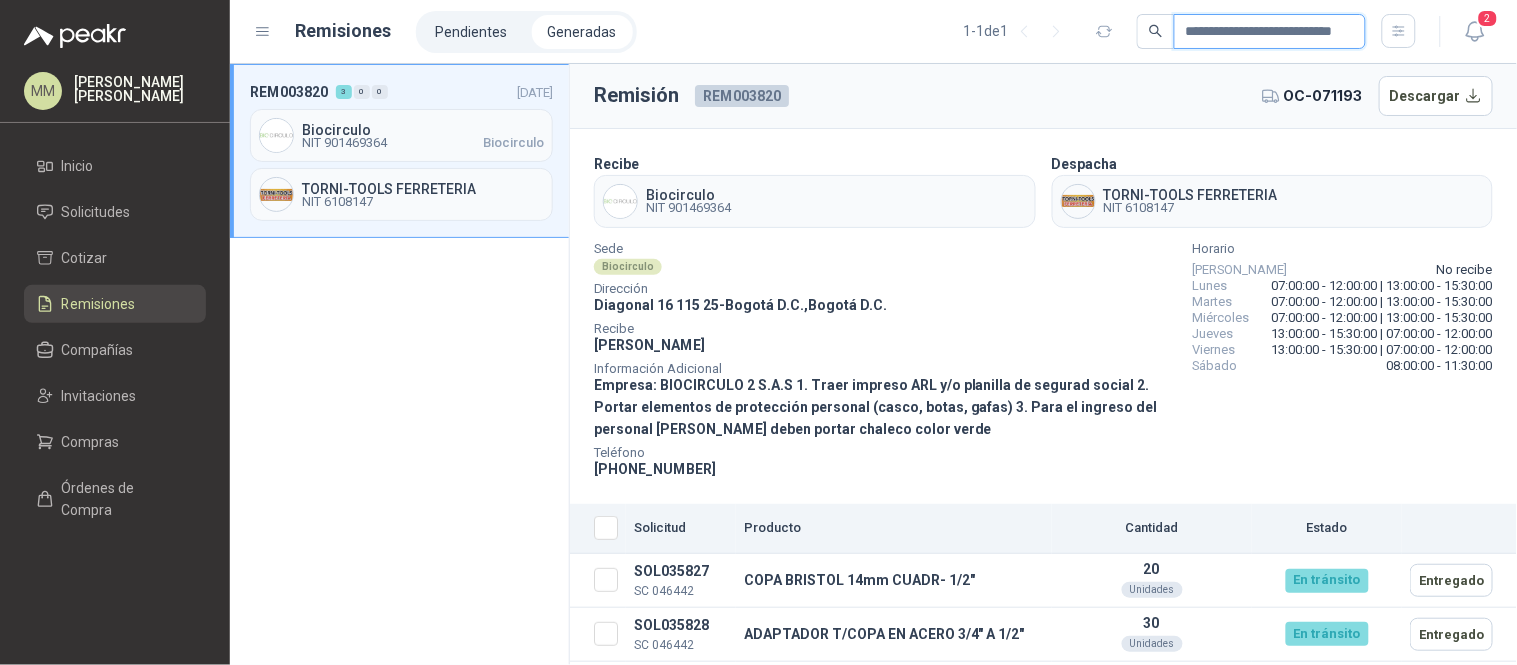 type on "**********" 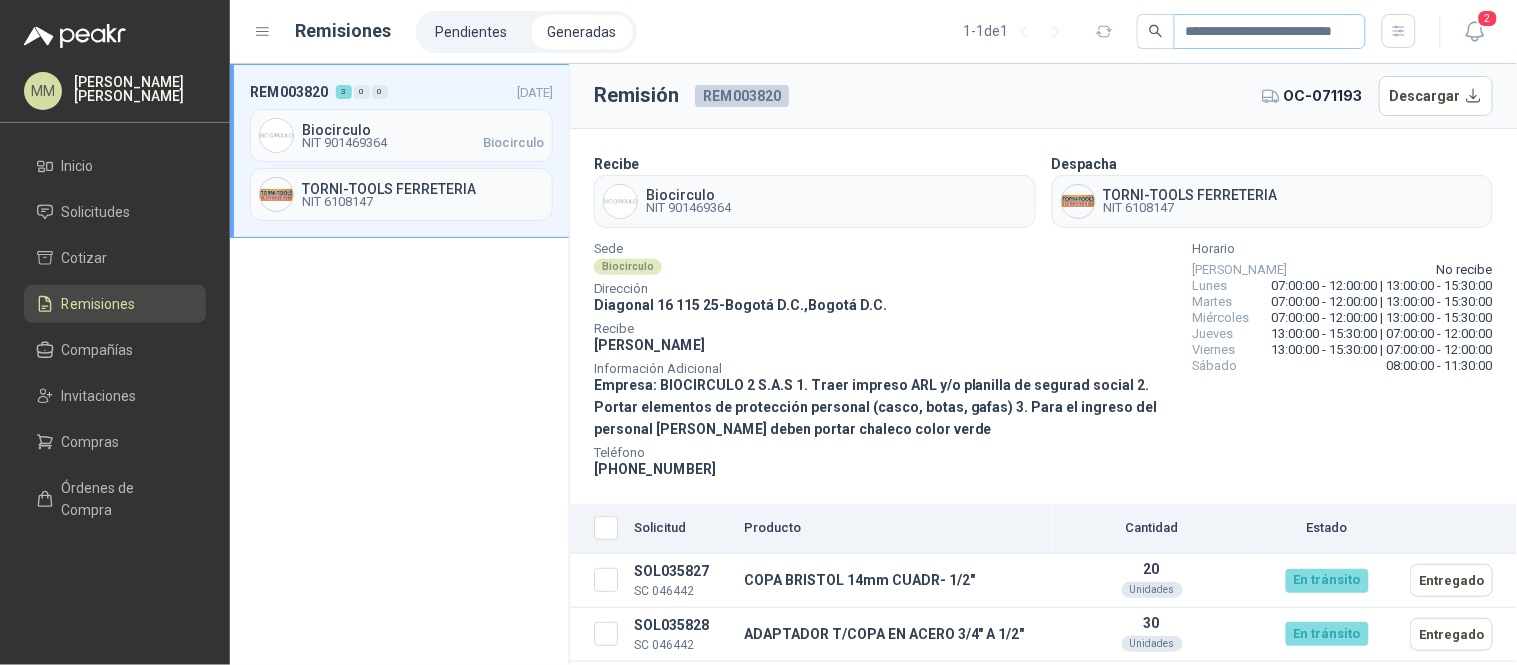scroll, scrollTop: 0, scrollLeft: 0, axis: both 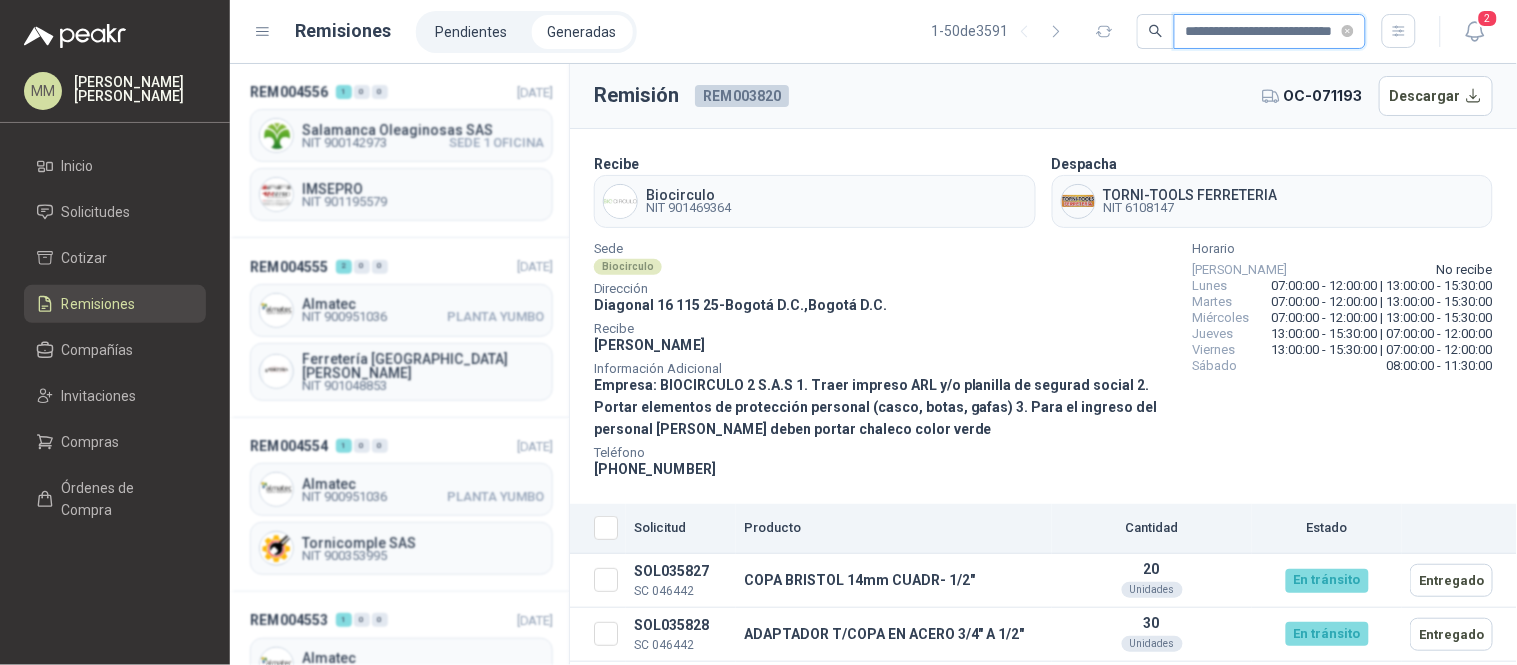 click on "**********" at bounding box center [1262, 32] 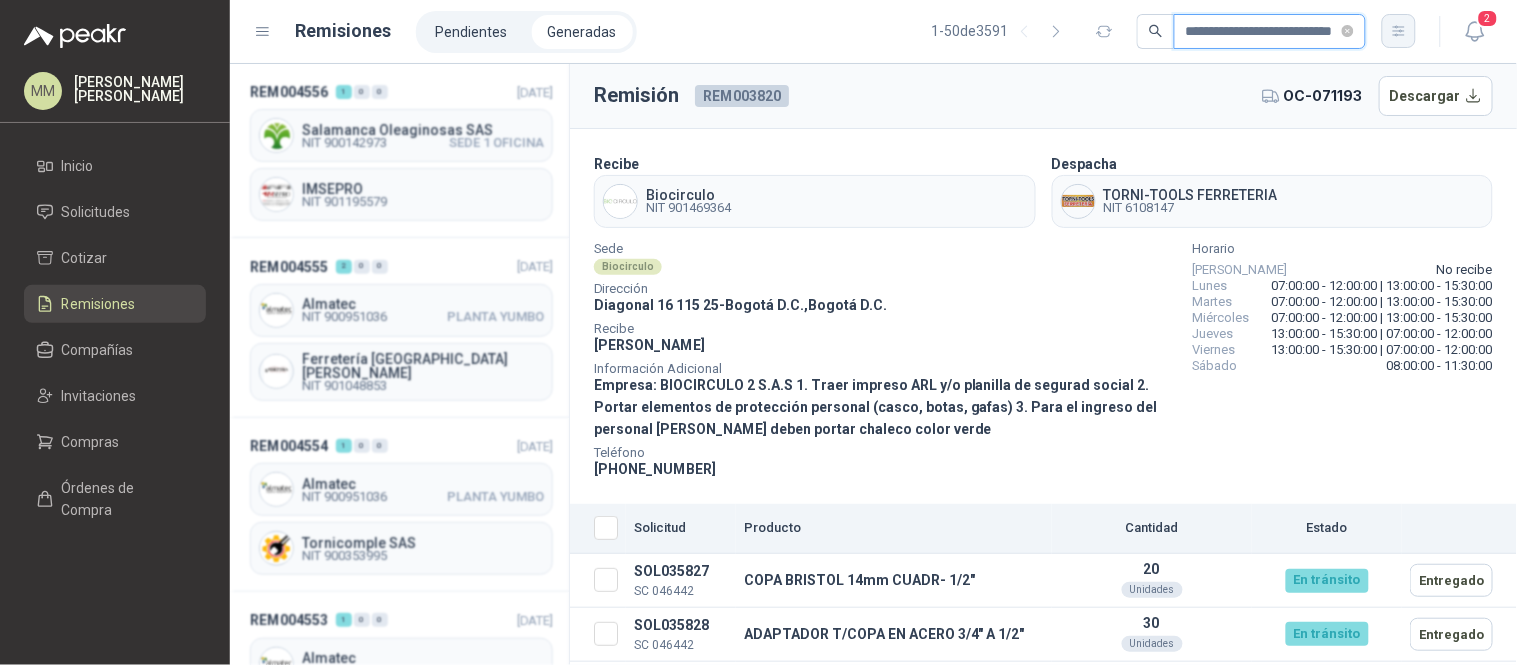 scroll, scrollTop: 0, scrollLeft: 73, axis: horizontal 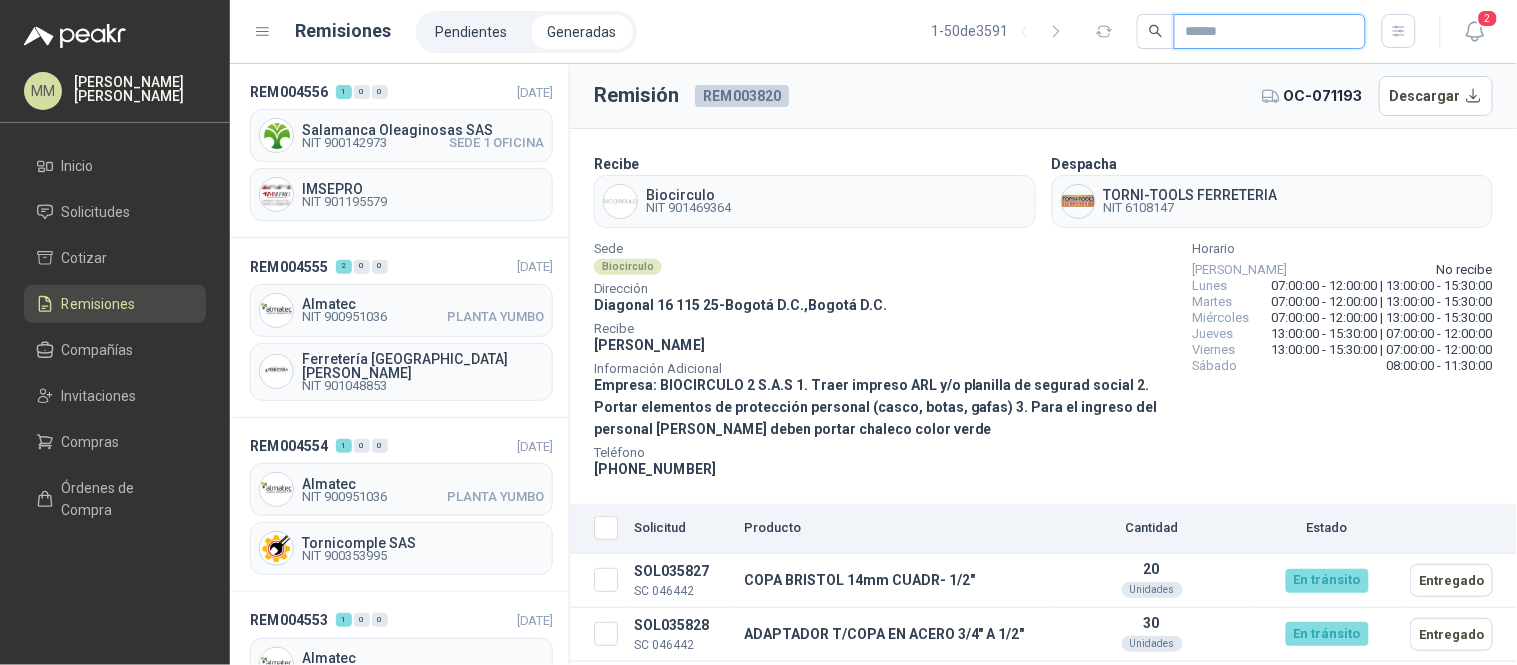 click at bounding box center [1262, 32] 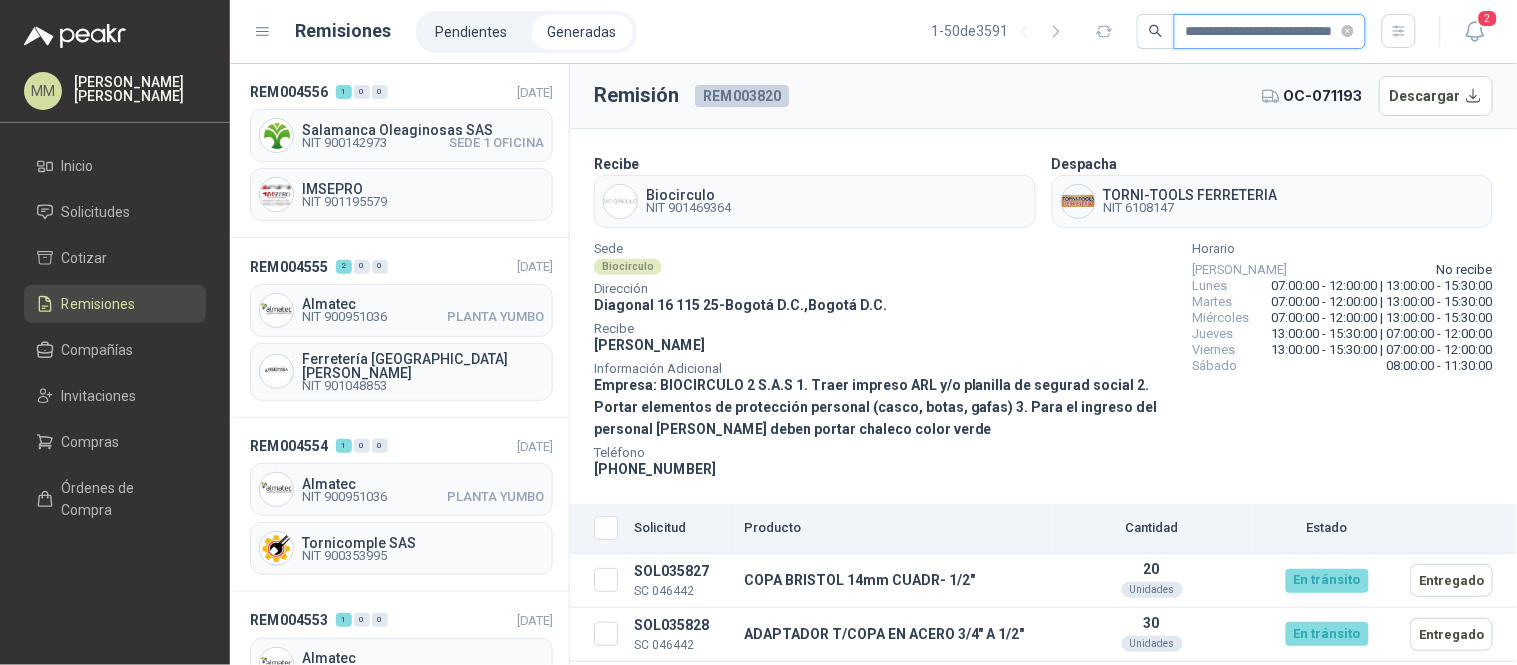 scroll, scrollTop: 0, scrollLeft: 72, axis: horizontal 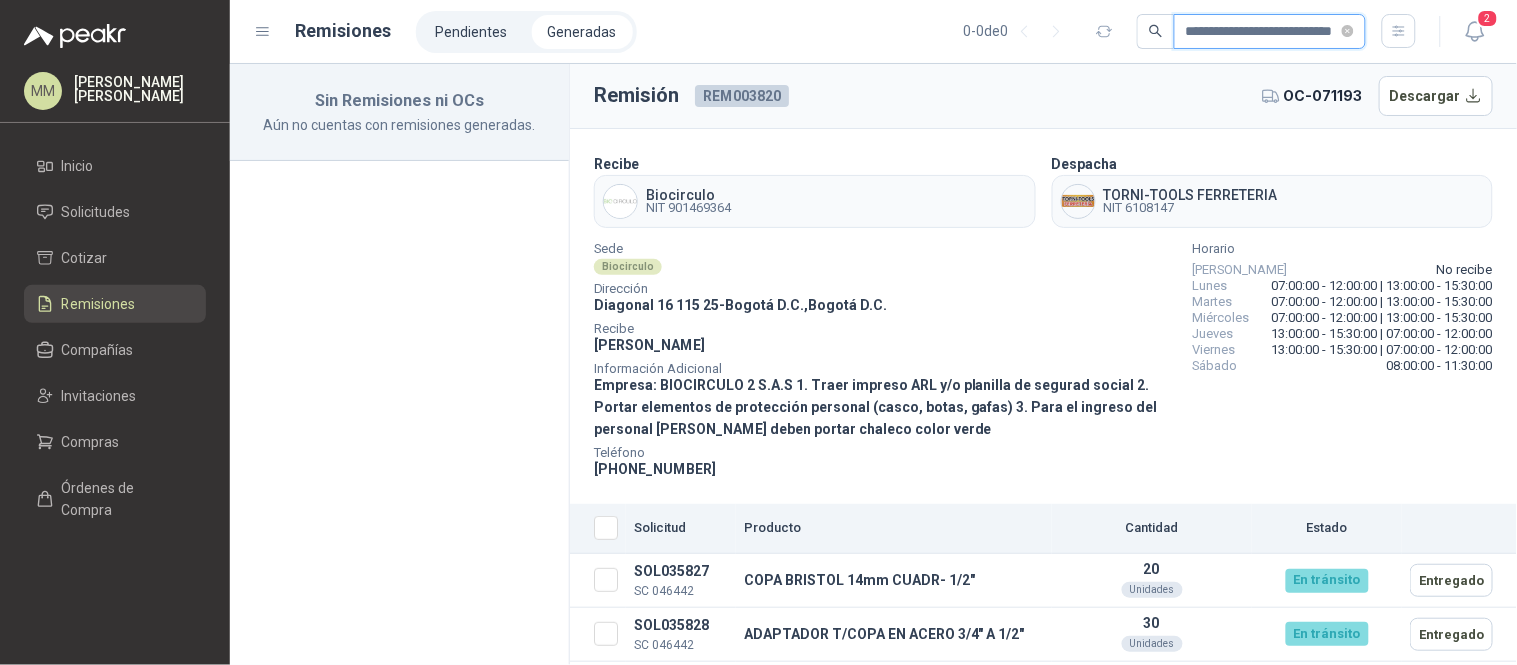 click on "**********" at bounding box center [1262, 32] 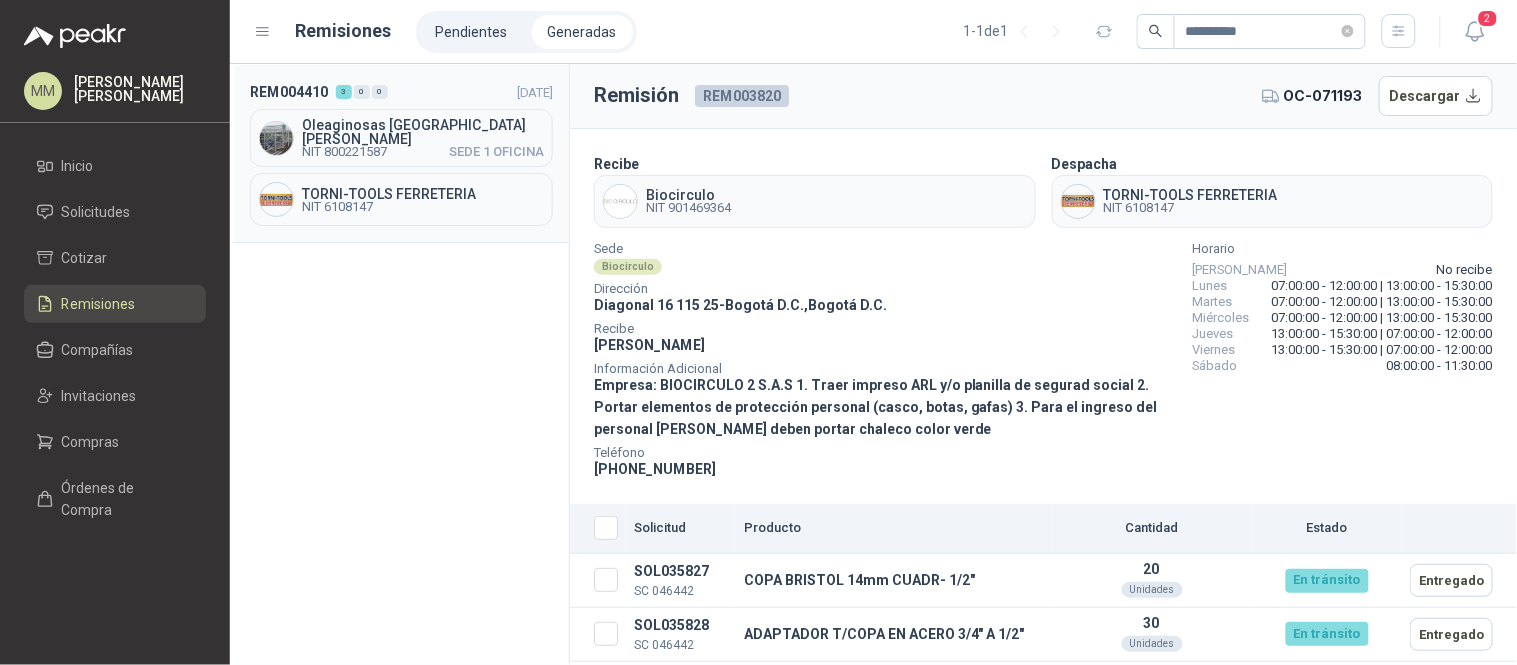 click on "TORNI-TOOLS FERRETERIA NIT   6108147" at bounding box center (401, 199) 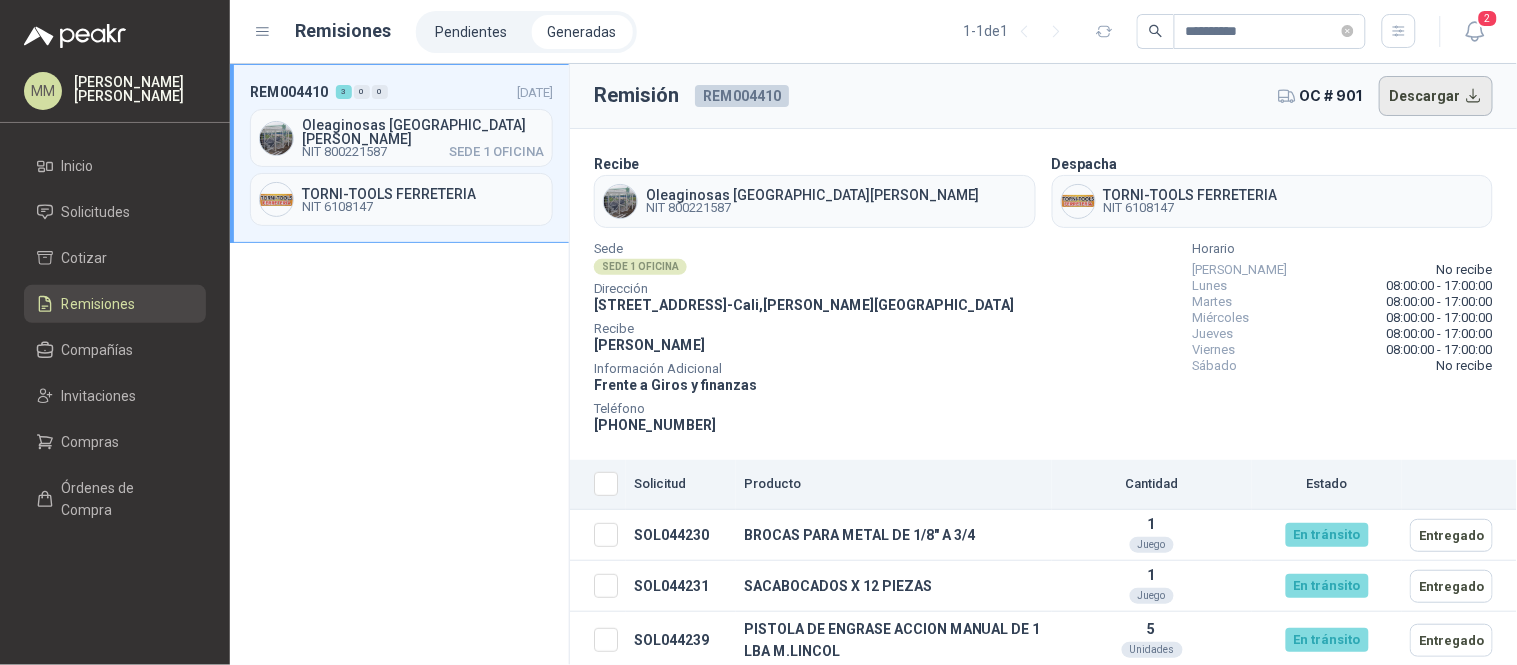 click on "Descargar" at bounding box center (1436, 96) 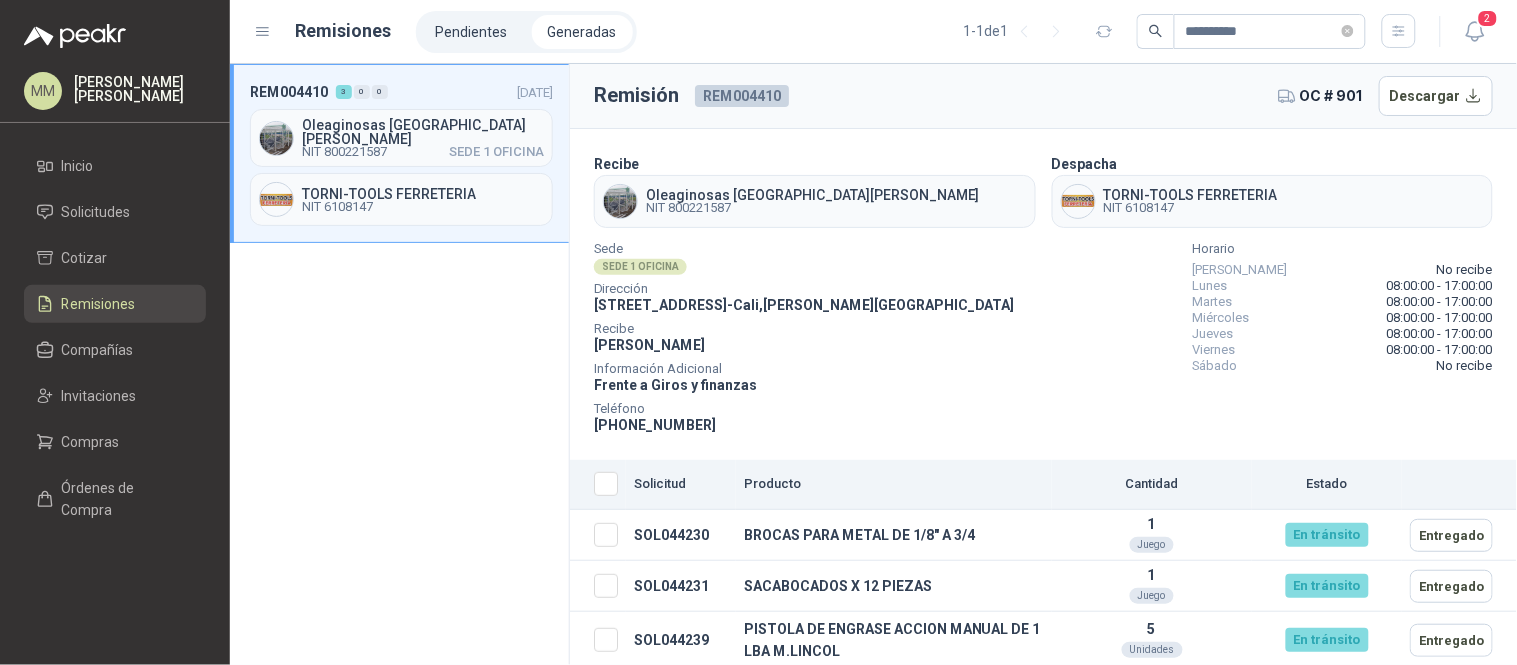 click on "[PERSON_NAME] No recibe Lunes 08:00:00 - 17:00:00 Martes 08:00:00 - 17:00:00 Miércoles 08:00:00 - 17:00:00 Jueves 08:00:00 - 17:00:00 Viernes 08:00:00 - 17:00:00 Sábado No recibe" at bounding box center (1343, 340) 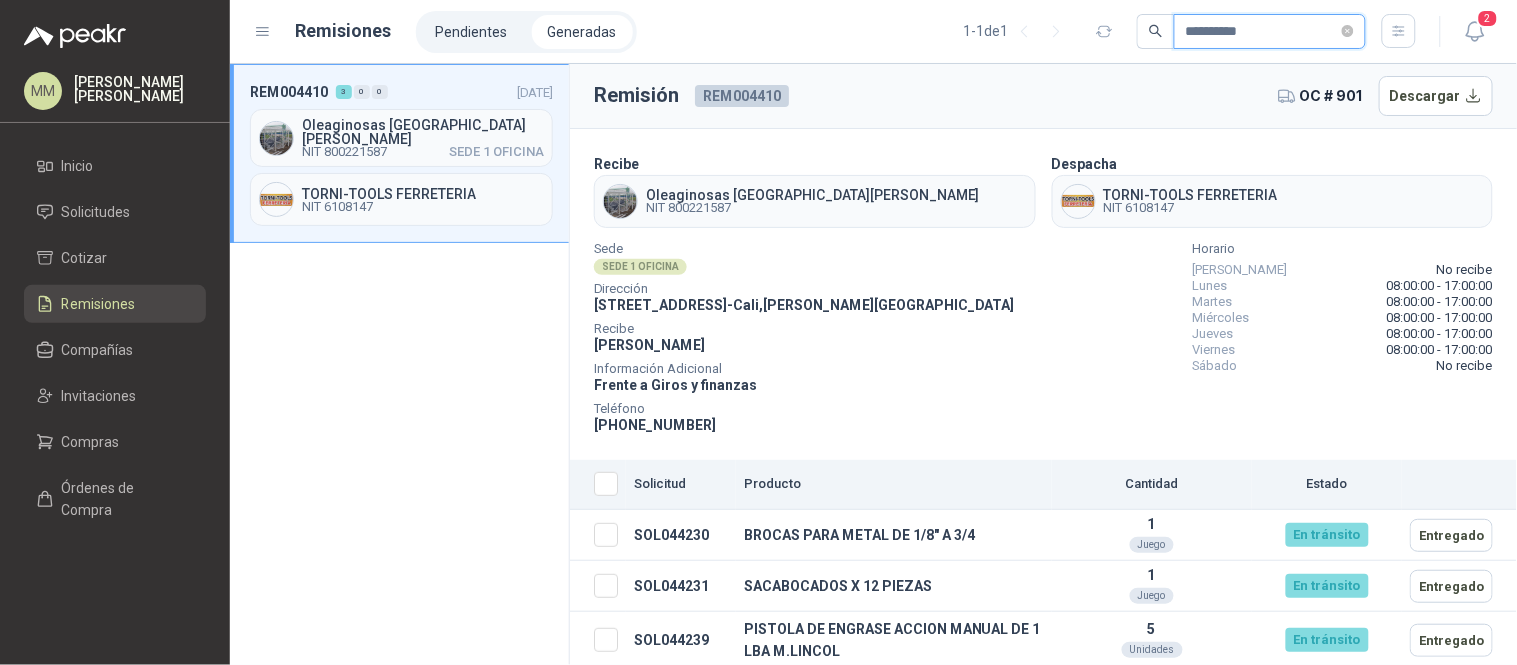 click on "*********" at bounding box center (1262, 32) 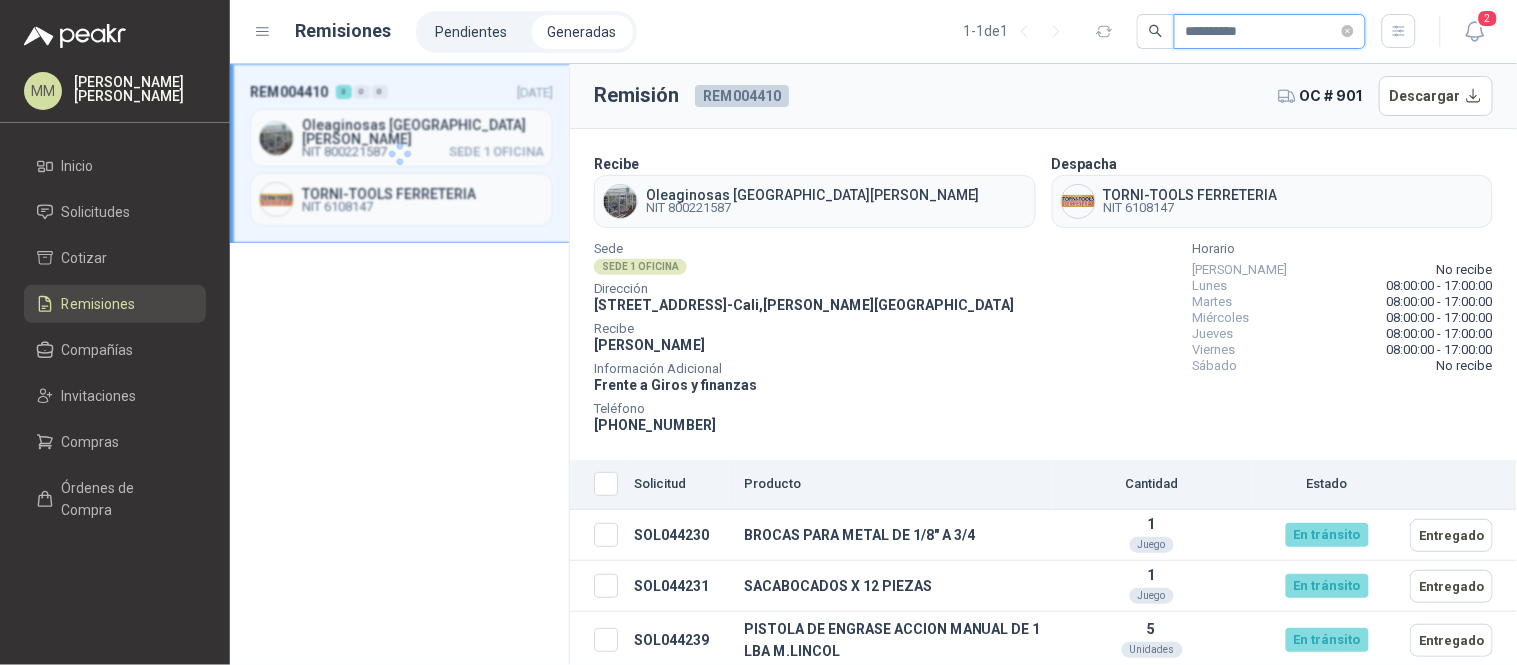 type on "*********" 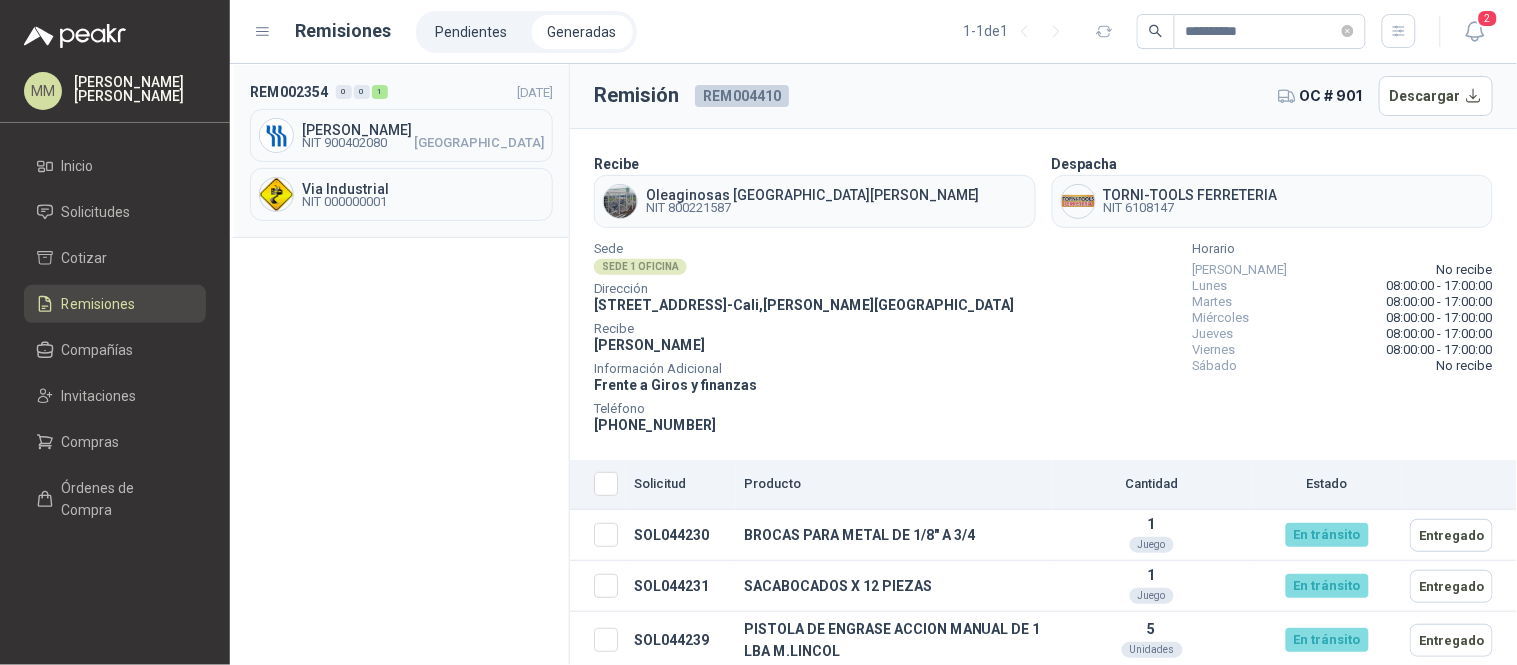click on "[PERSON_NAME]" at bounding box center [423, 130] 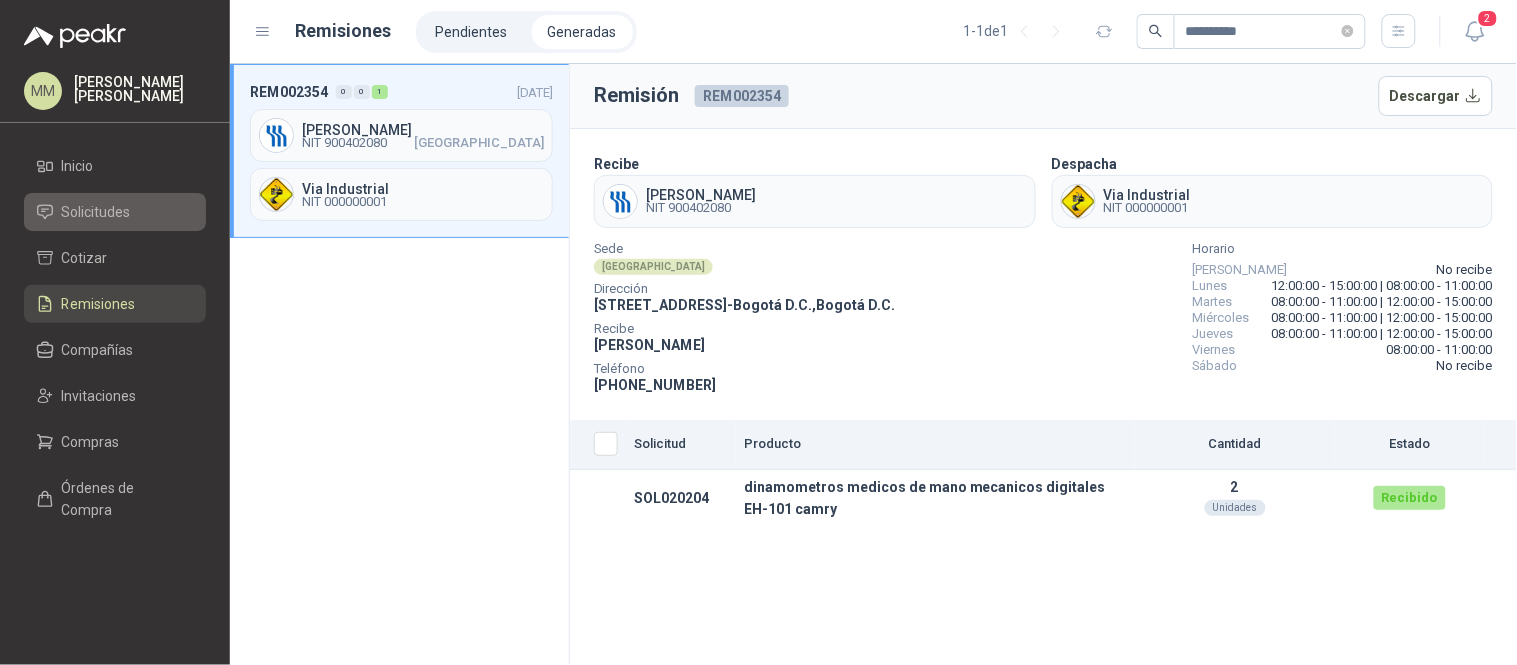 click on "Solicitudes" at bounding box center [96, 212] 